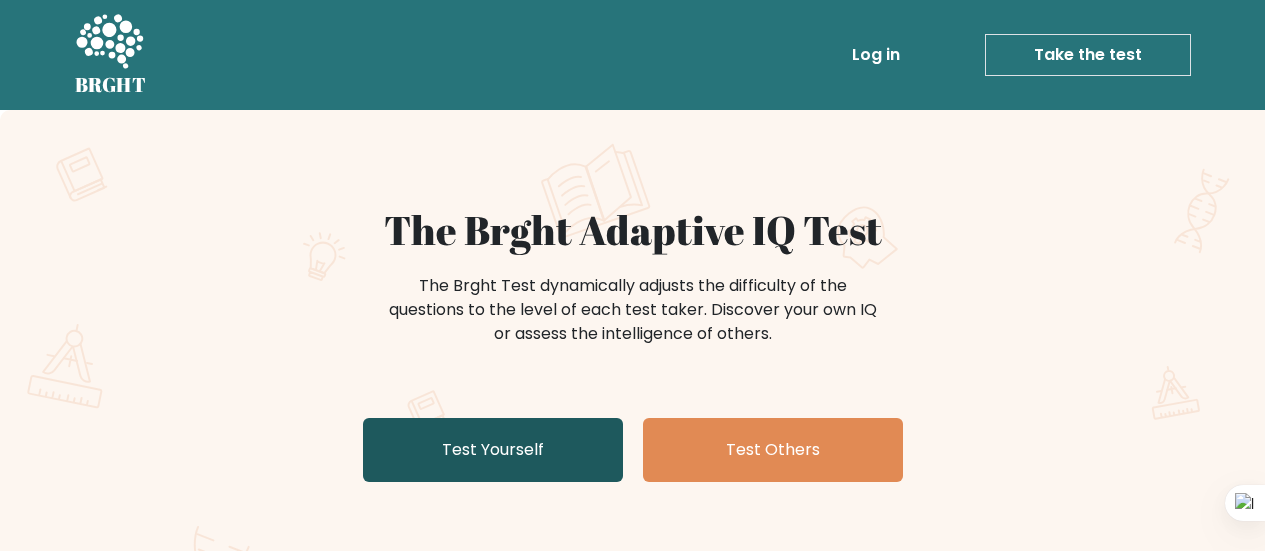 scroll, scrollTop: 0, scrollLeft: 0, axis: both 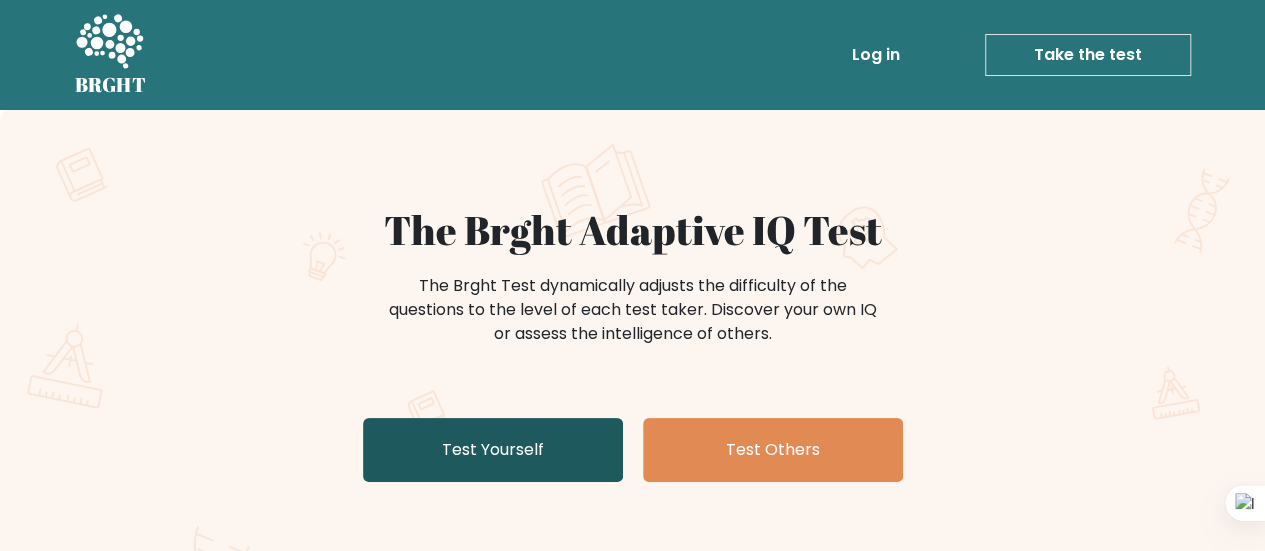 click on "Test Yourself" at bounding box center [493, 450] 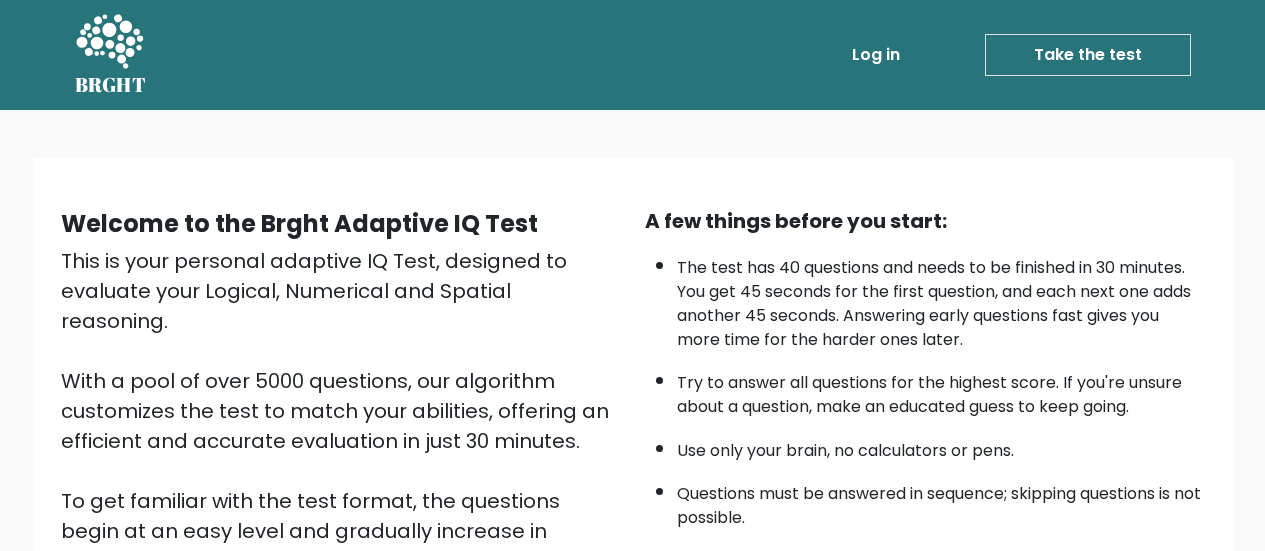 scroll, scrollTop: 364, scrollLeft: 0, axis: vertical 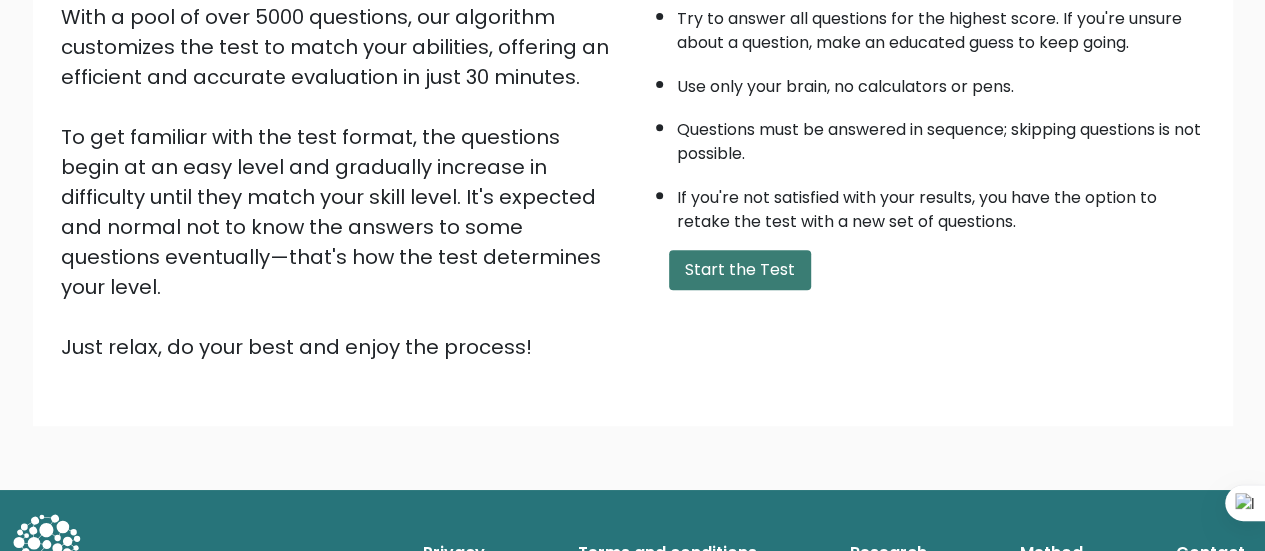 click on "Start the Test" at bounding box center (740, 270) 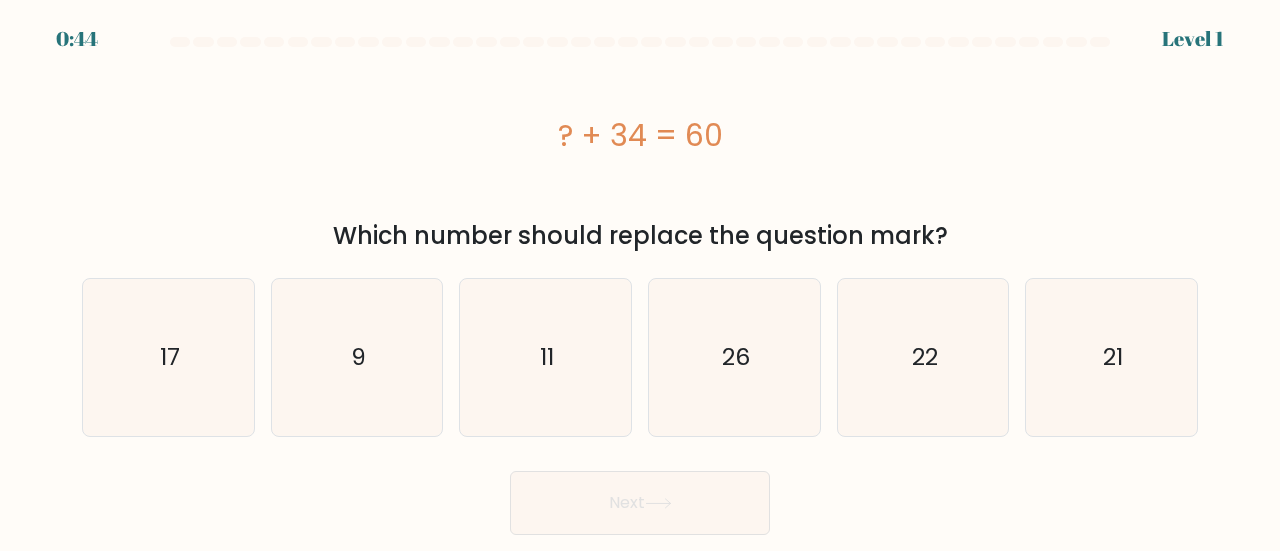 scroll, scrollTop: 0, scrollLeft: 0, axis: both 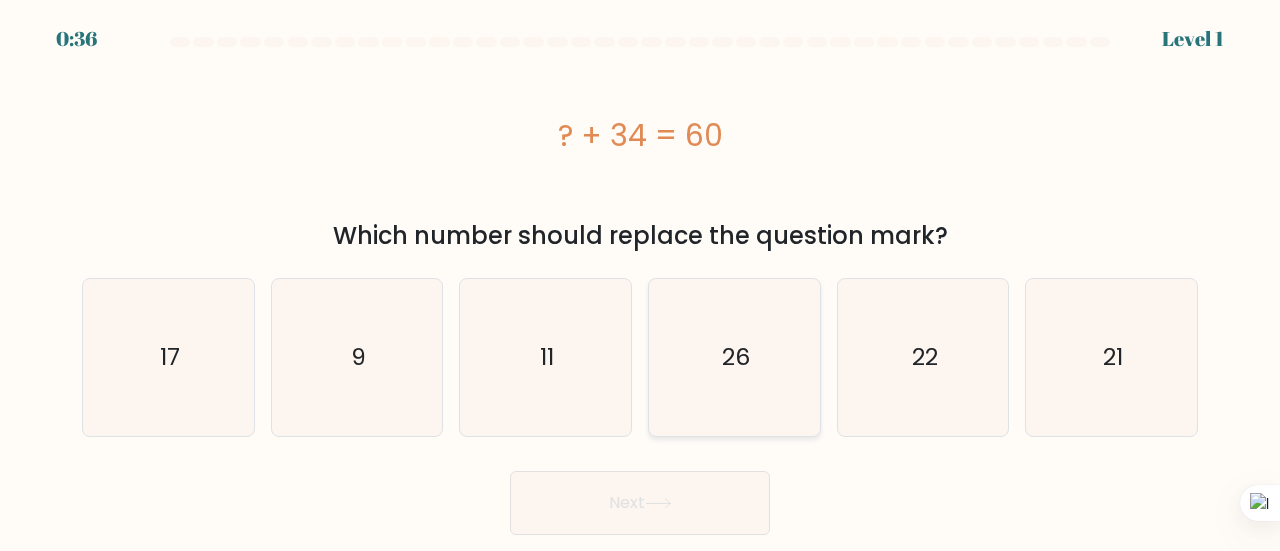 click on "26" 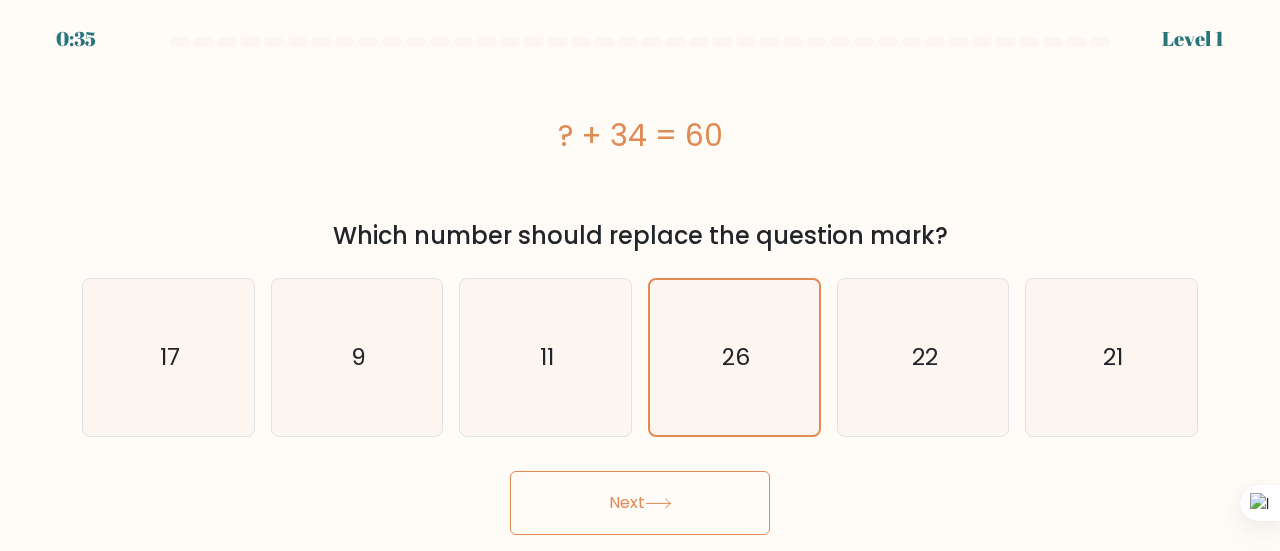 click on "Next" at bounding box center (640, 503) 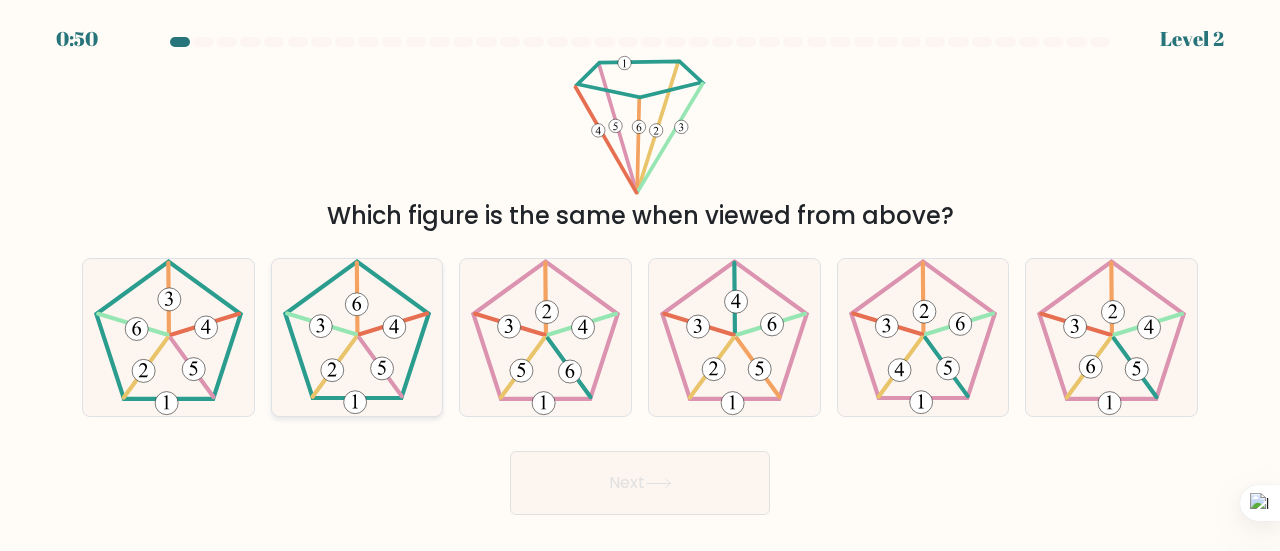 click 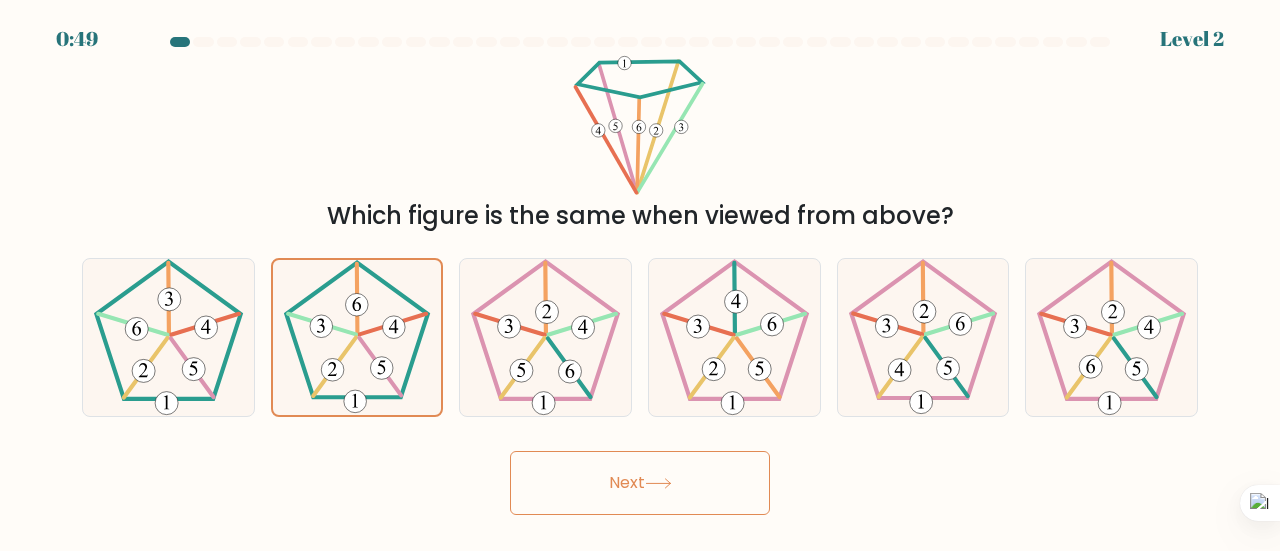 click on "Next" at bounding box center (640, 483) 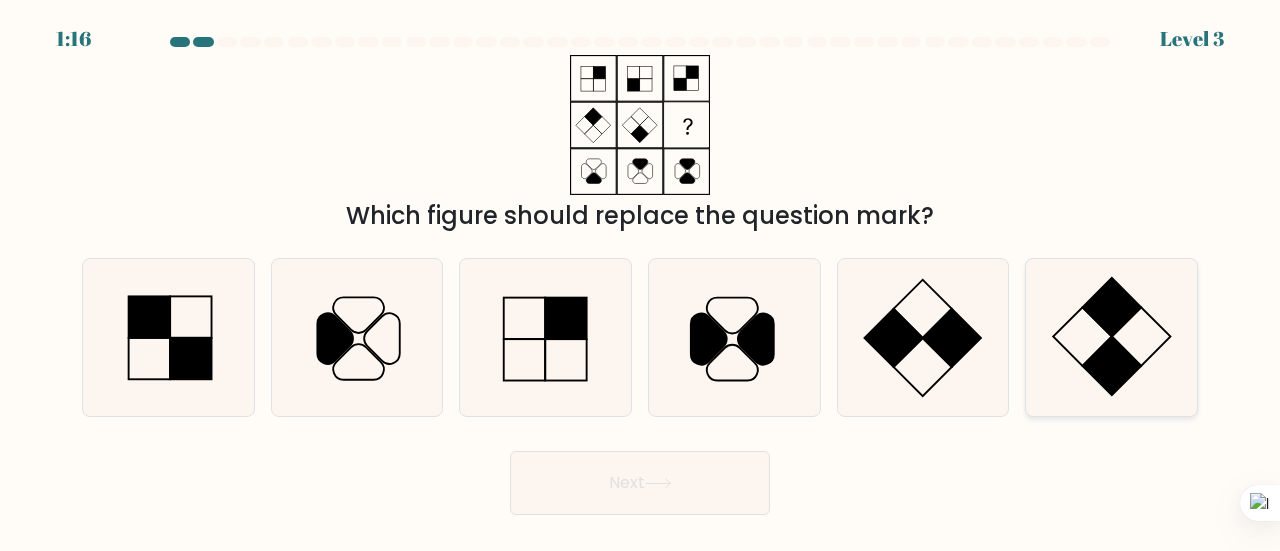 click 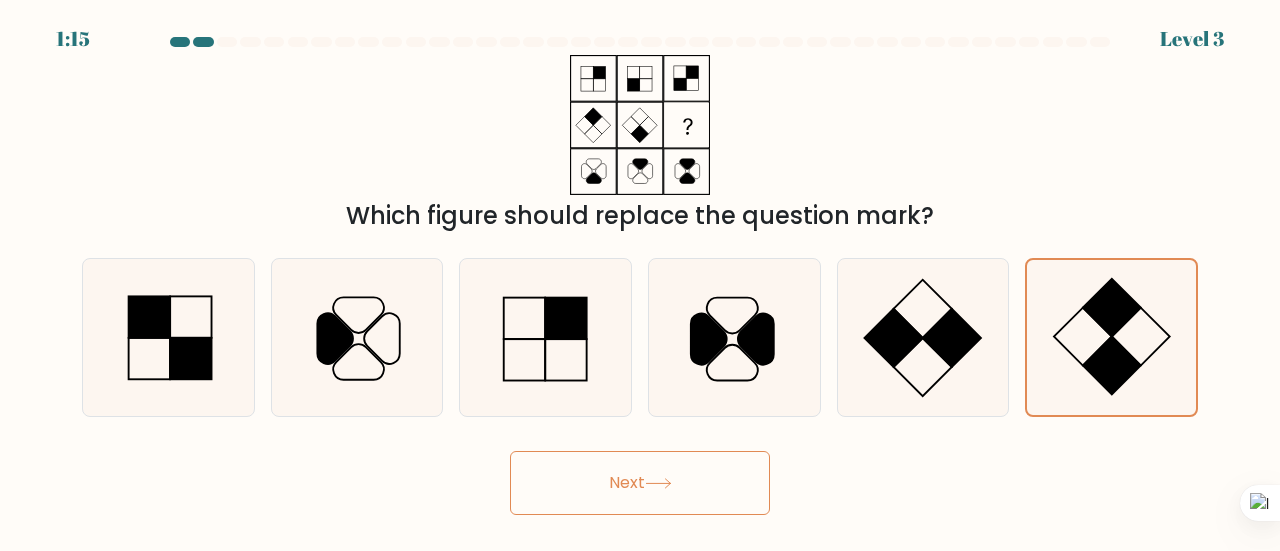 click on "Next" at bounding box center [640, 483] 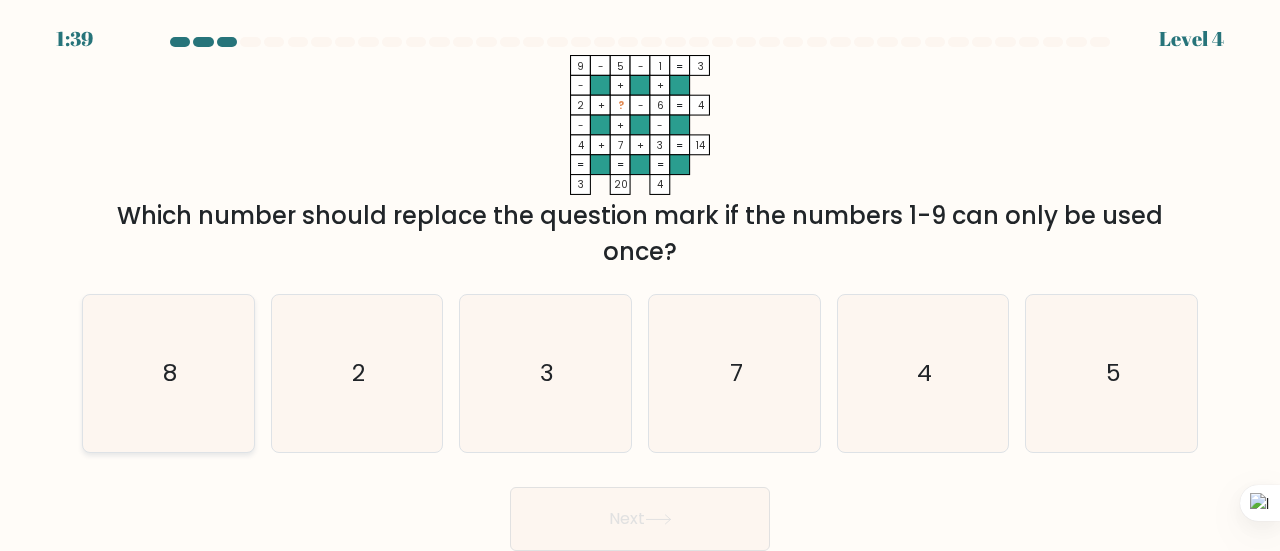 click on "8" at bounding box center [168, 373] 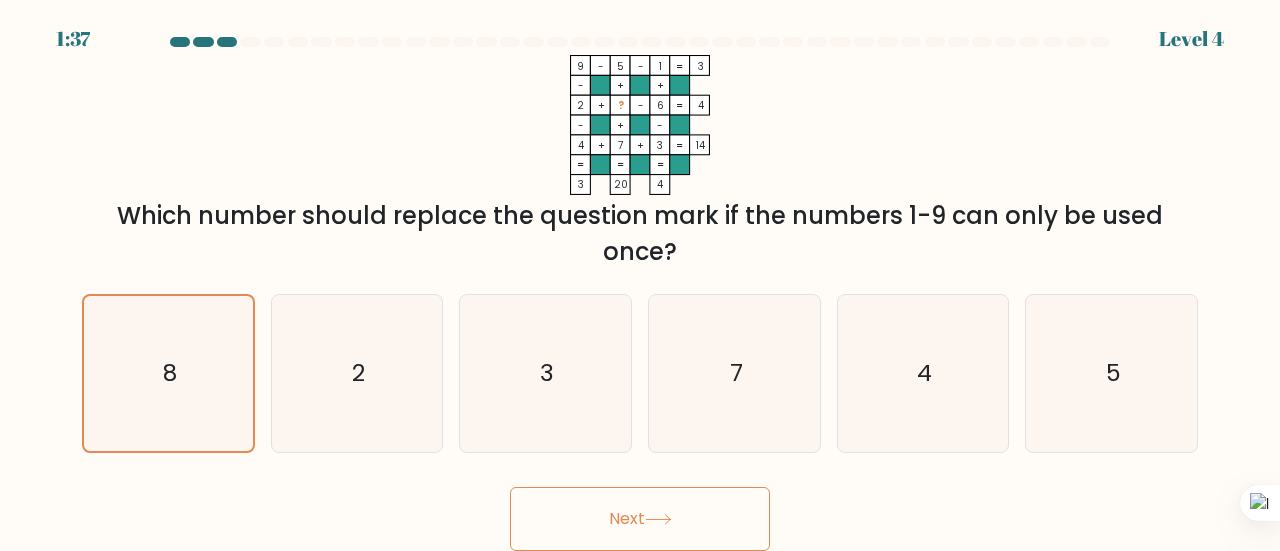 click on "Next" at bounding box center [640, 519] 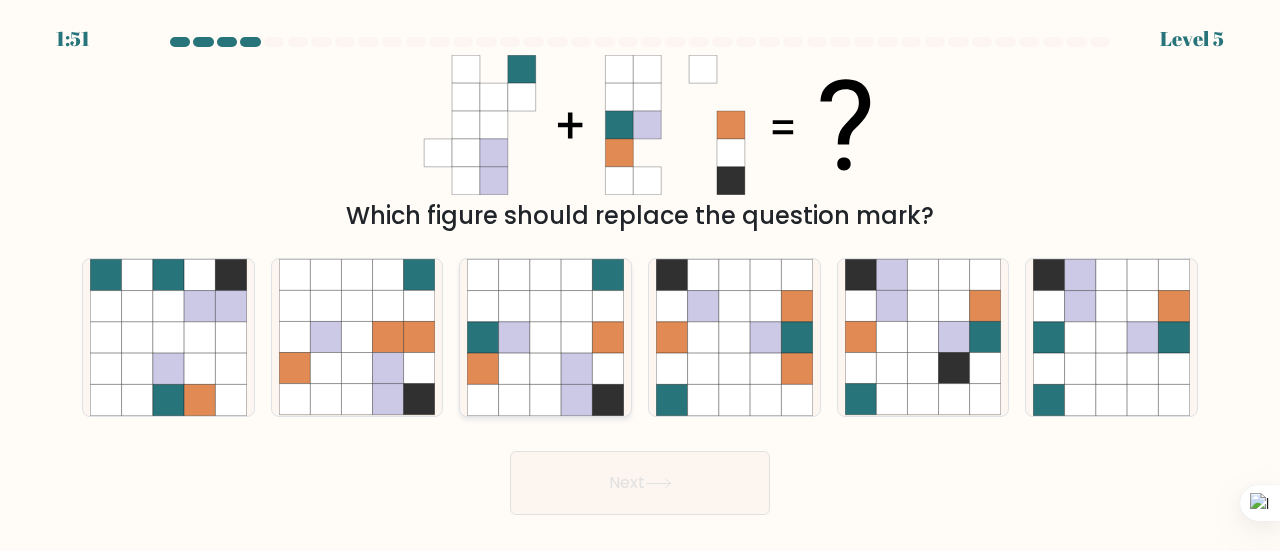 click 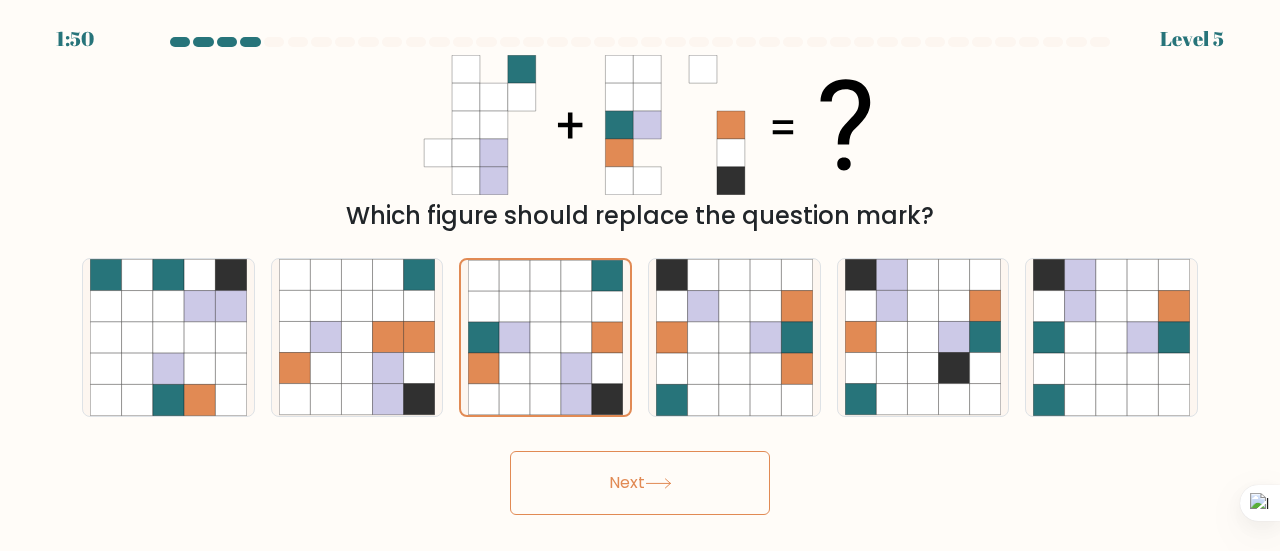 click on "Next" at bounding box center [640, 483] 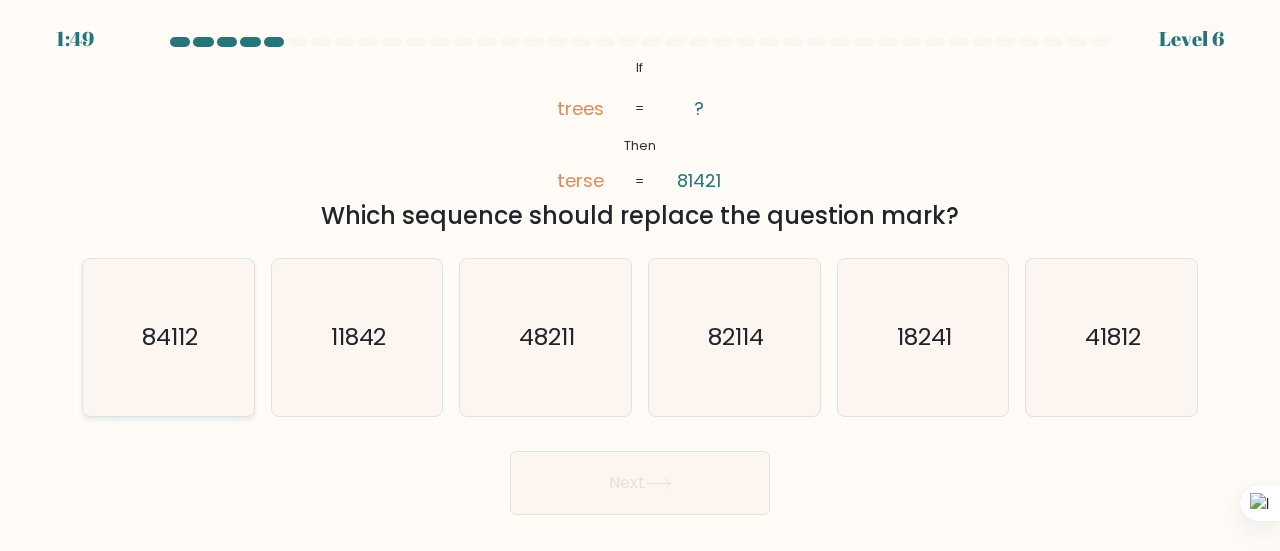 click on "84112" 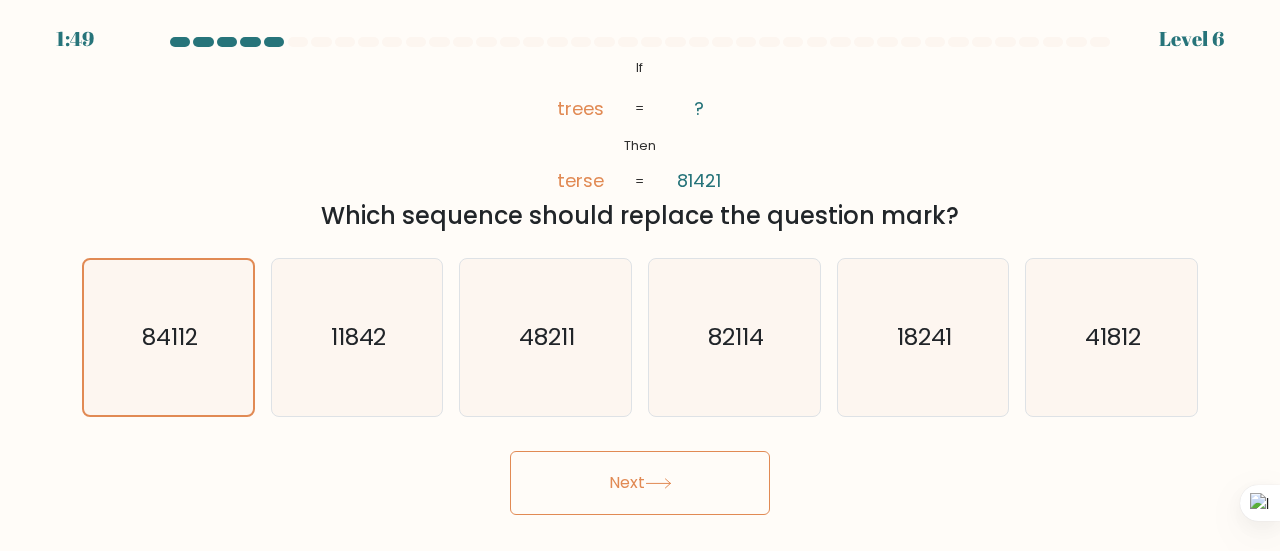 click on "Next" at bounding box center [640, 483] 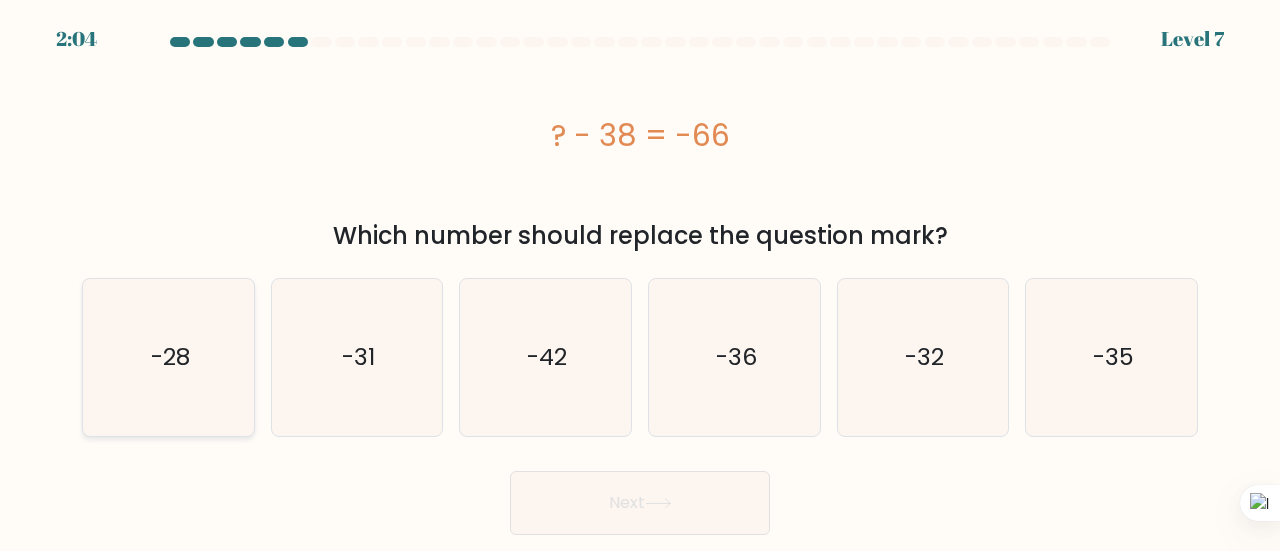 click on "-28" 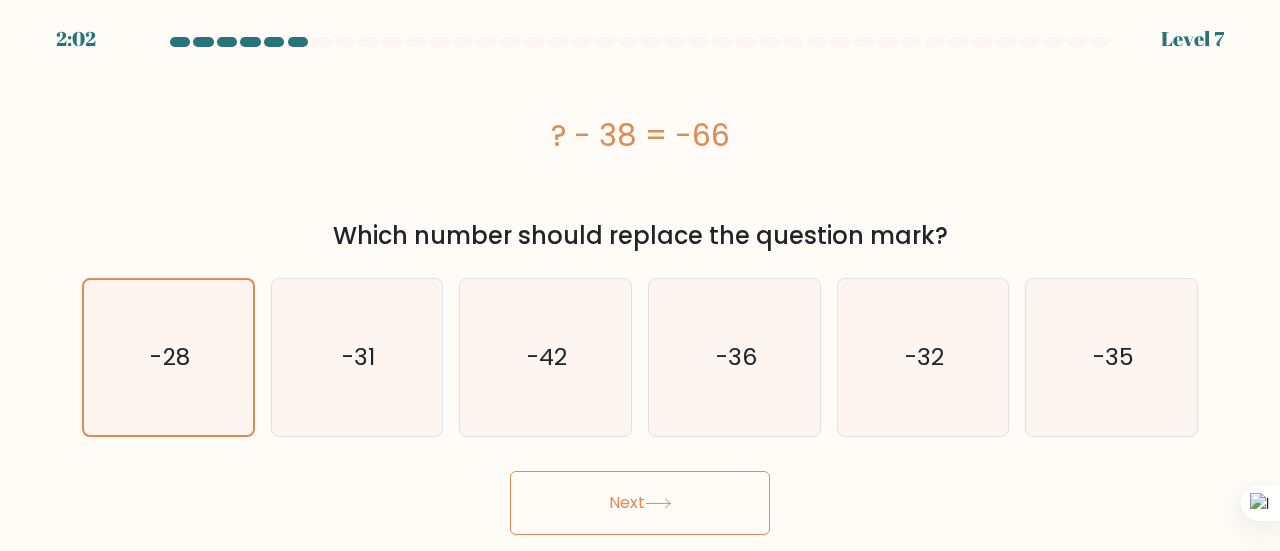 click on "Next" at bounding box center [640, 503] 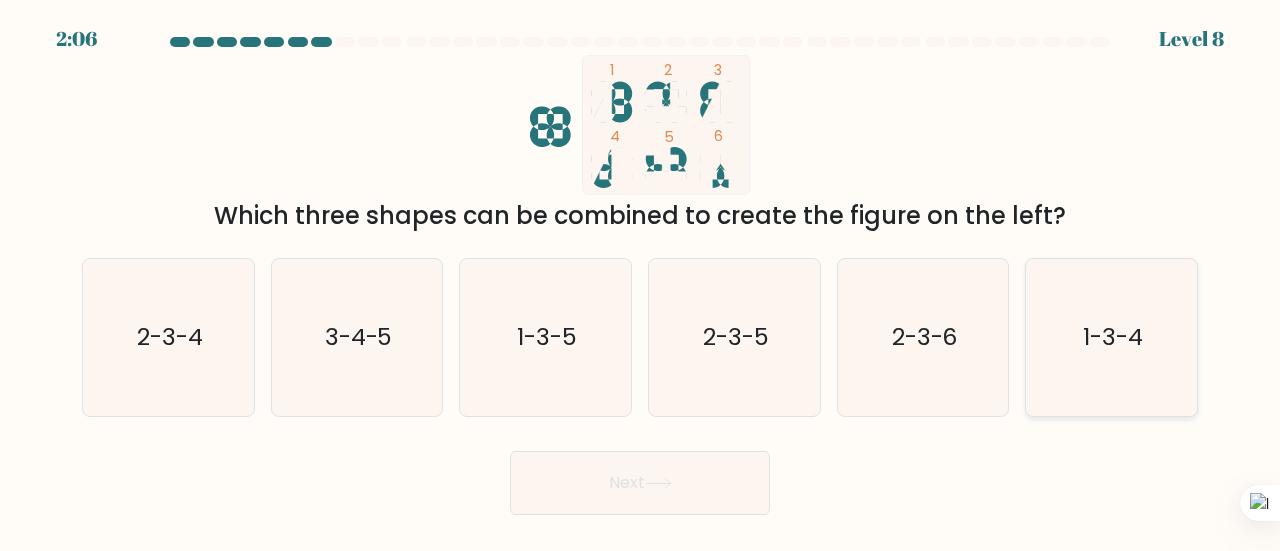 click on "1-3-4" 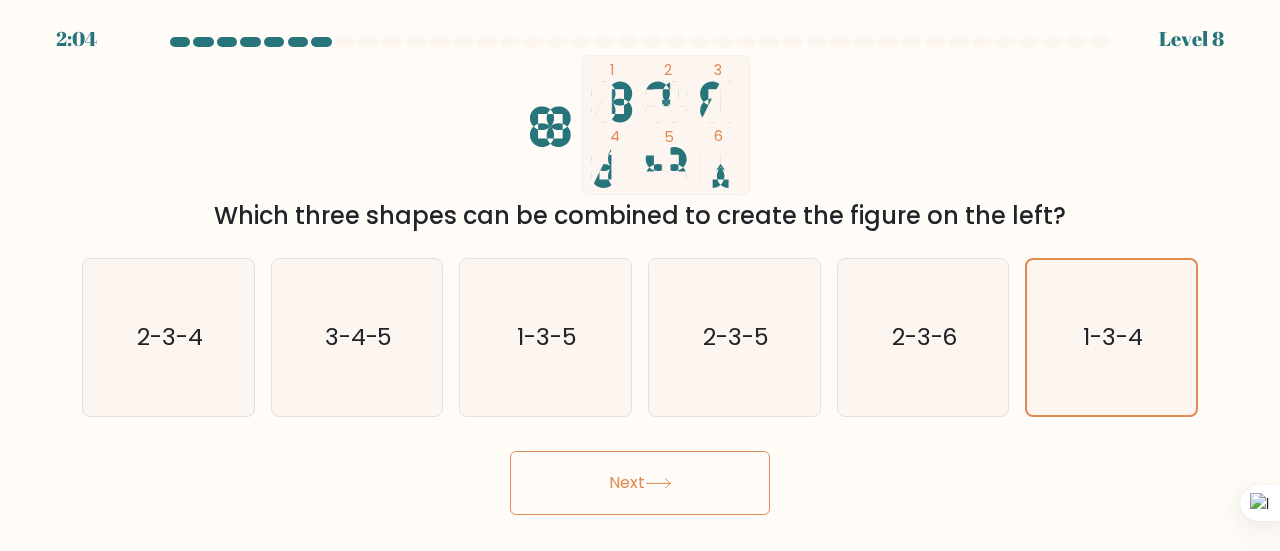 click on "Next" at bounding box center [640, 483] 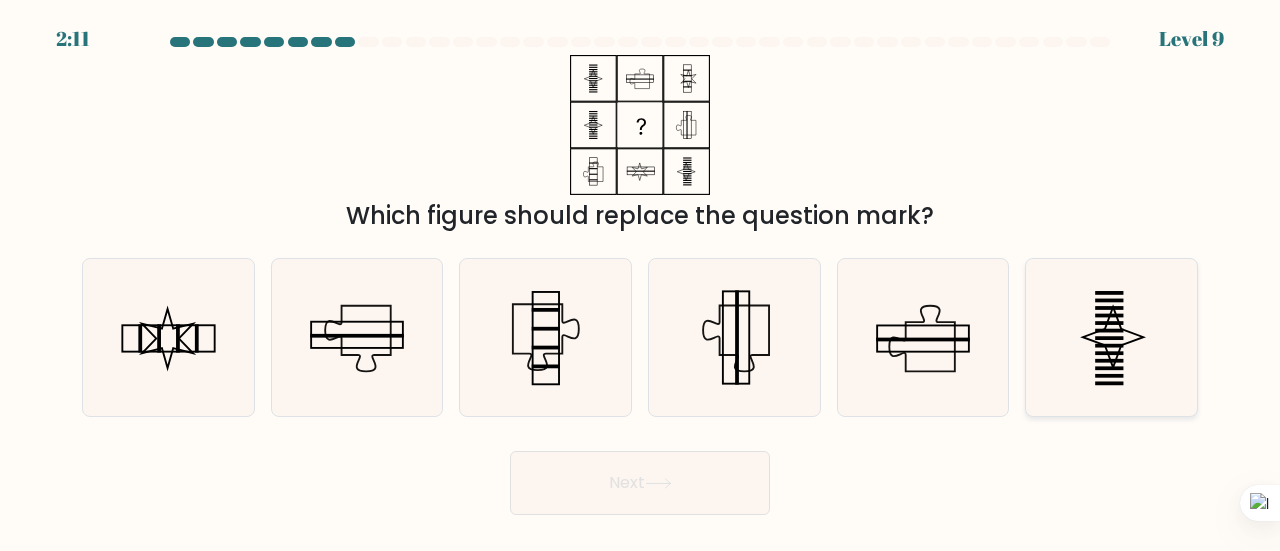 click 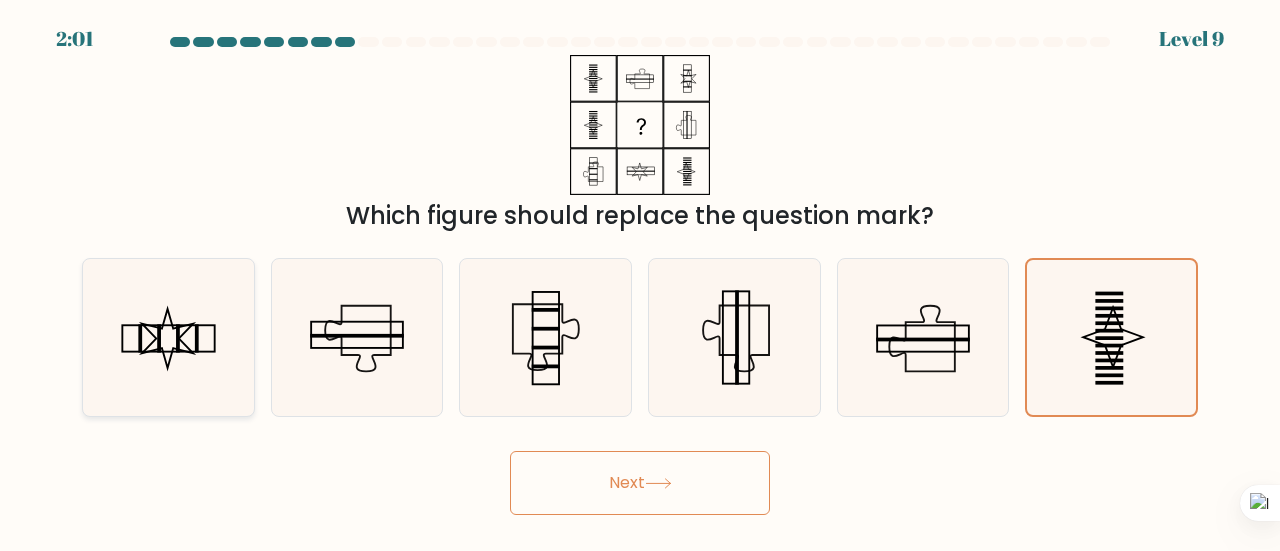 click 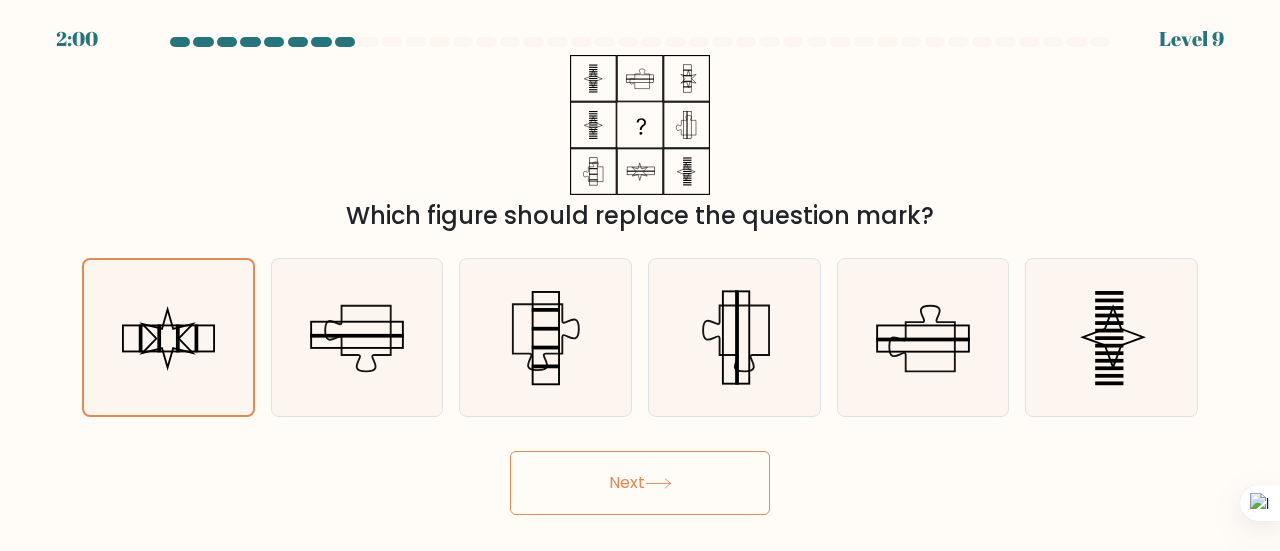 click on "Next" at bounding box center [640, 483] 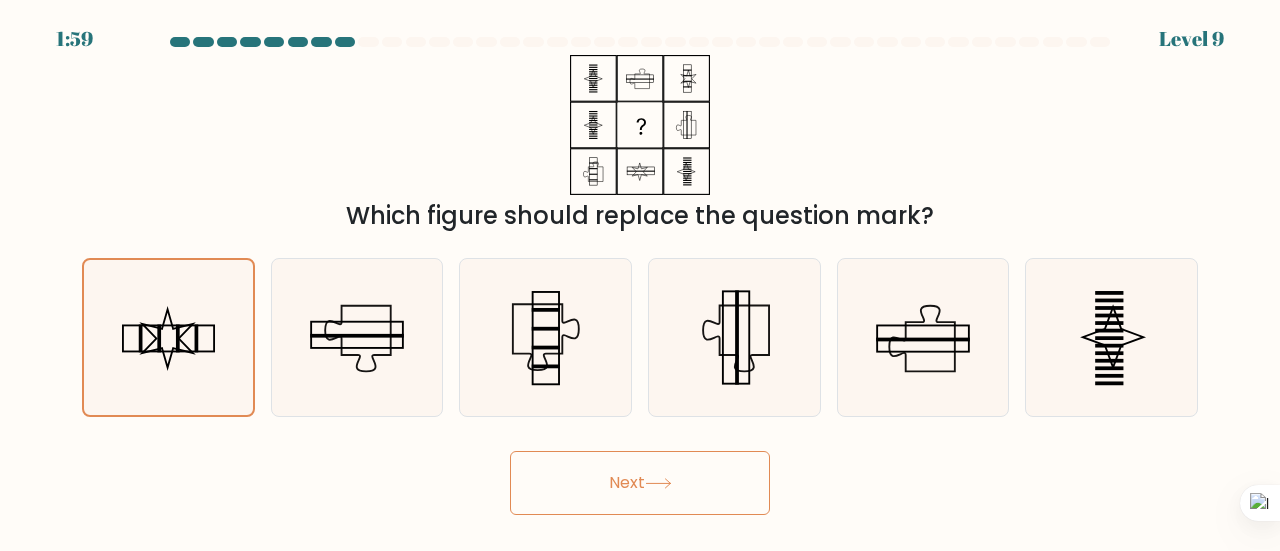 click on "Next" at bounding box center [640, 483] 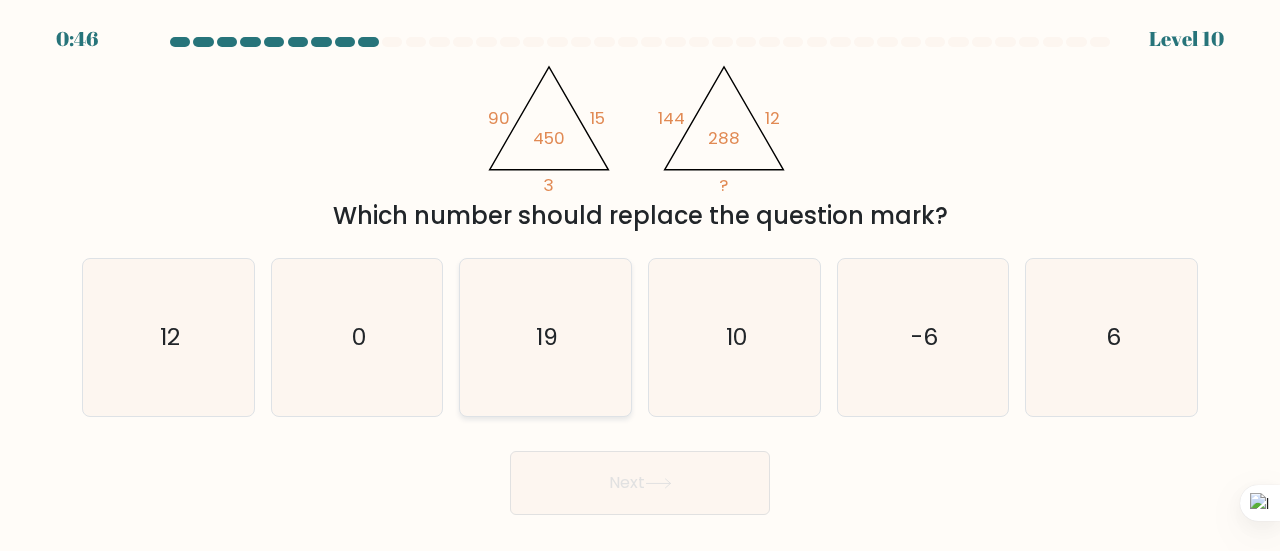 click on "19" 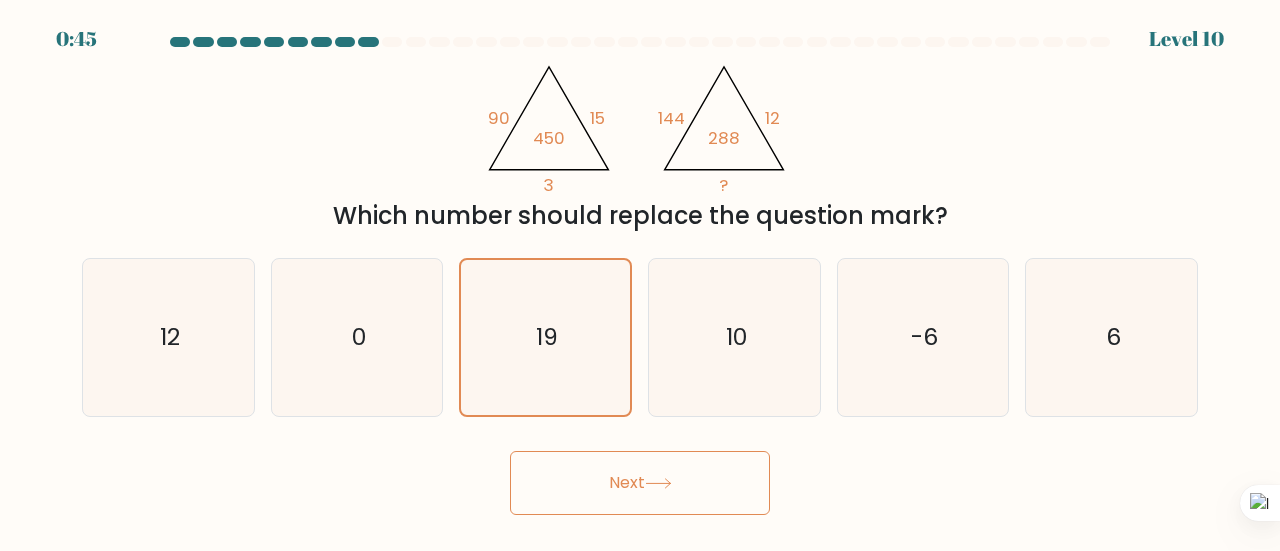 click on "Next" at bounding box center (640, 483) 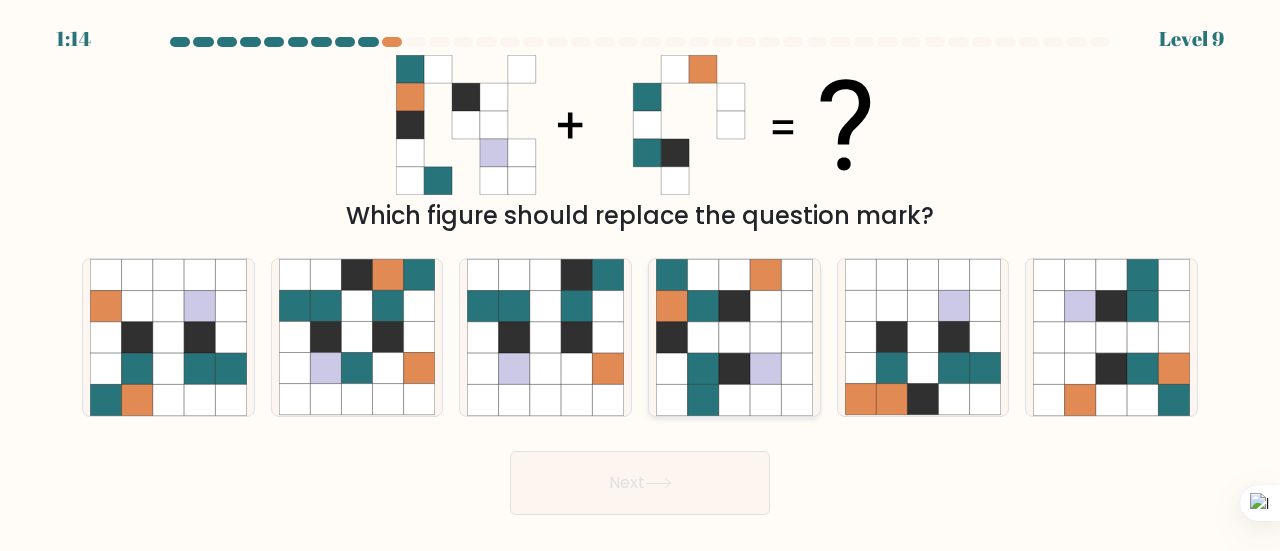 click 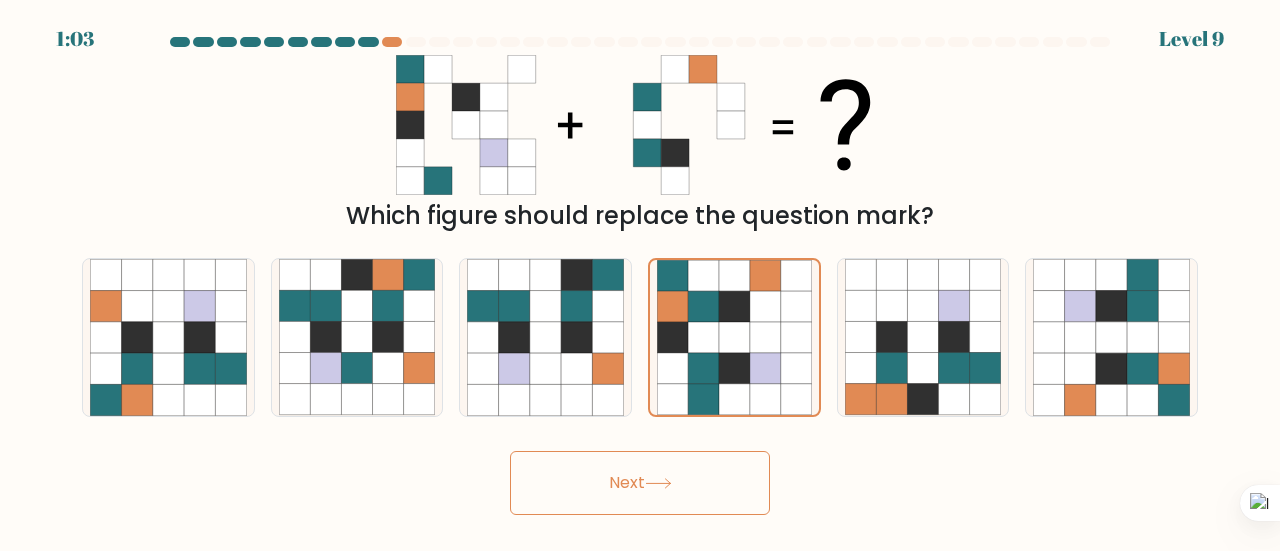 click on "Next" at bounding box center (640, 483) 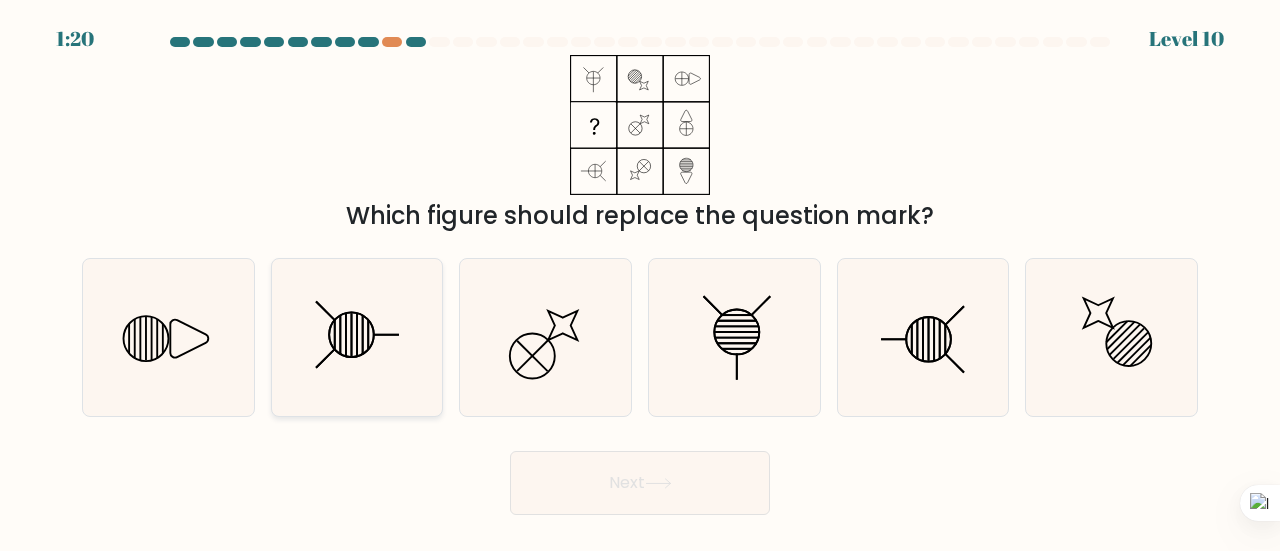 click 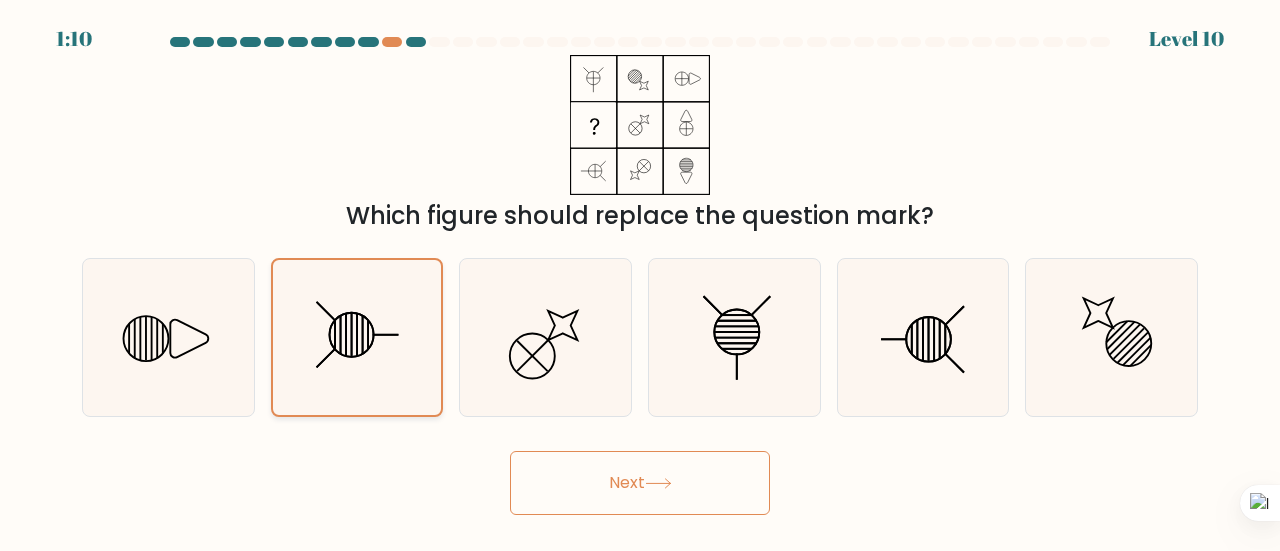 click 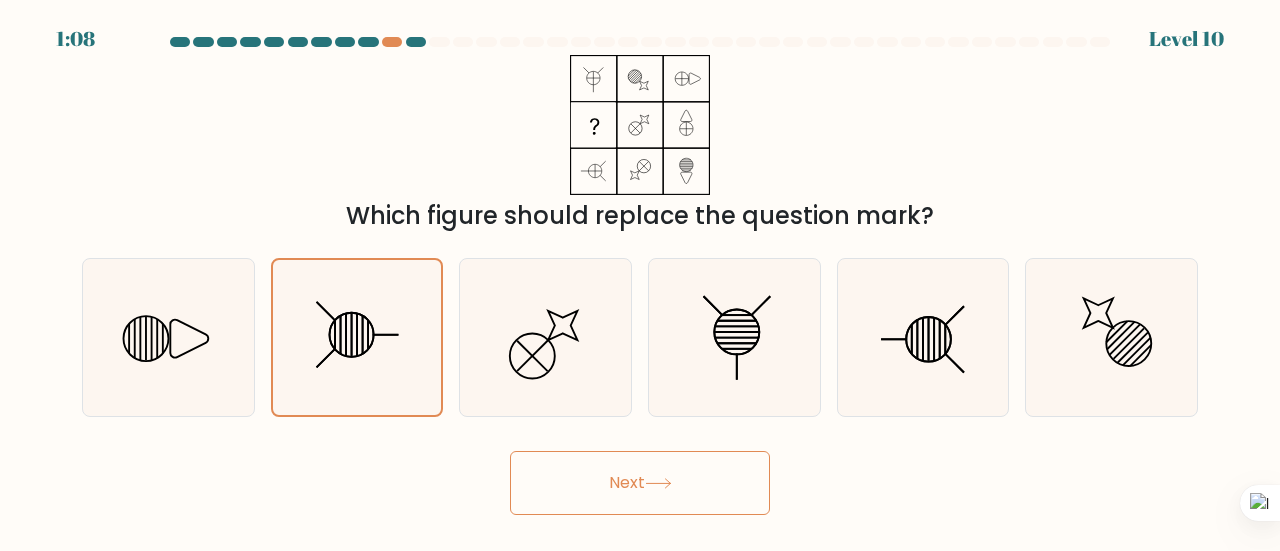 click on "Next" at bounding box center (640, 483) 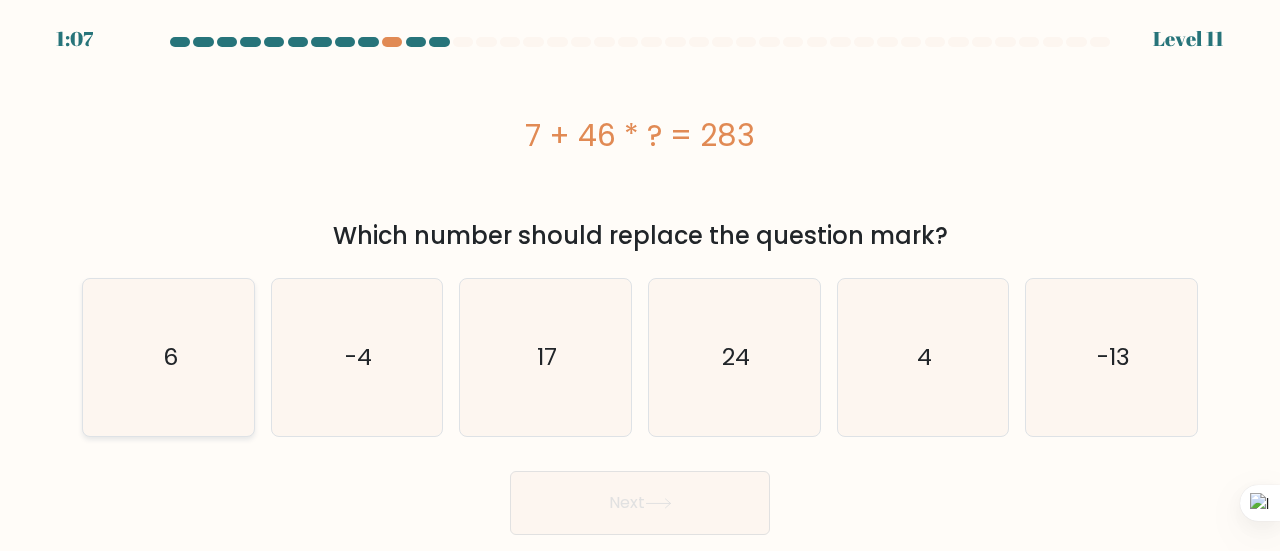 click on "6" 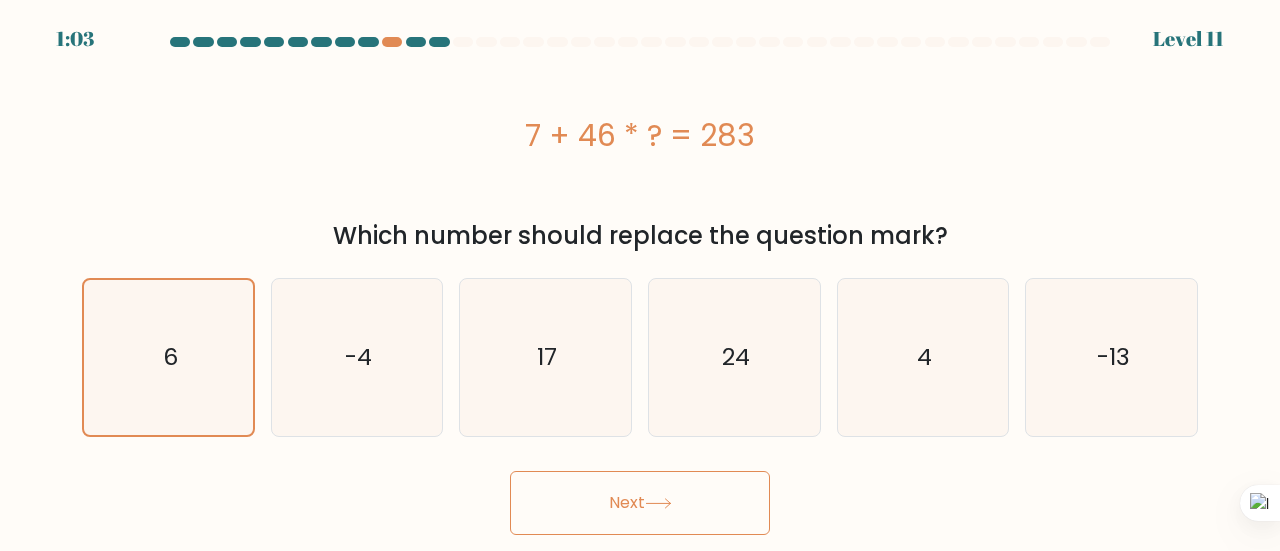 click on "Next" at bounding box center [640, 503] 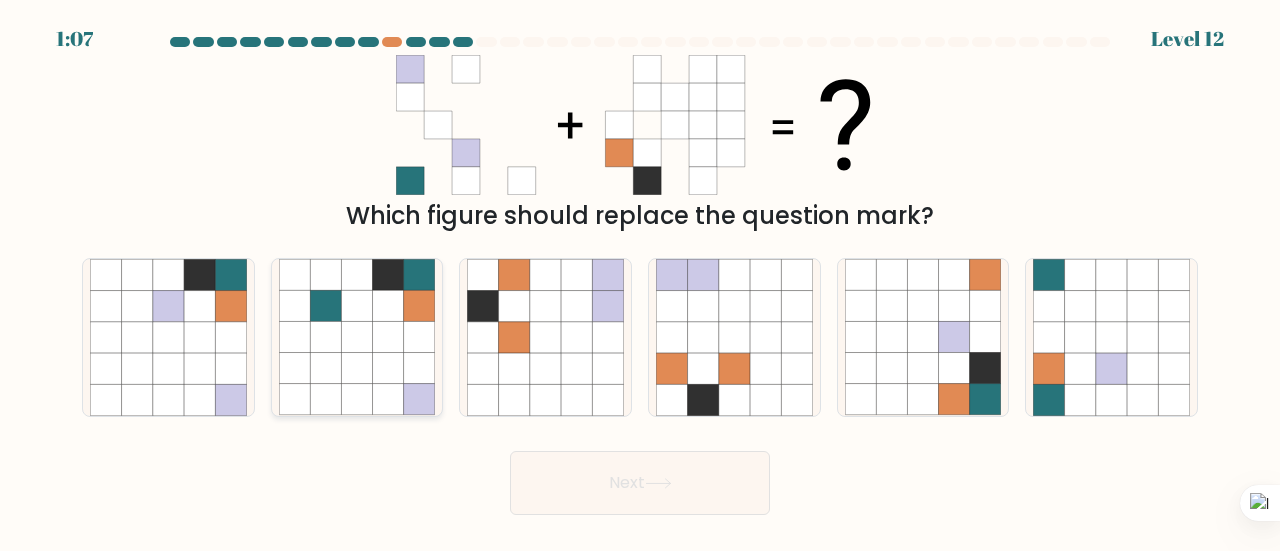 click 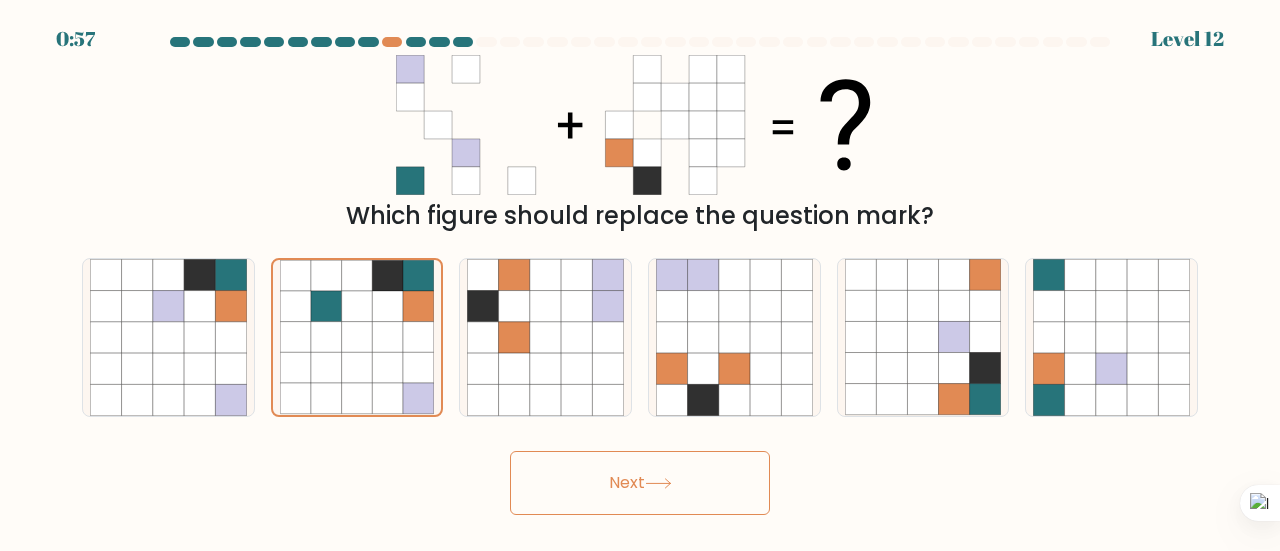 click on "Next" at bounding box center (640, 483) 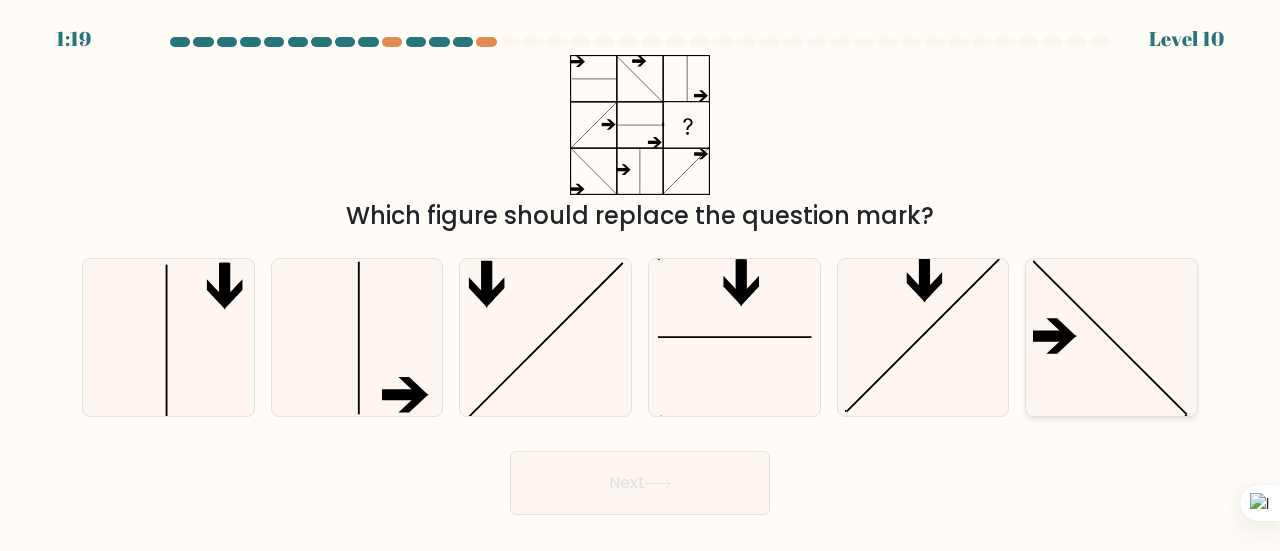 click 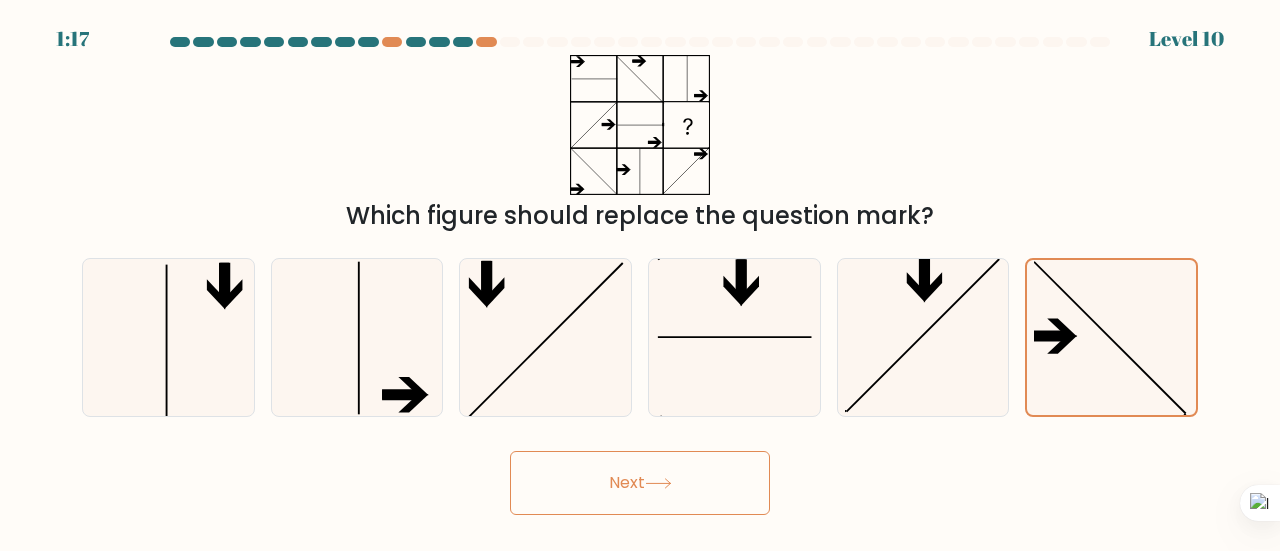 click on "Next" at bounding box center (640, 483) 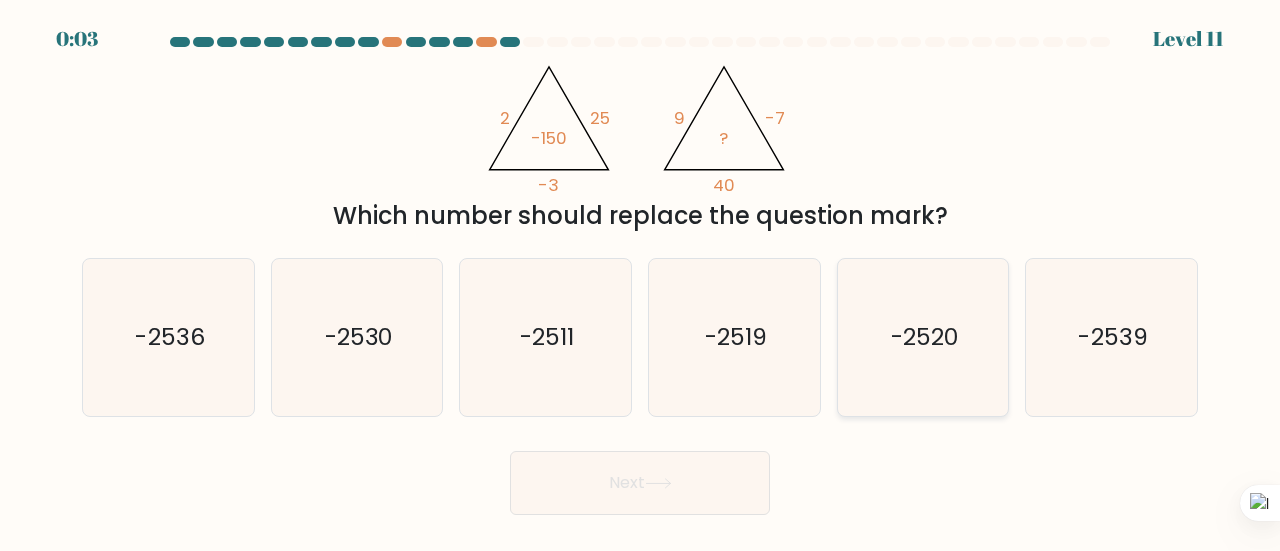 click on "-2520" 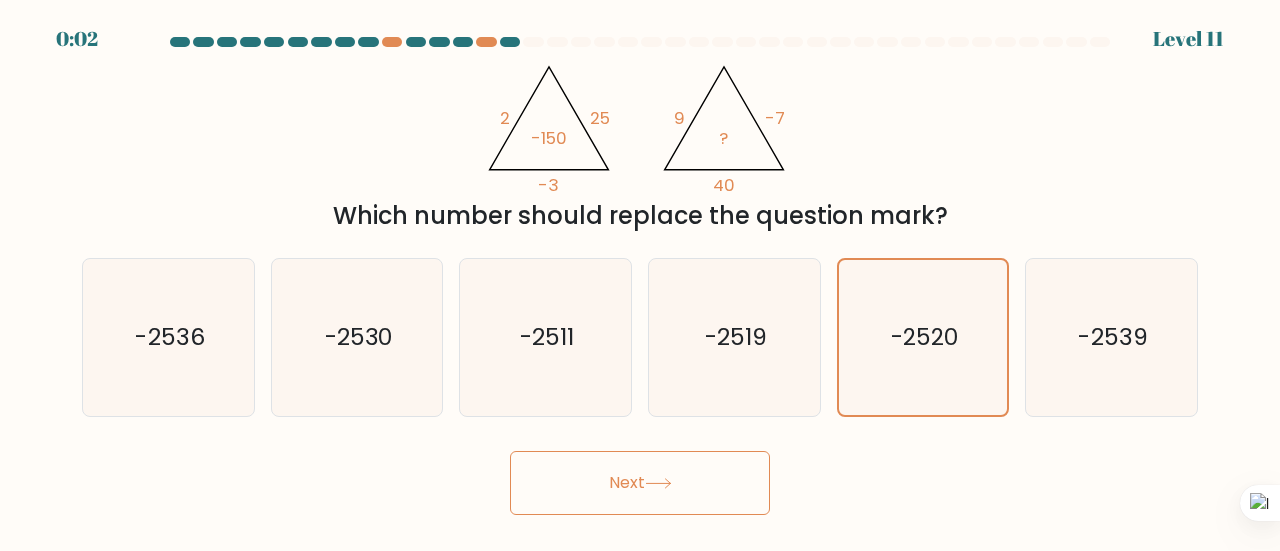 click on "Next" at bounding box center (640, 483) 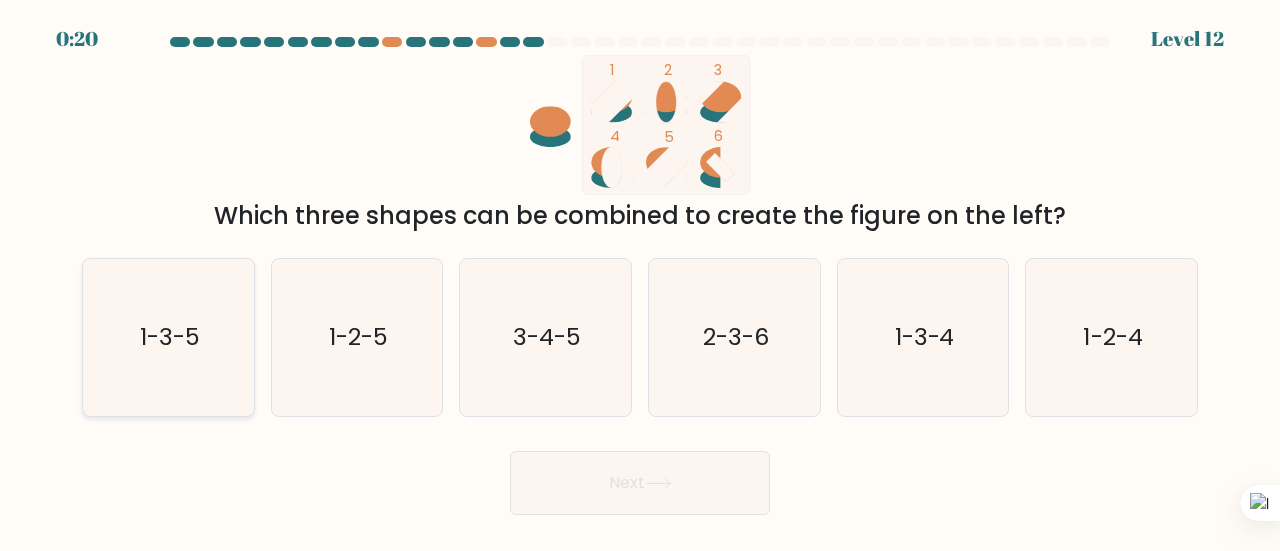 click on "1-3-5" 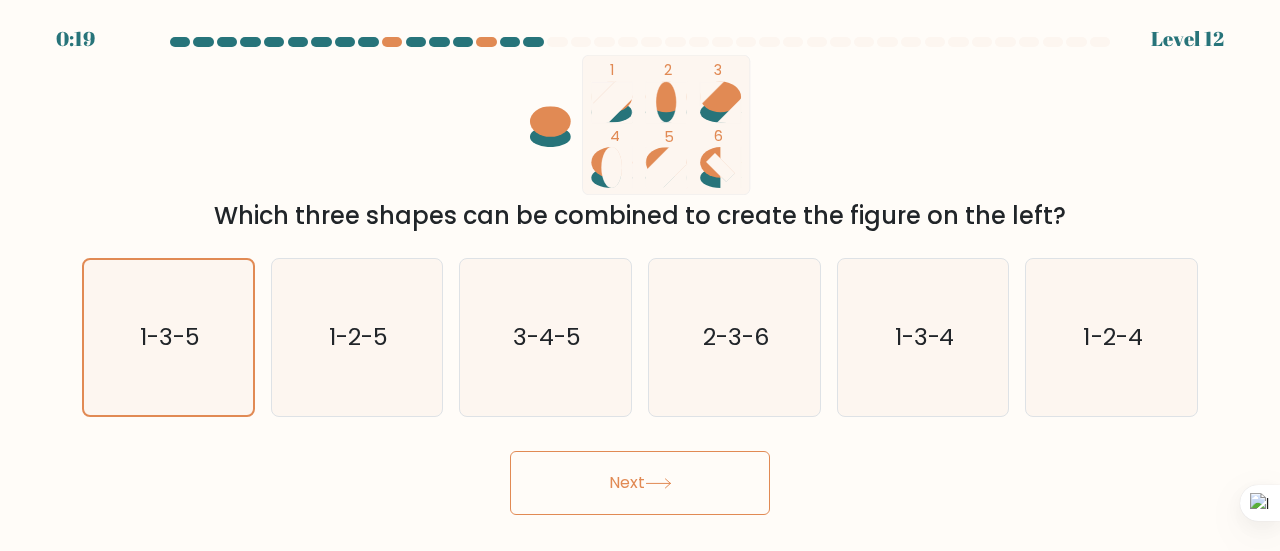 click on "Next" at bounding box center [640, 483] 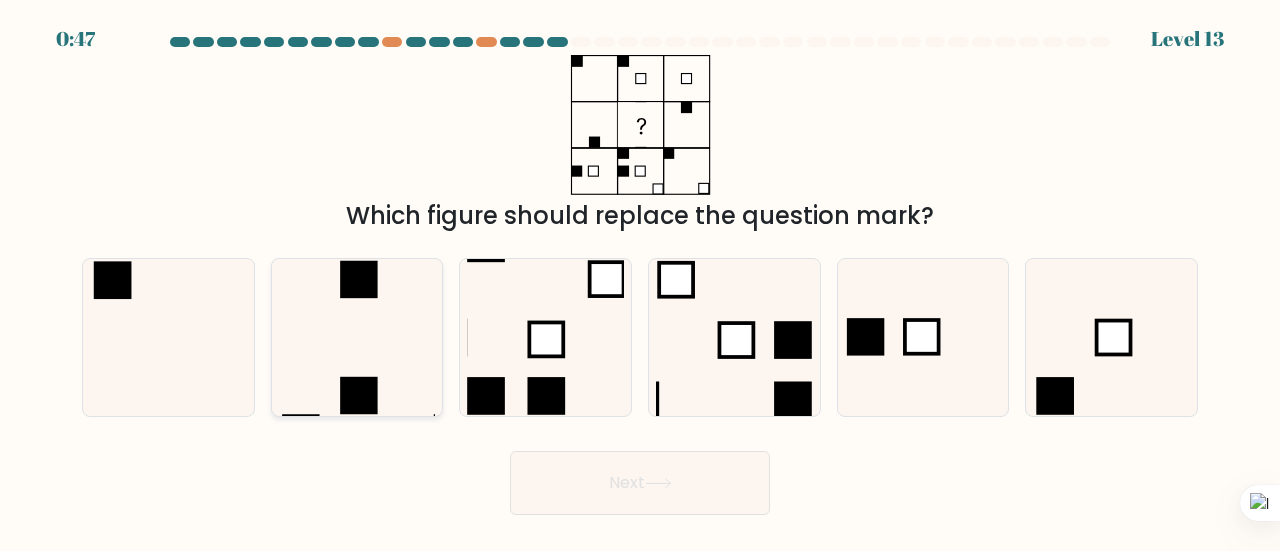 click 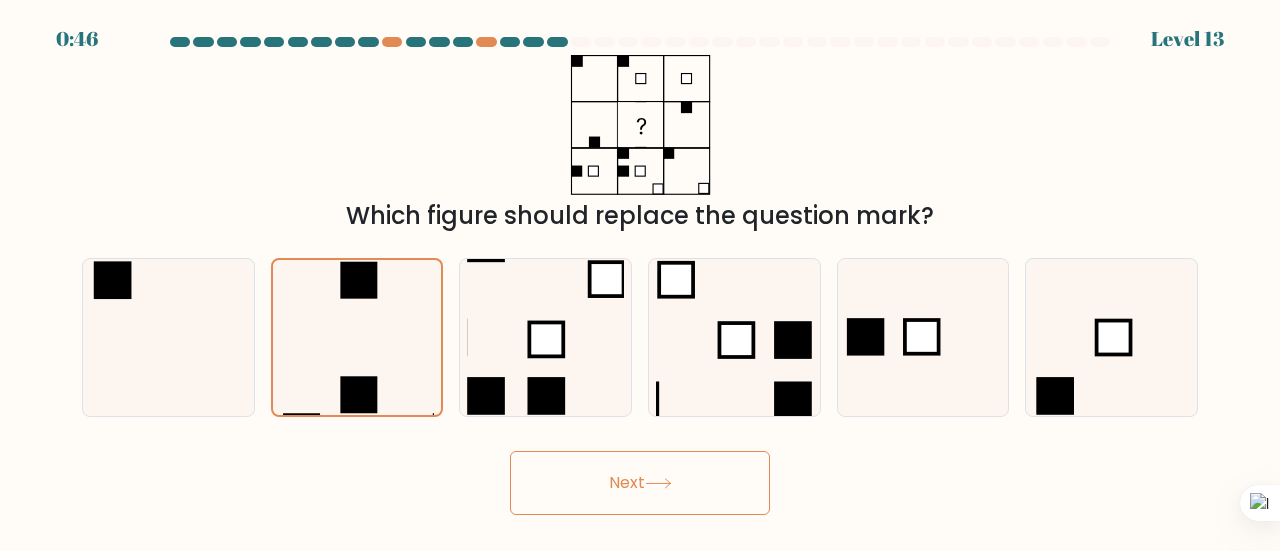 click on "Next" at bounding box center [640, 483] 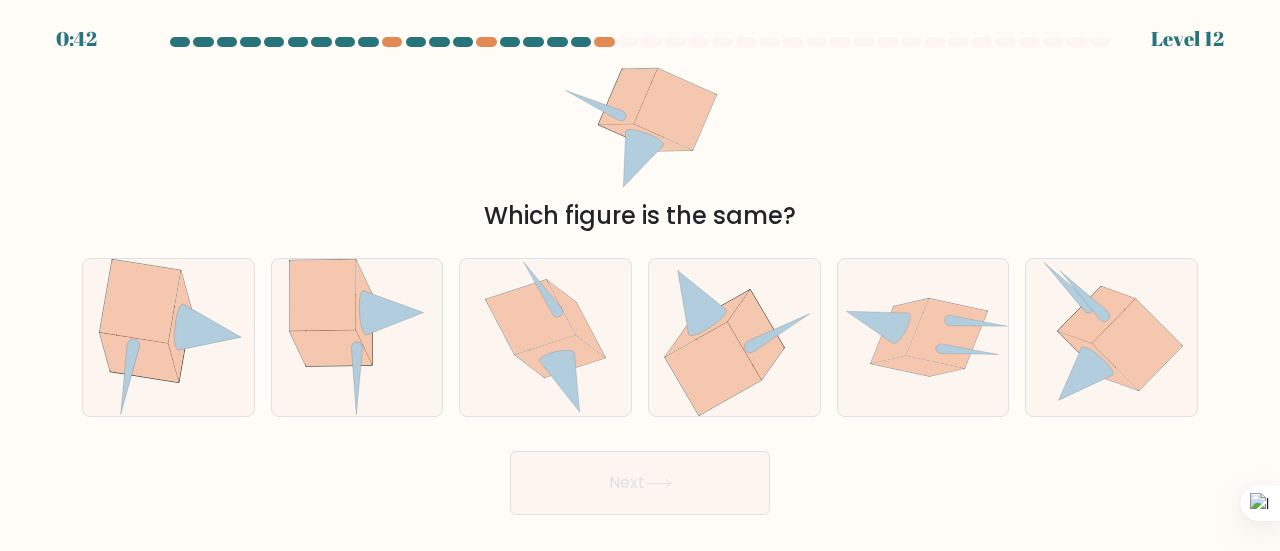 scroll, scrollTop: 0, scrollLeft: 0, axis: both 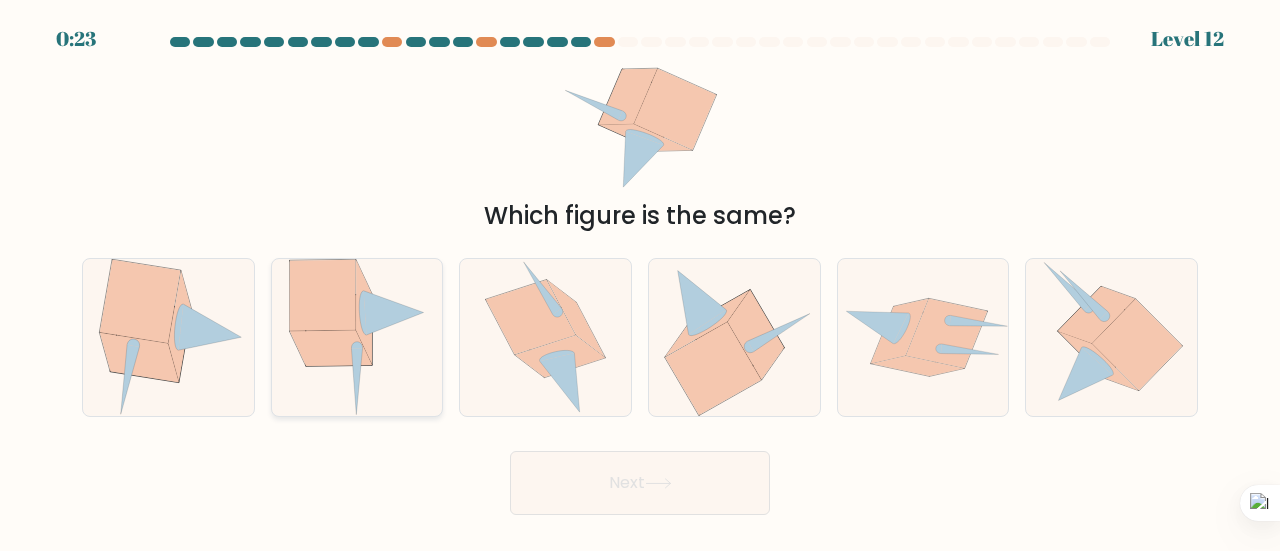 click 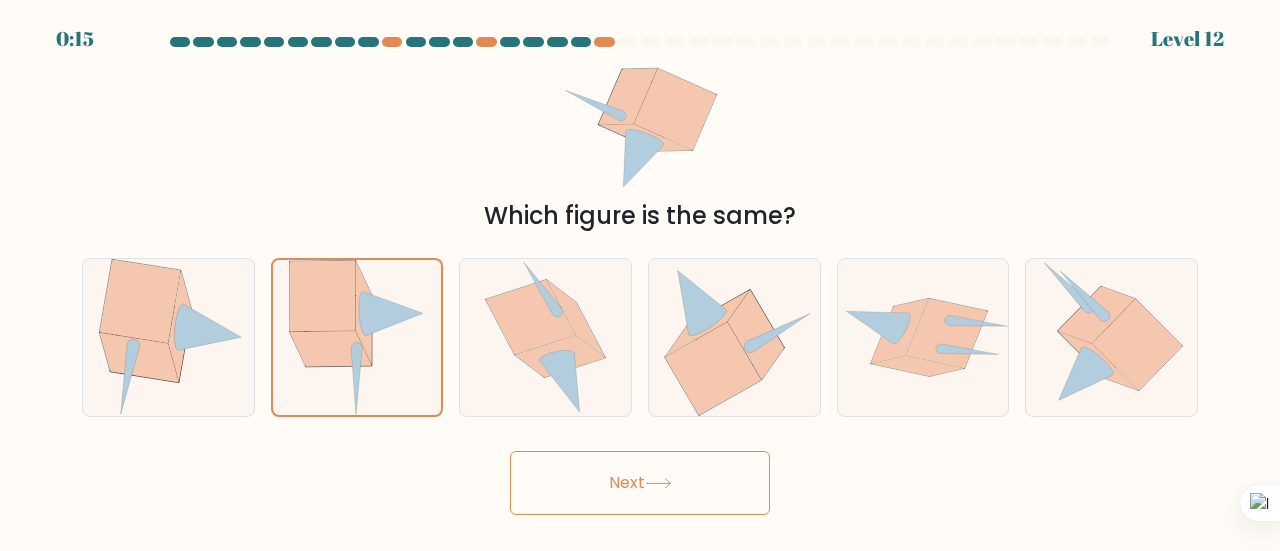 click on "Next" at bounding box center (640, 483) 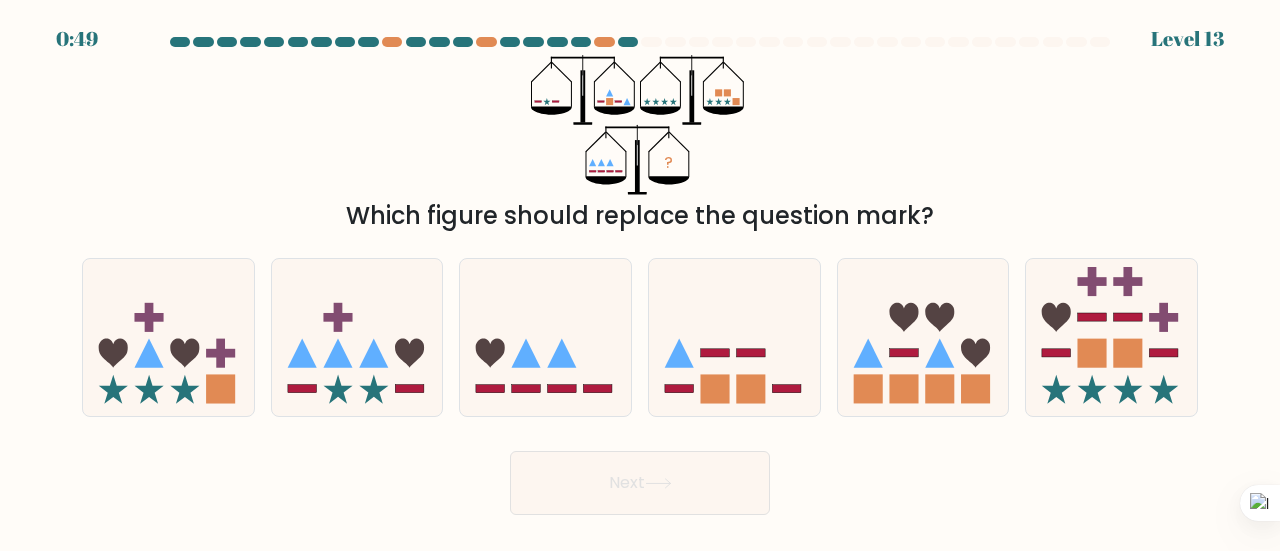 click on "?
Which figure should replace the question mark?" at bounding box center (640, 144) 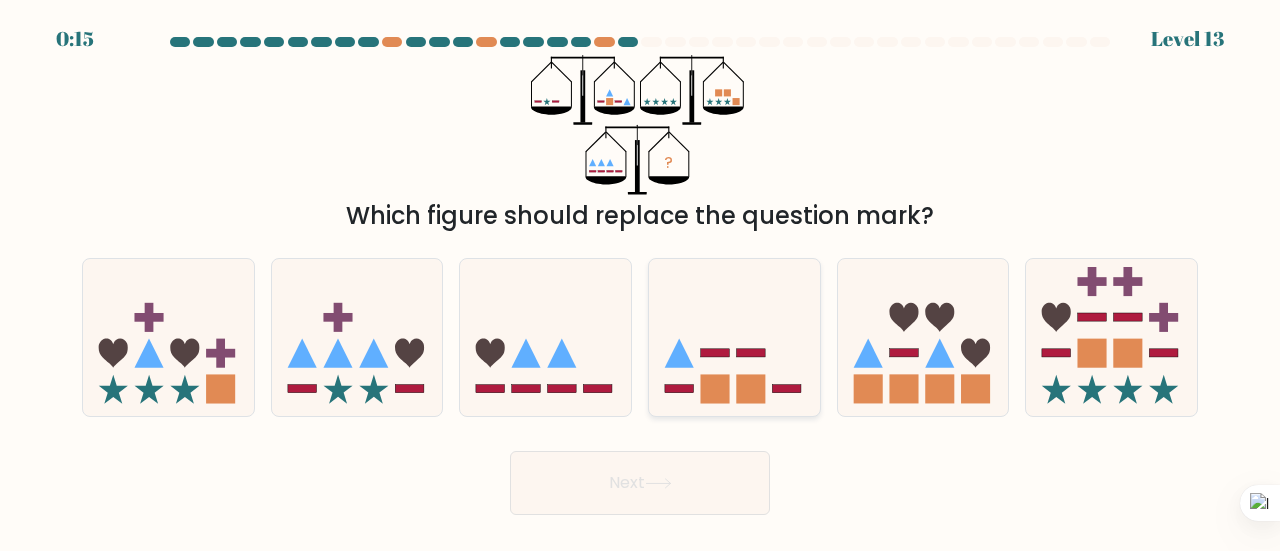 click 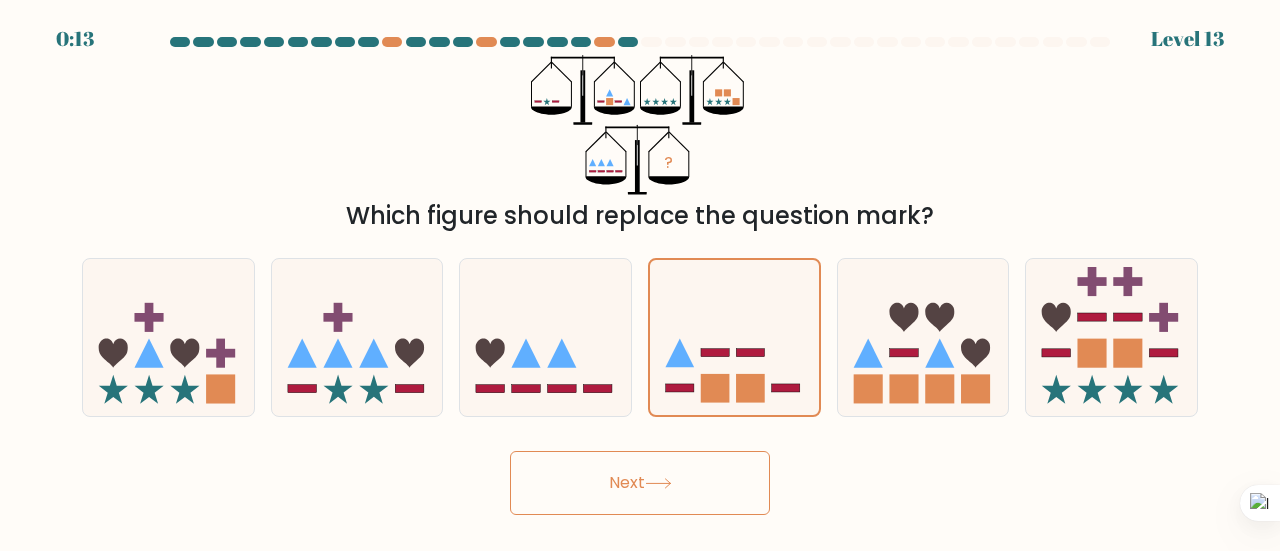 click on "Next" at bounding box center [640, 483] 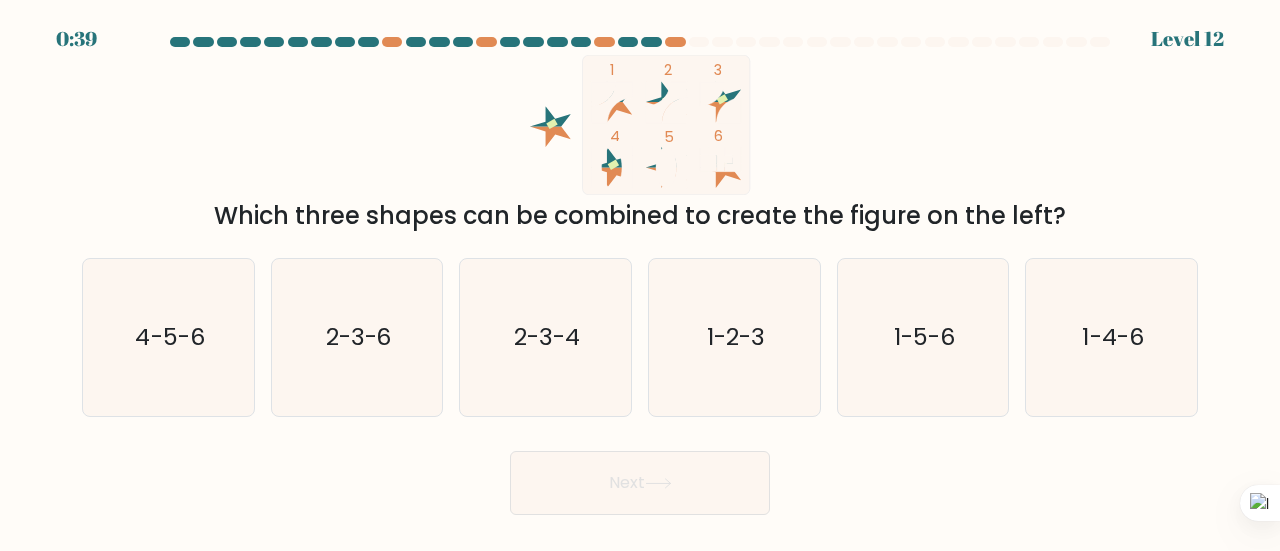 scroll, scrollTop: 0, scrollLeft: 0, axis: both 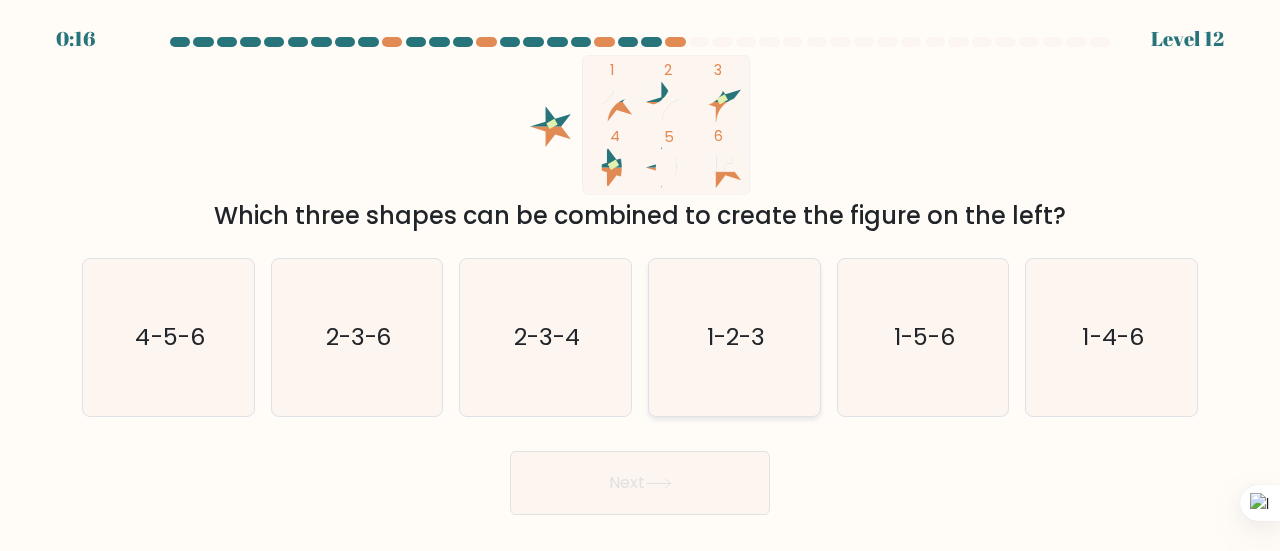 click on "1-2-3" 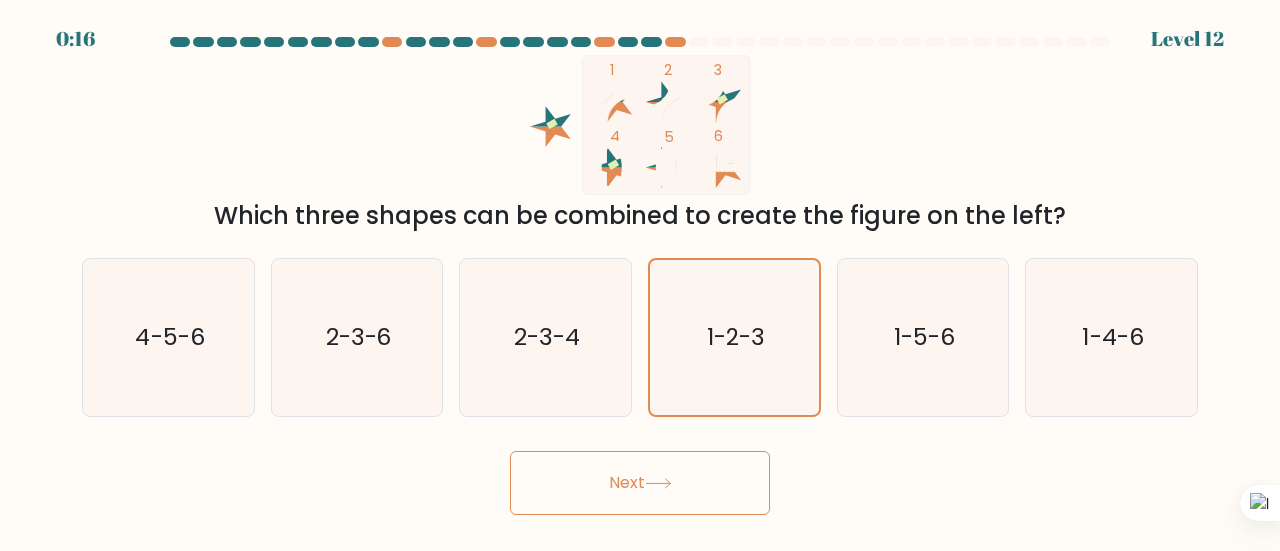 click on "Next" at bounding box center [640, 483] 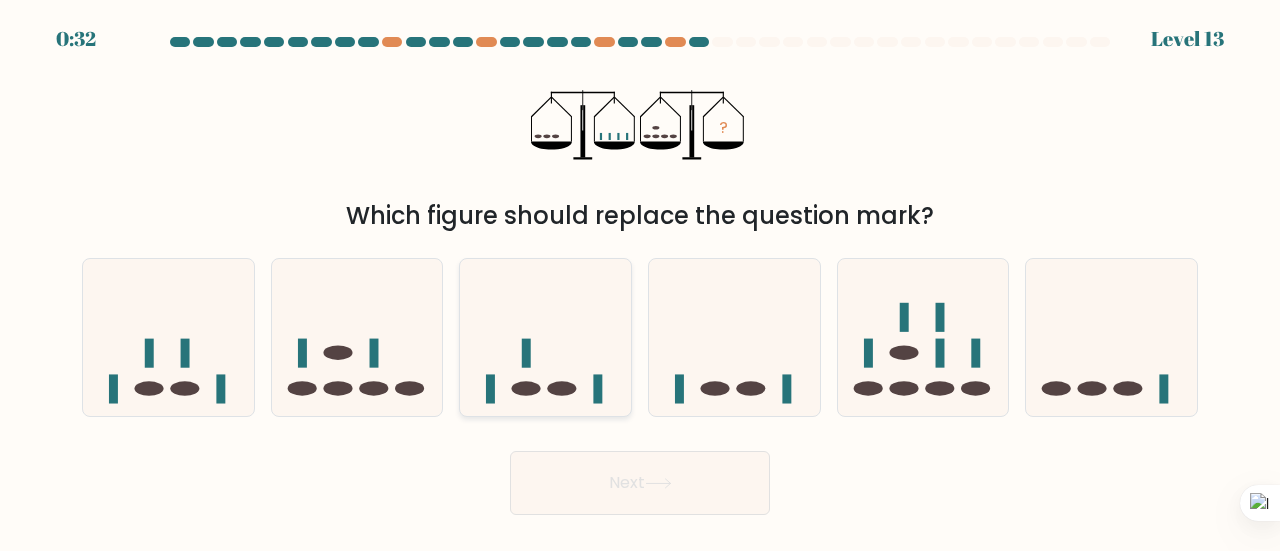 click 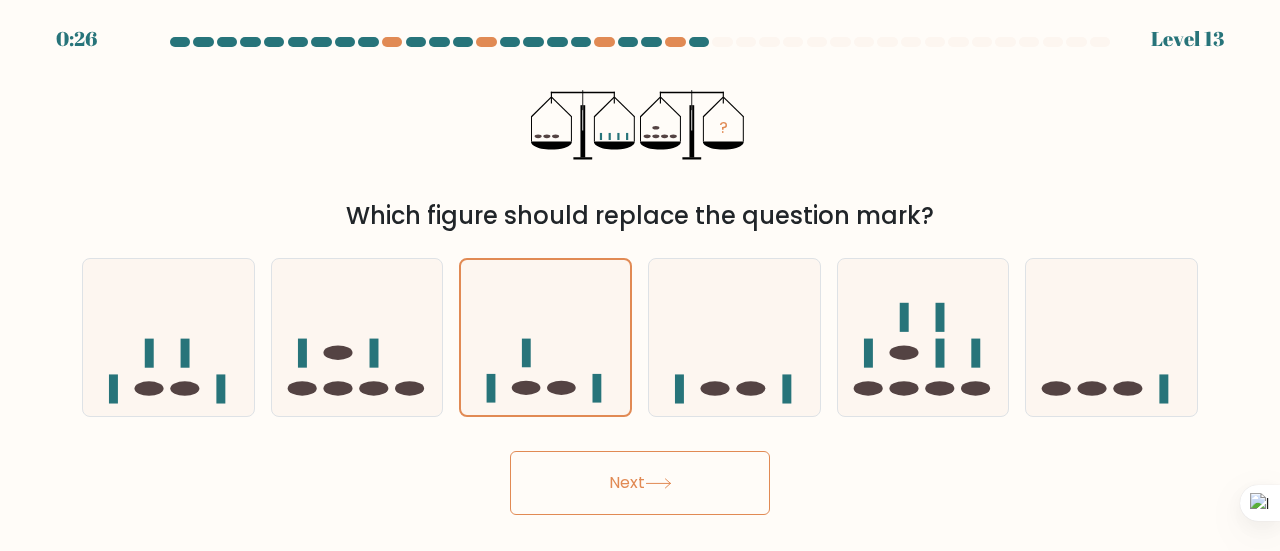drag, startPoint x: 642, startPoint y: 451, endPoint x: 634, endPoint y: 479, distance: 29.12044 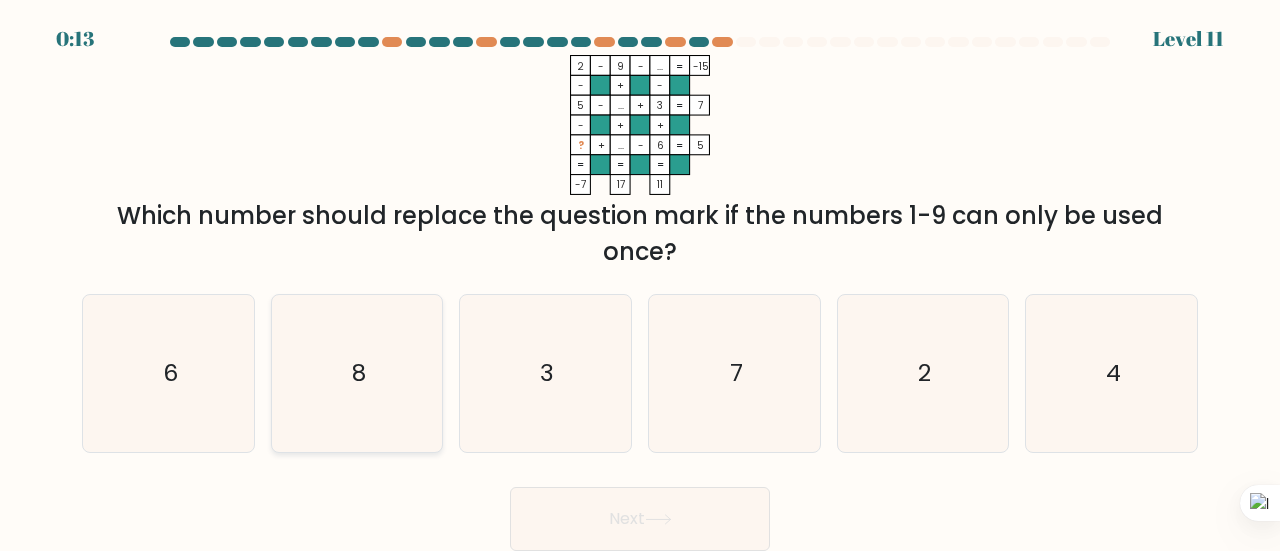 click on "8" 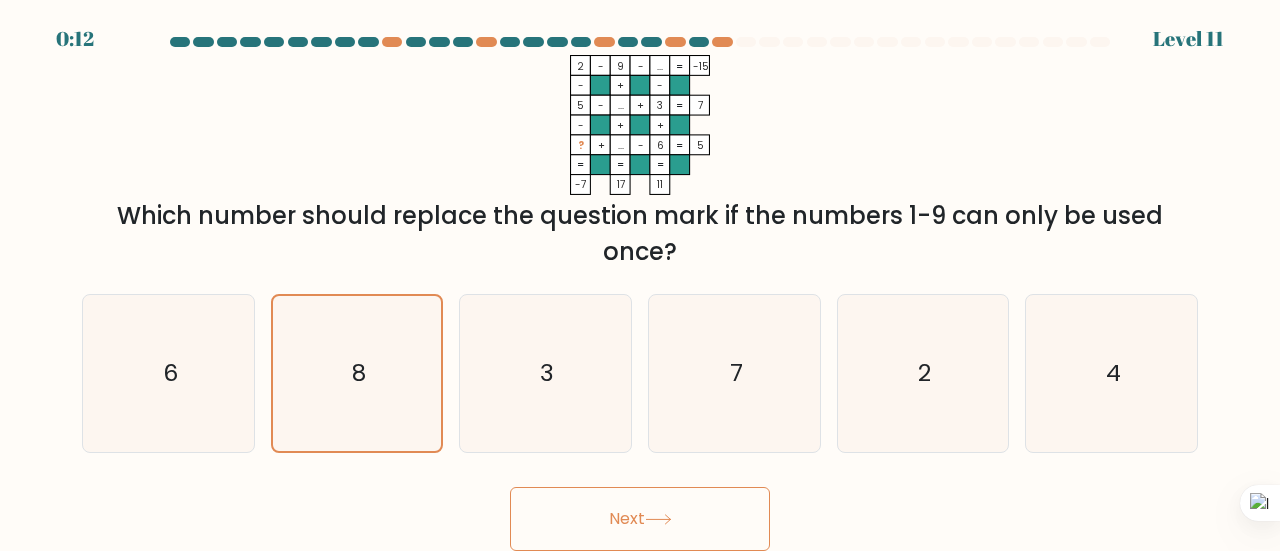 click on "Next" at bounding box center [640, 519] 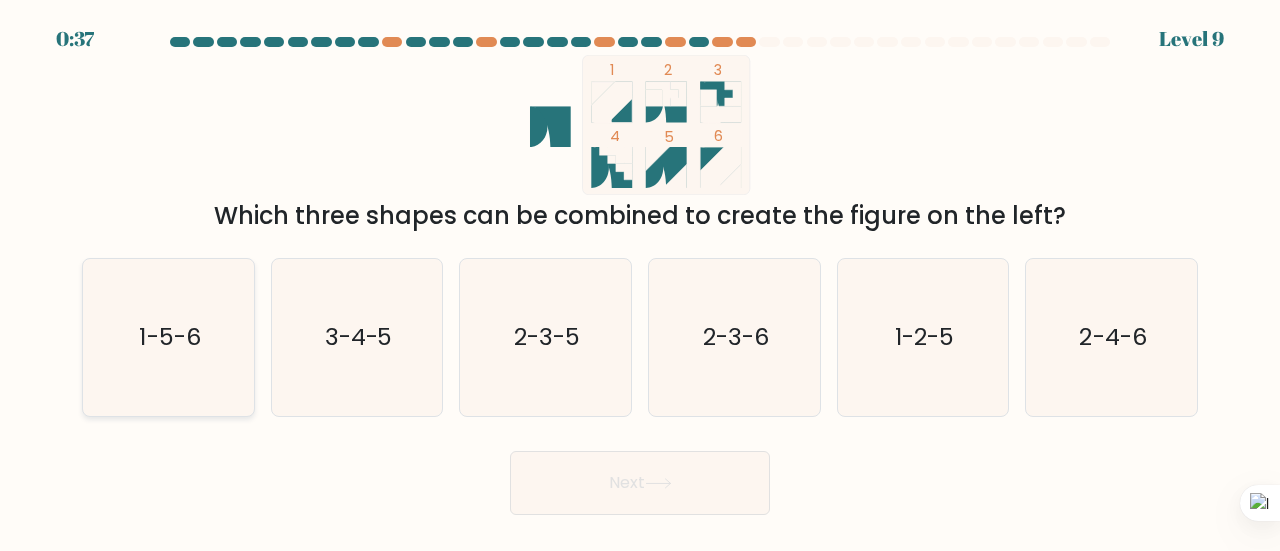 click on "1-5-6" 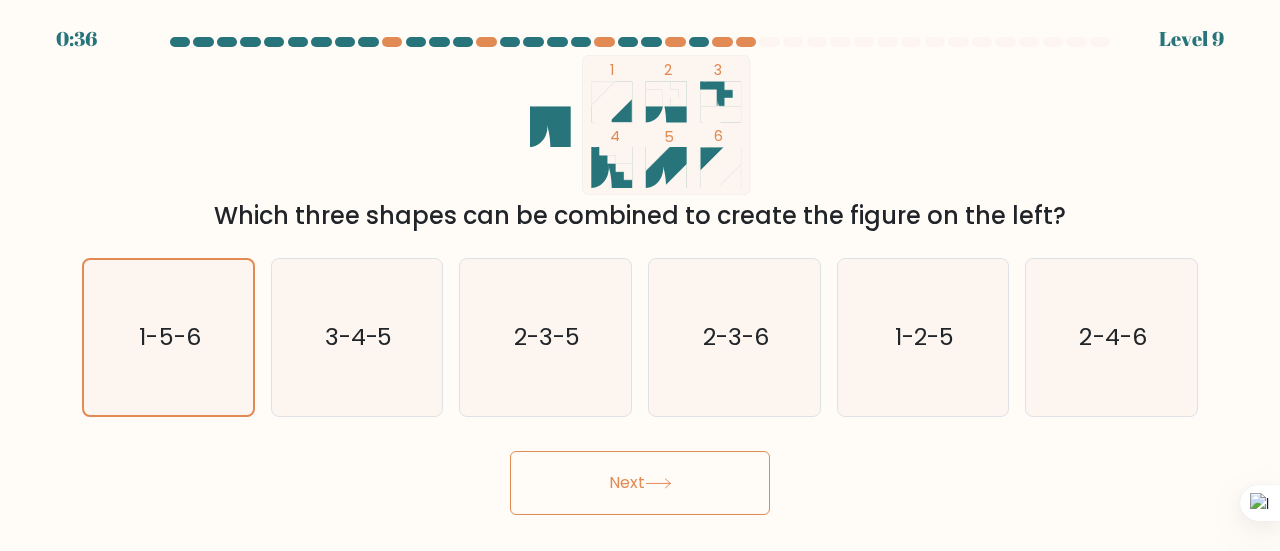 click on "Next" at bounding box center [640, 483] 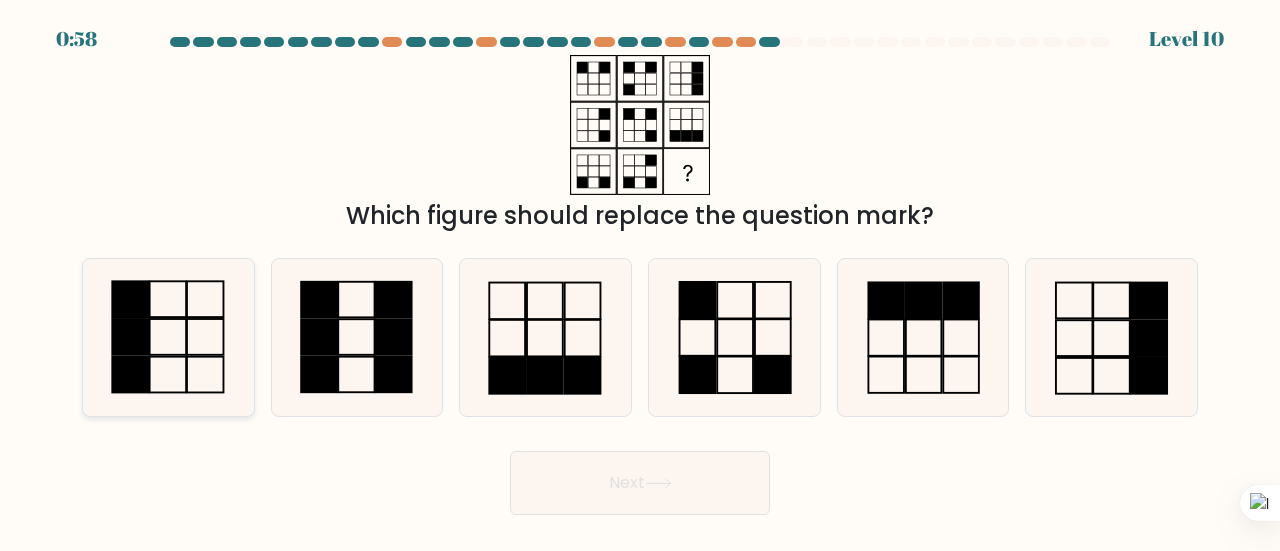 click 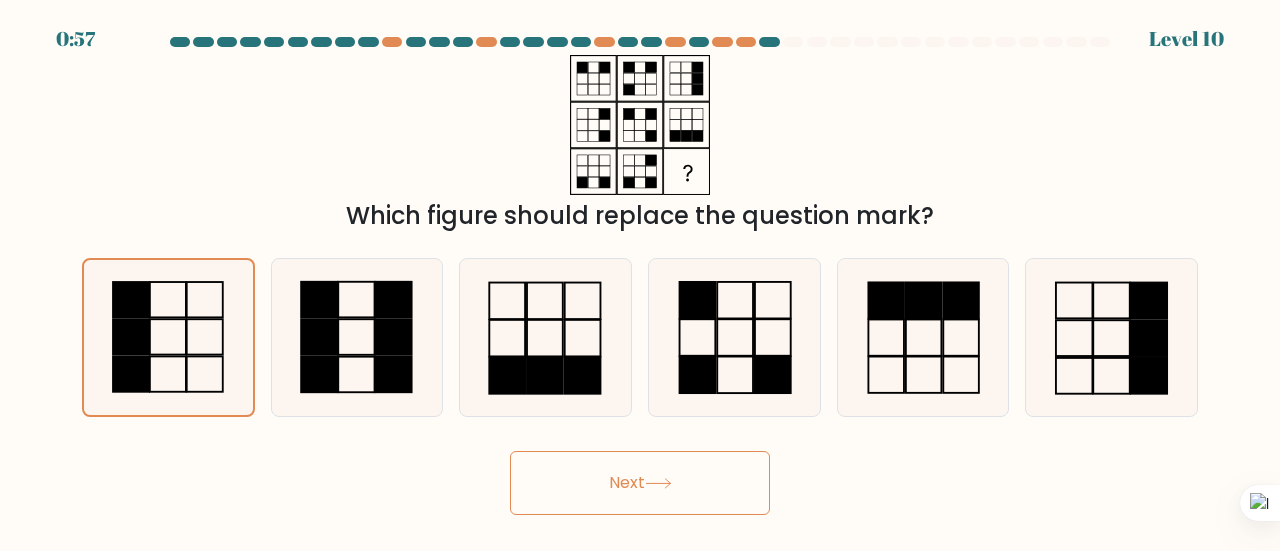 click on "Next" at bounding box center [640, 483] 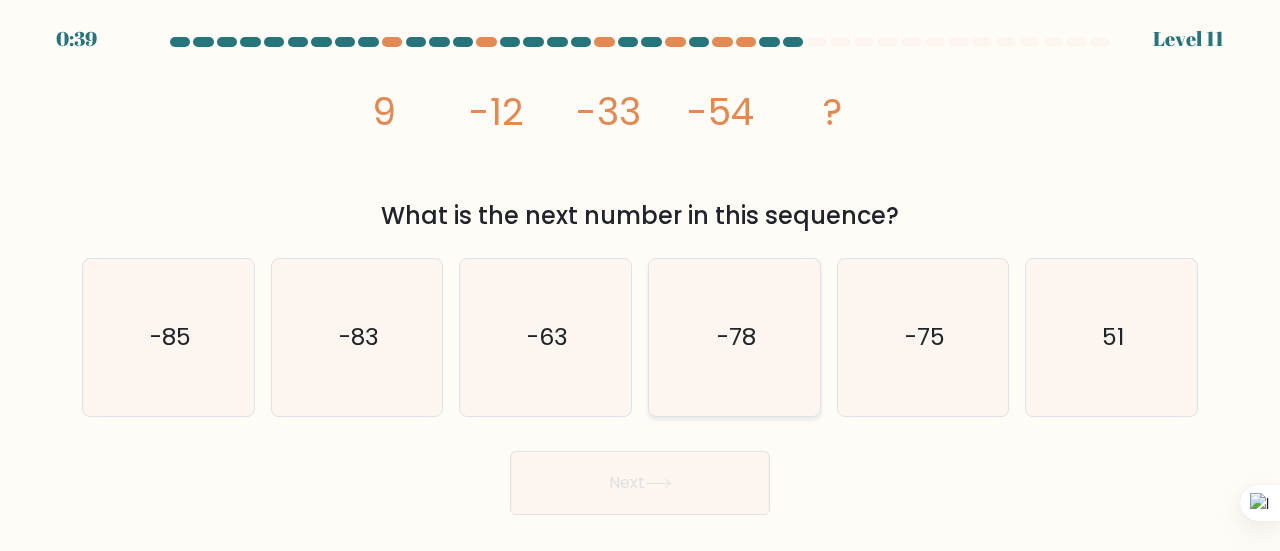 click on "-78" 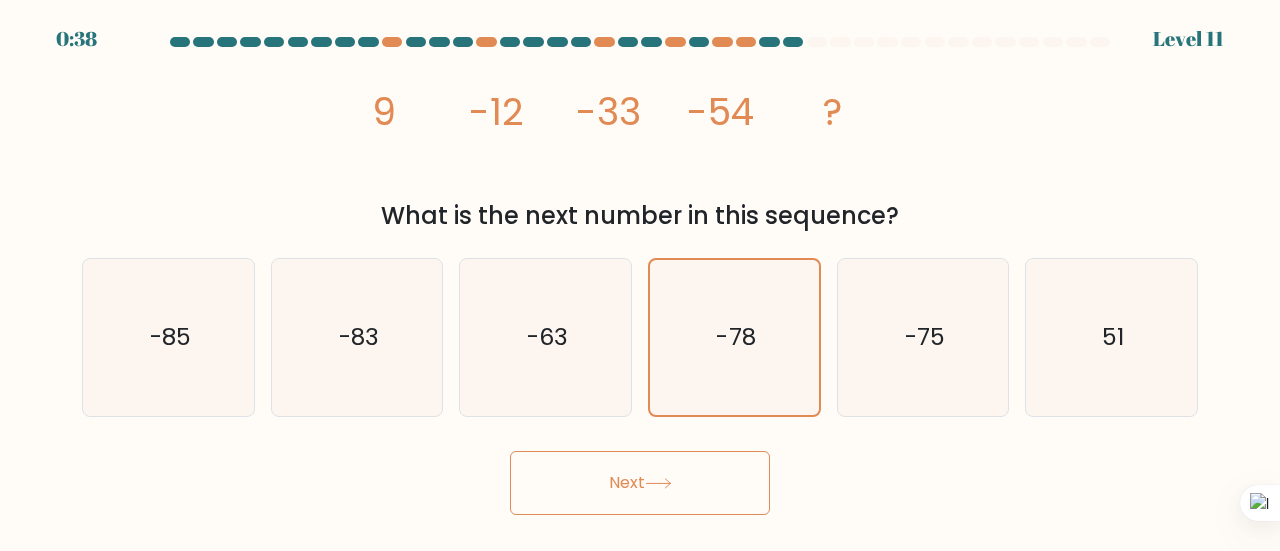 click on "Next" at bounding box center (640, 483) 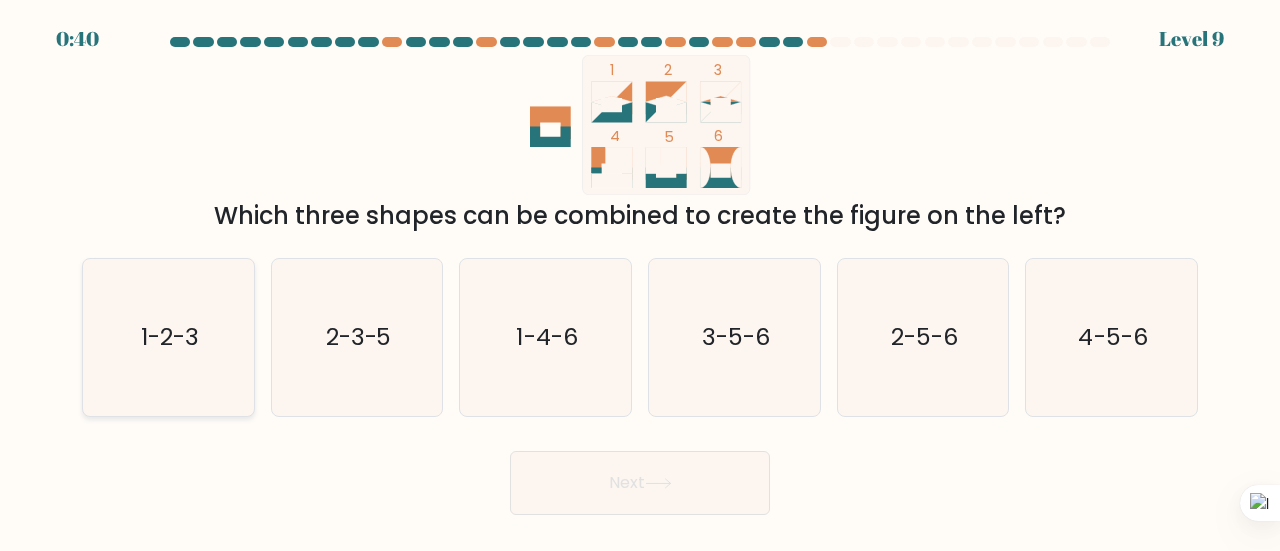 click on "1-2-3" 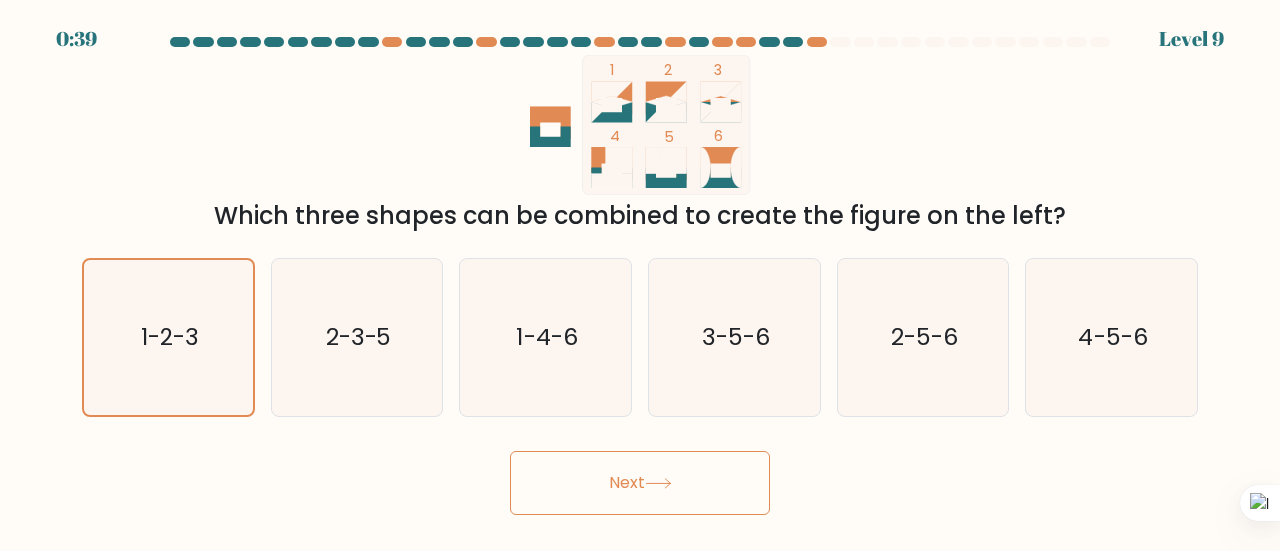 click on "Next" at bounding box center (640, 483) 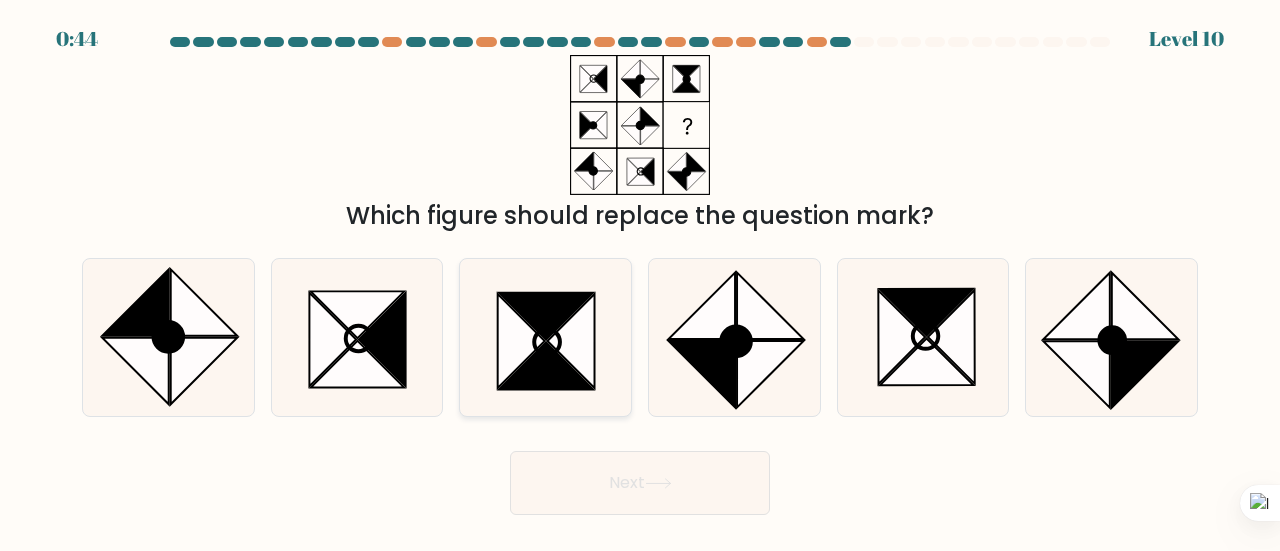 click 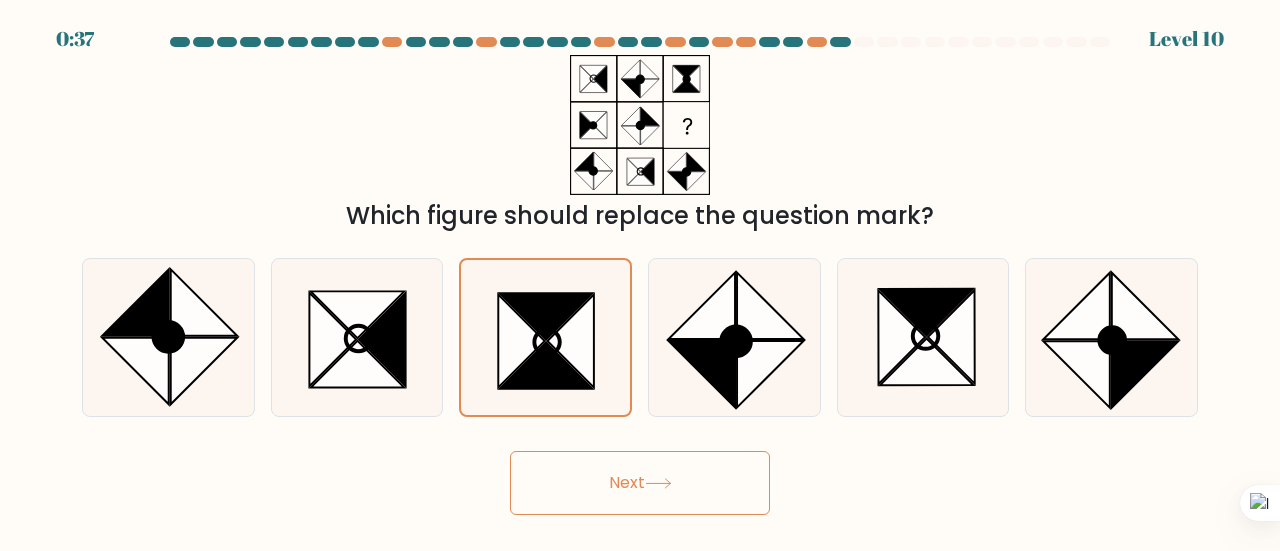 click on "Next" at bounding box center [640, 483] 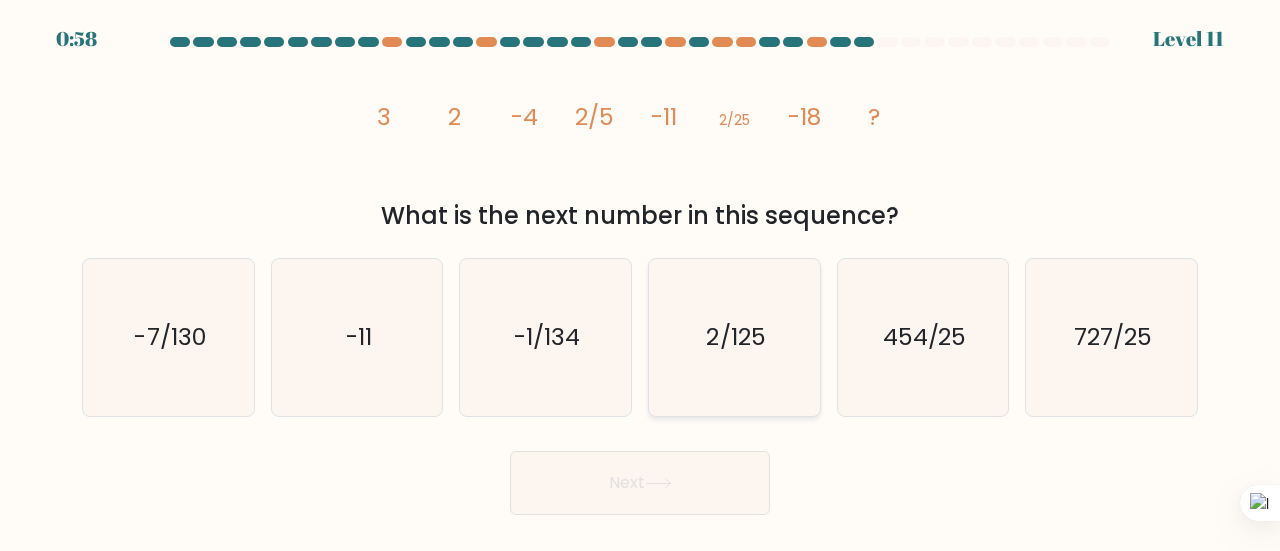 click on "2/125" 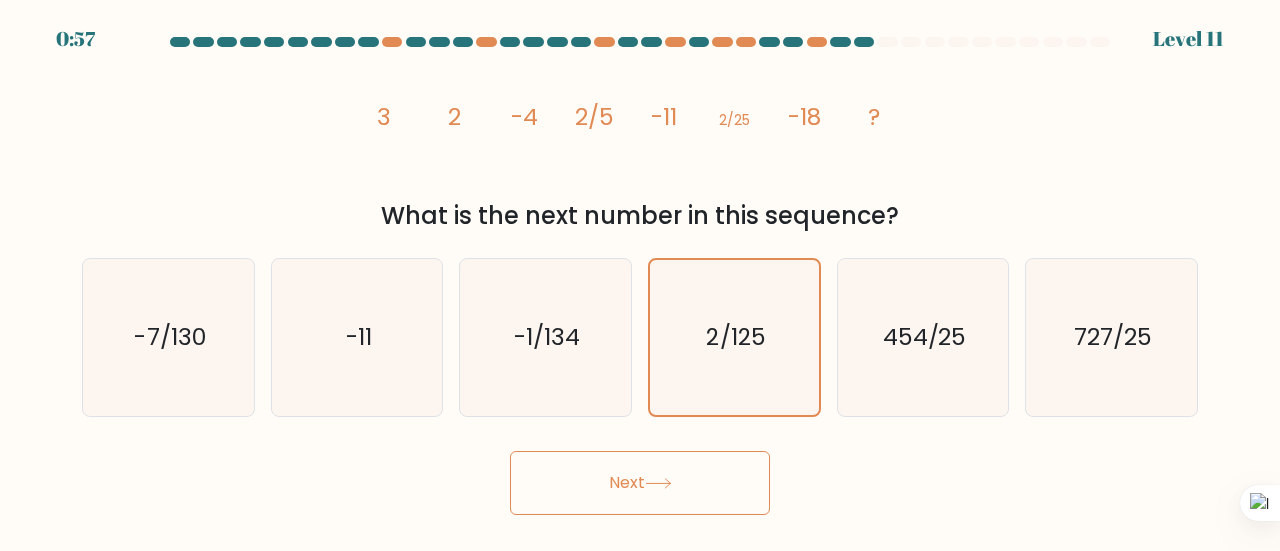 click on "Next" at bounding box center (640, 483) 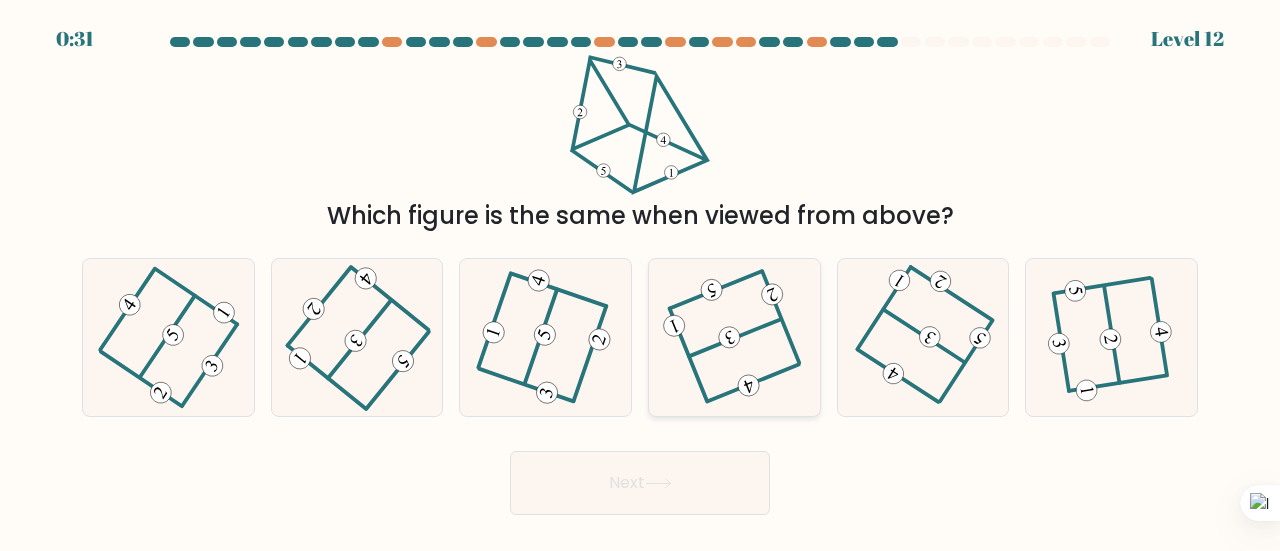 click 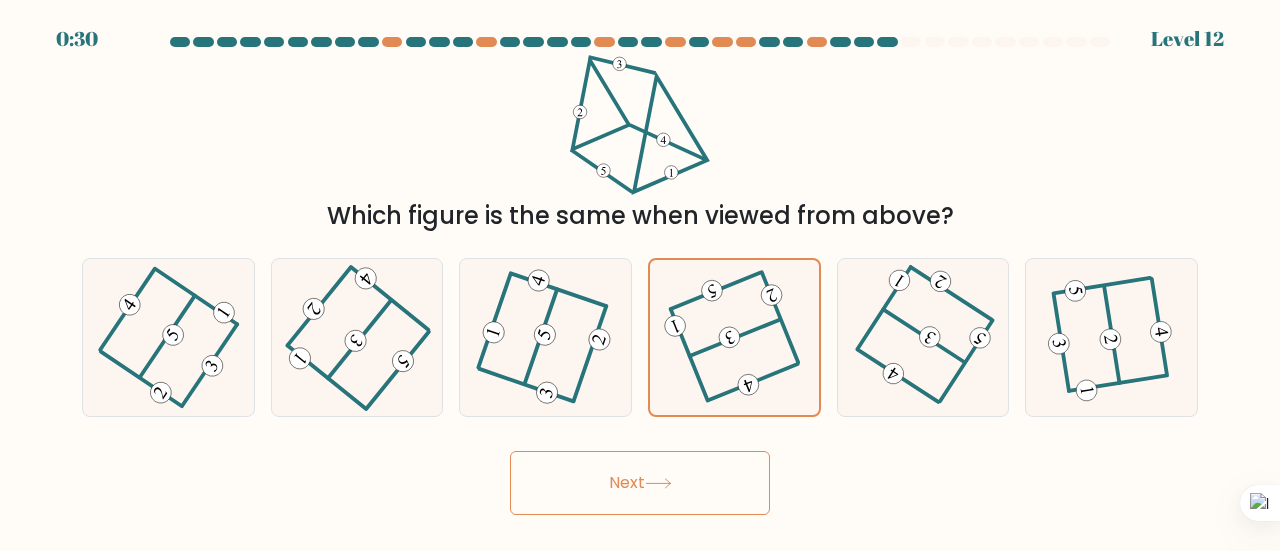 click on "Next" at bounding box center (640, 483) 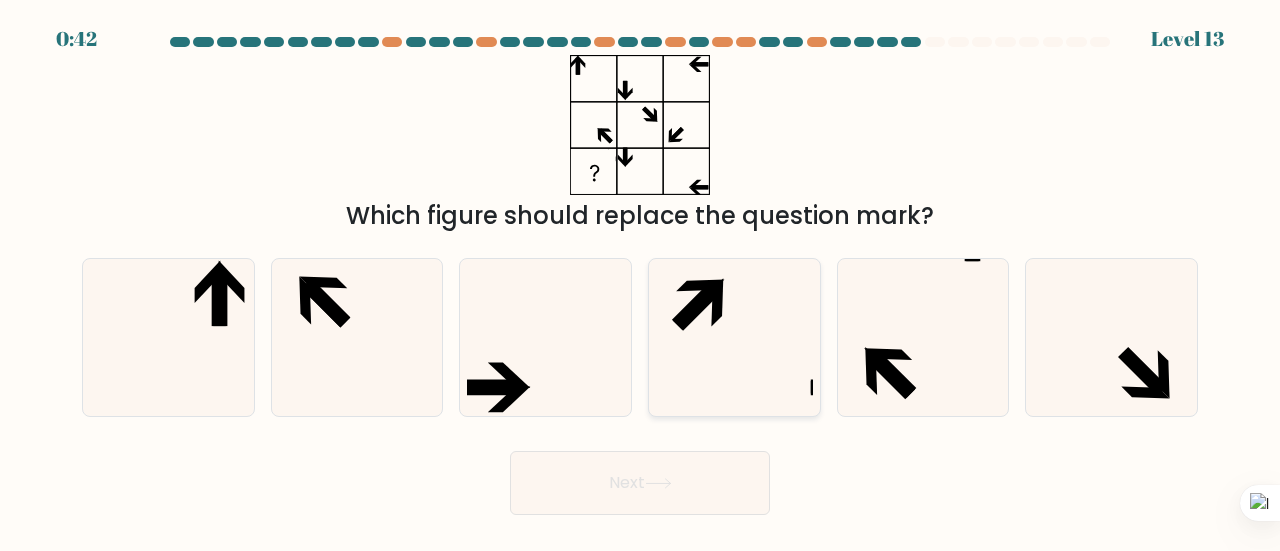 click 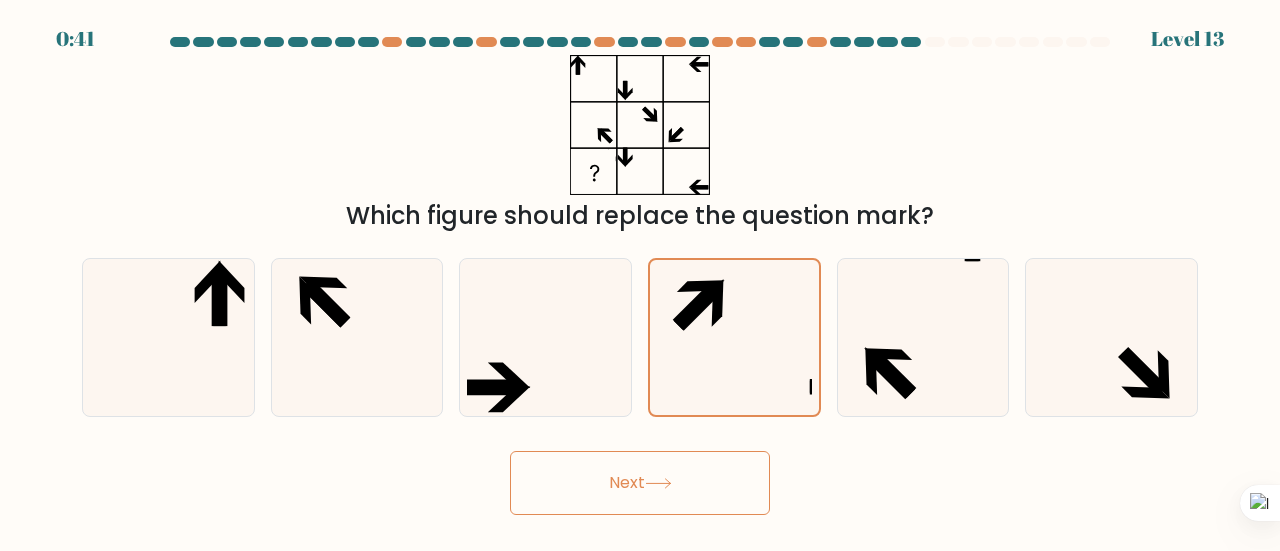 click on "Next" at bounding box center [640, 483] 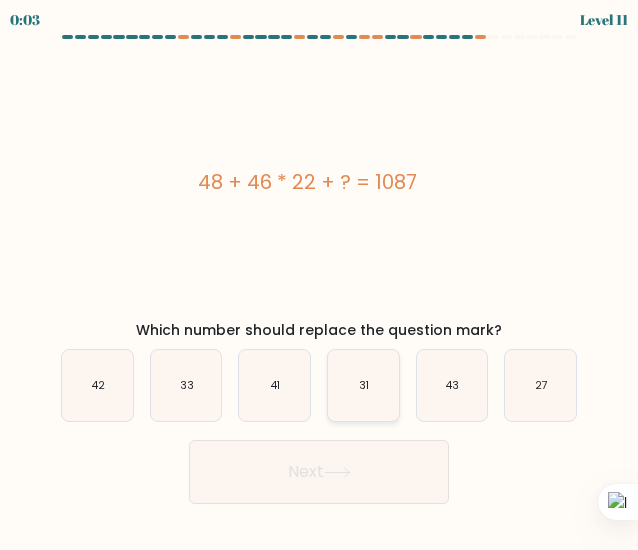 click on "31" 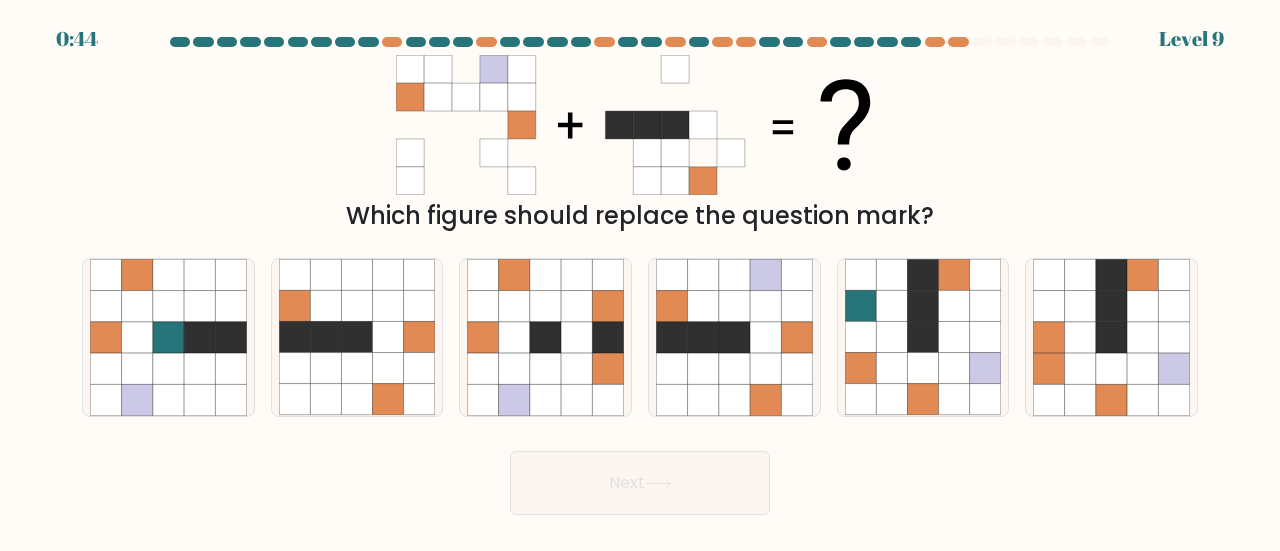 scroll, scrollTop: 0, scrollLeft: 0, axis: both 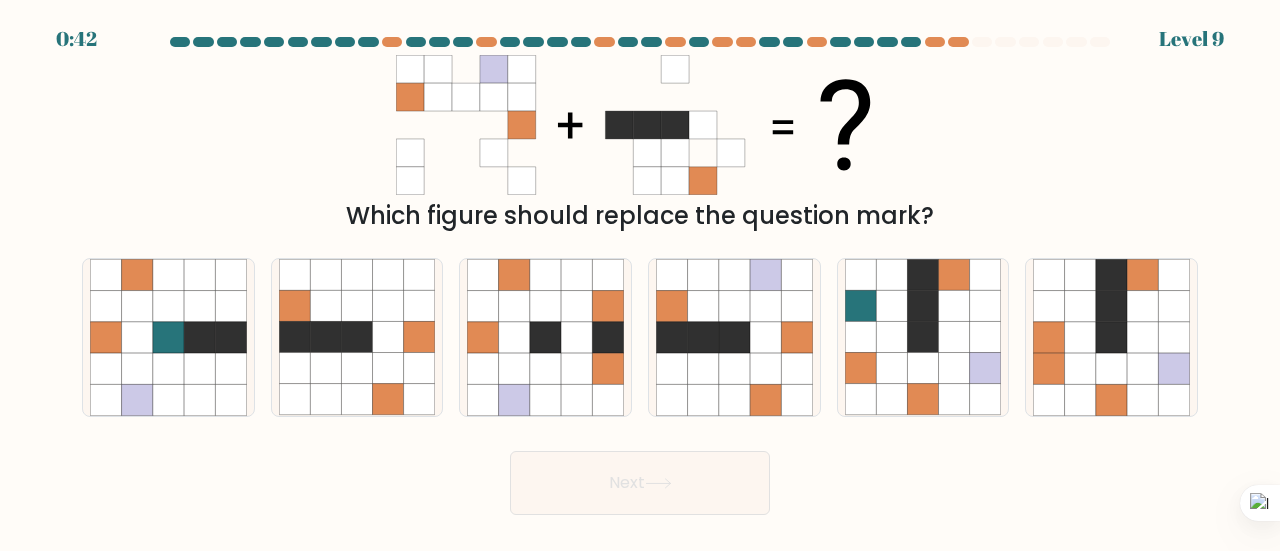 click on "Next" at bounding box center [640, 483] 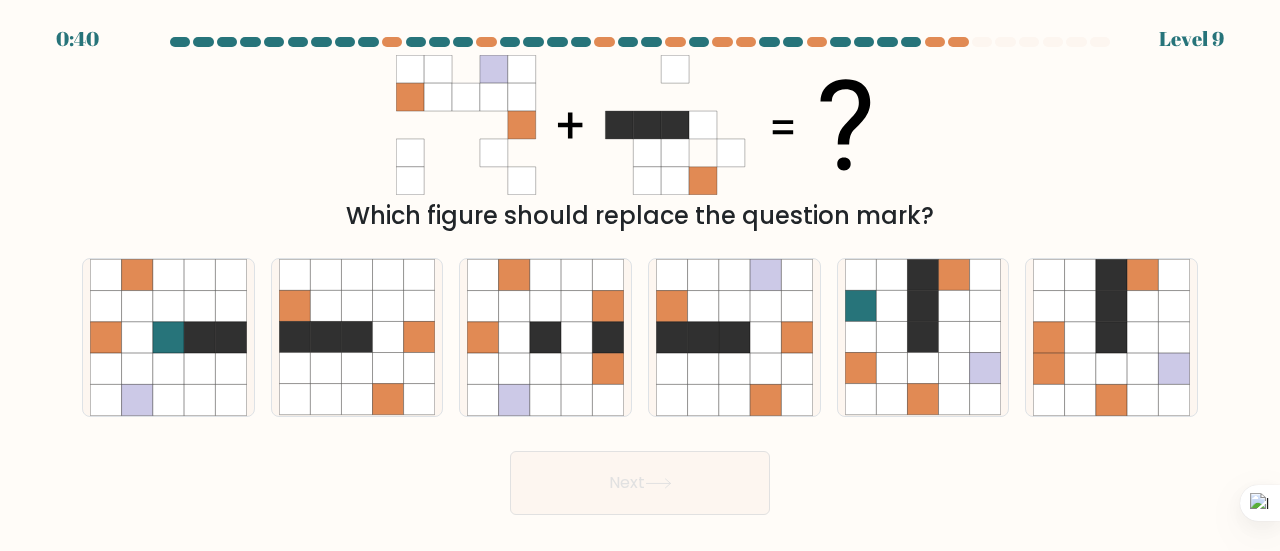 click on "Next" at bounding box center (640, 478) 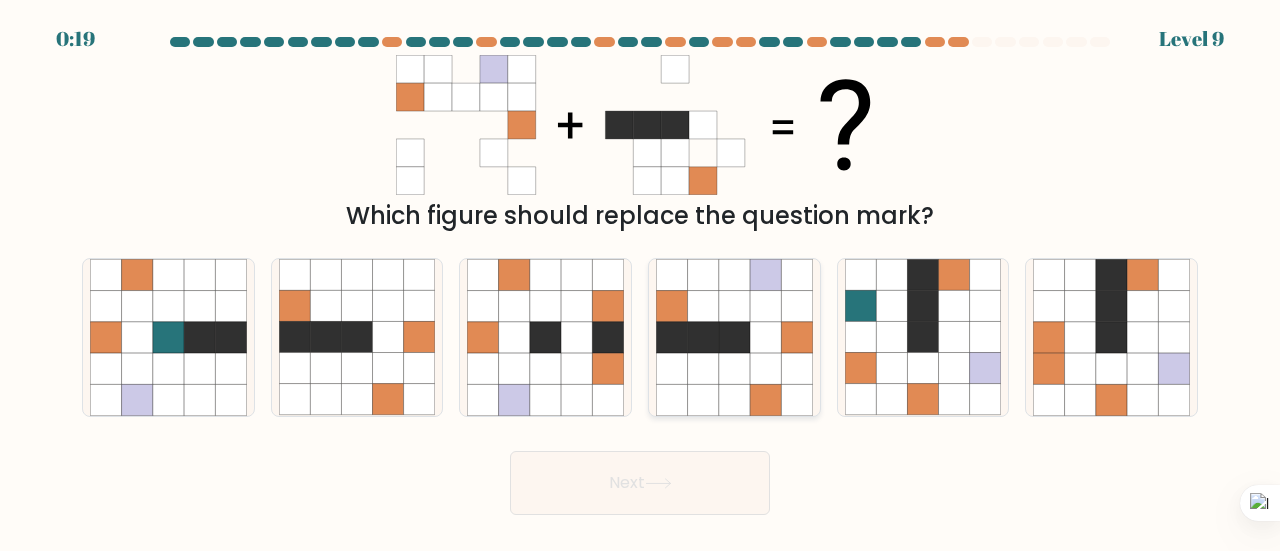 click 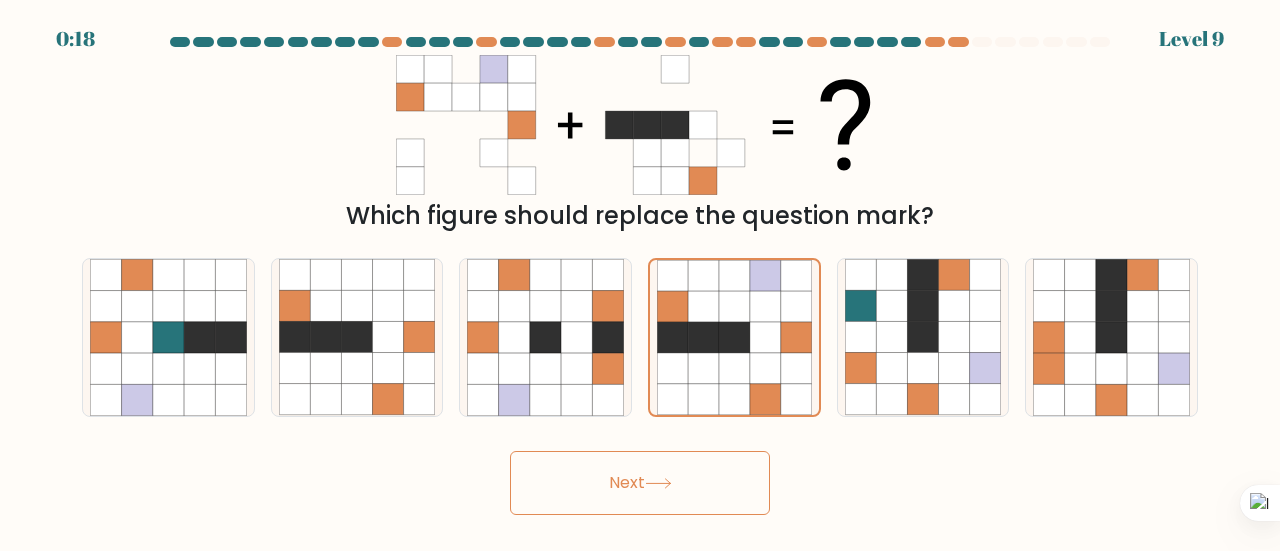 click on "Next" at bounding box center (640, 483) 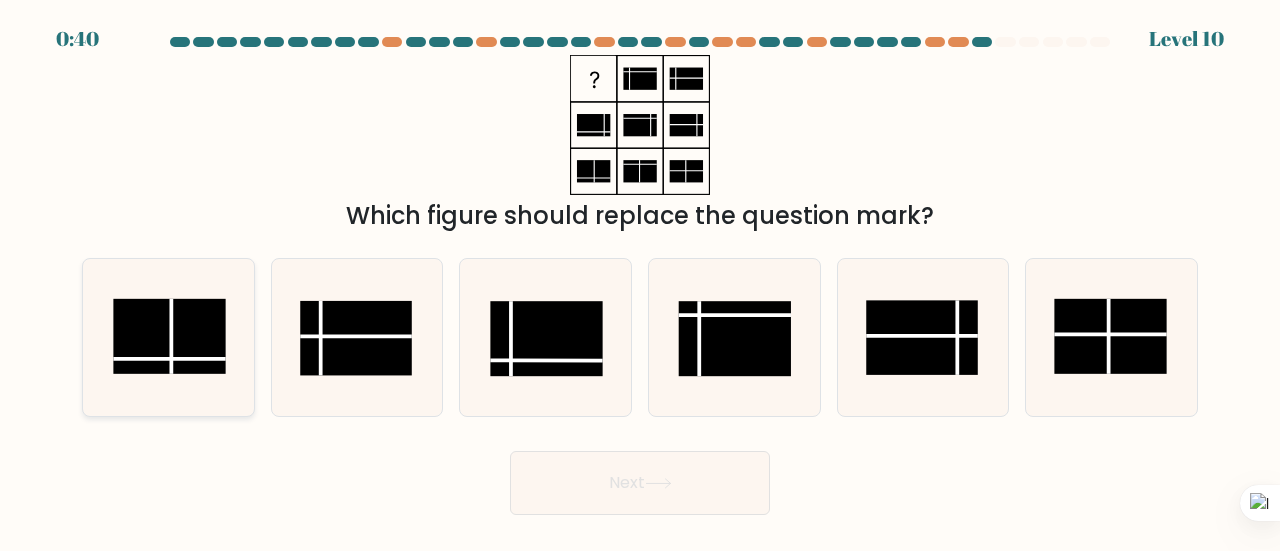click 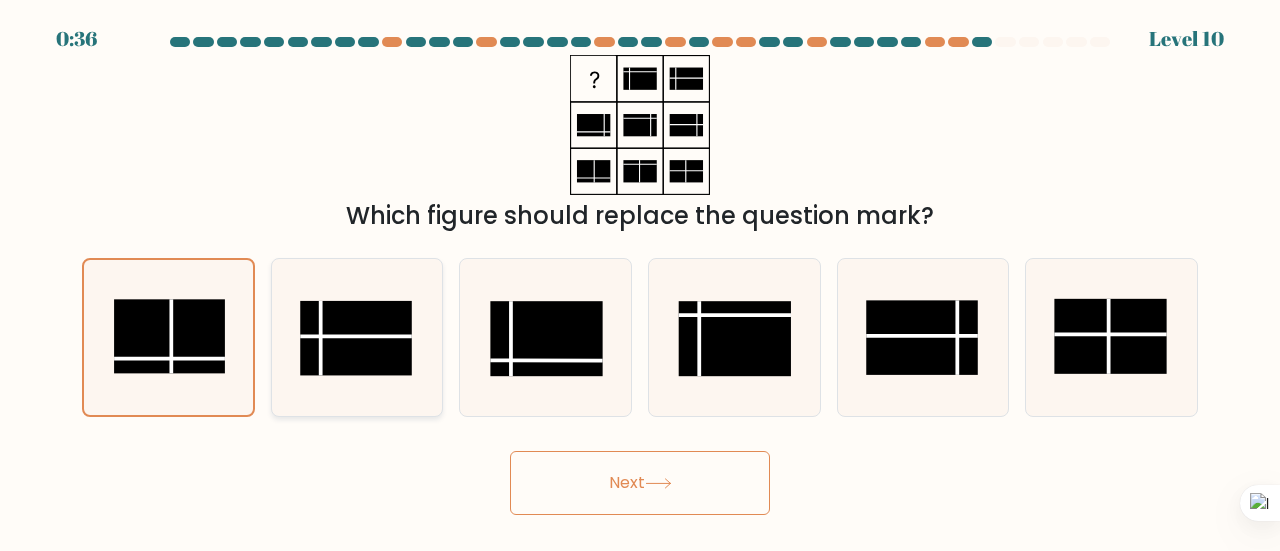 click 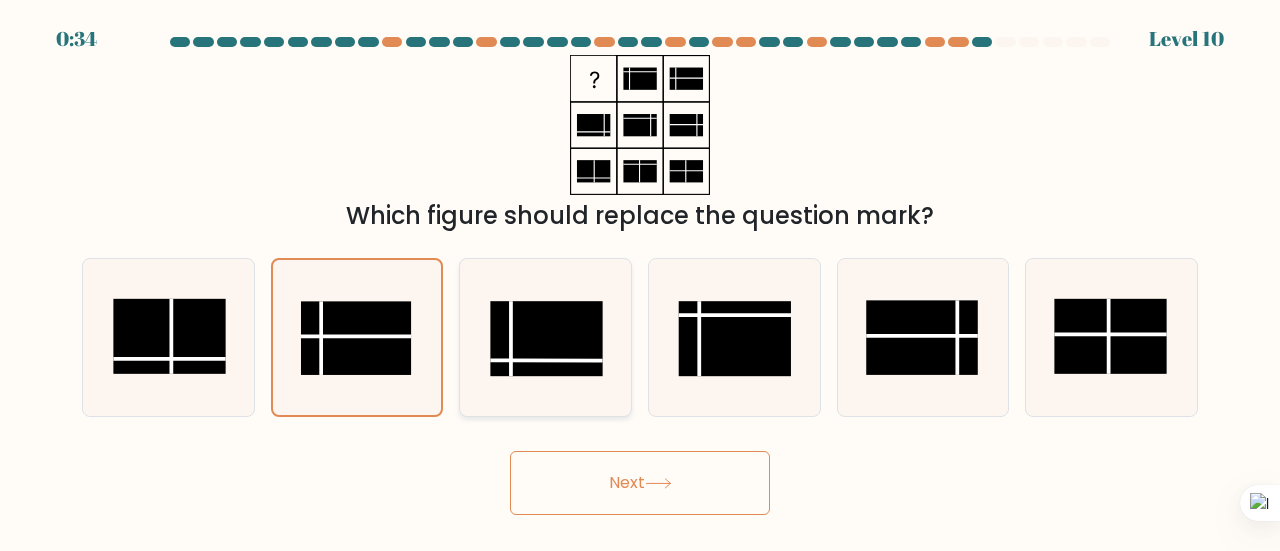 click 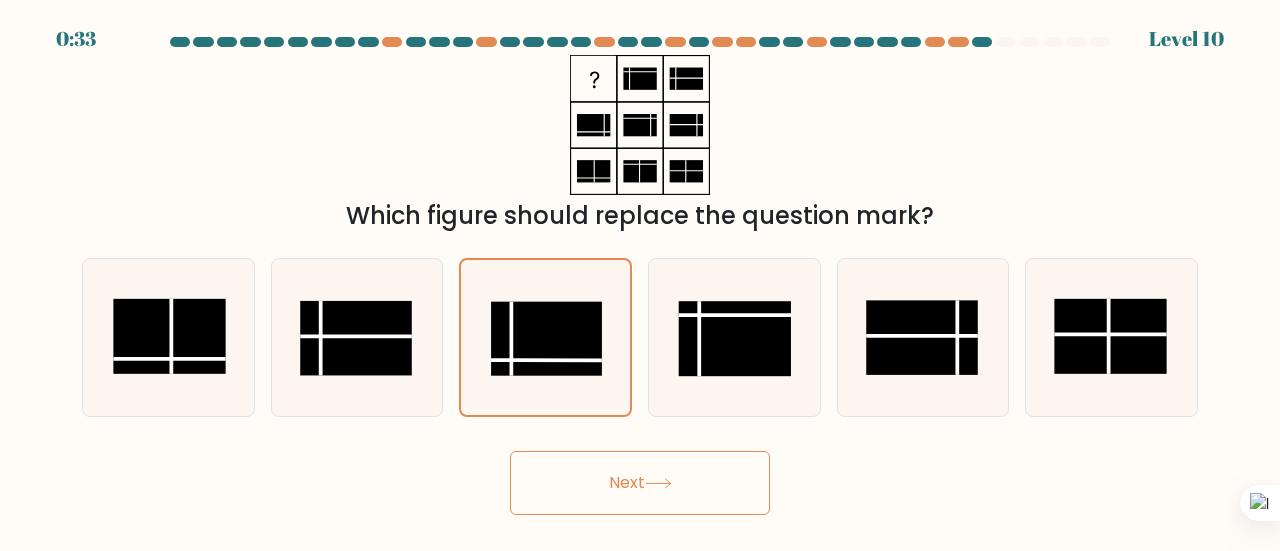 click on "Next" at bounding box center [640, 483] 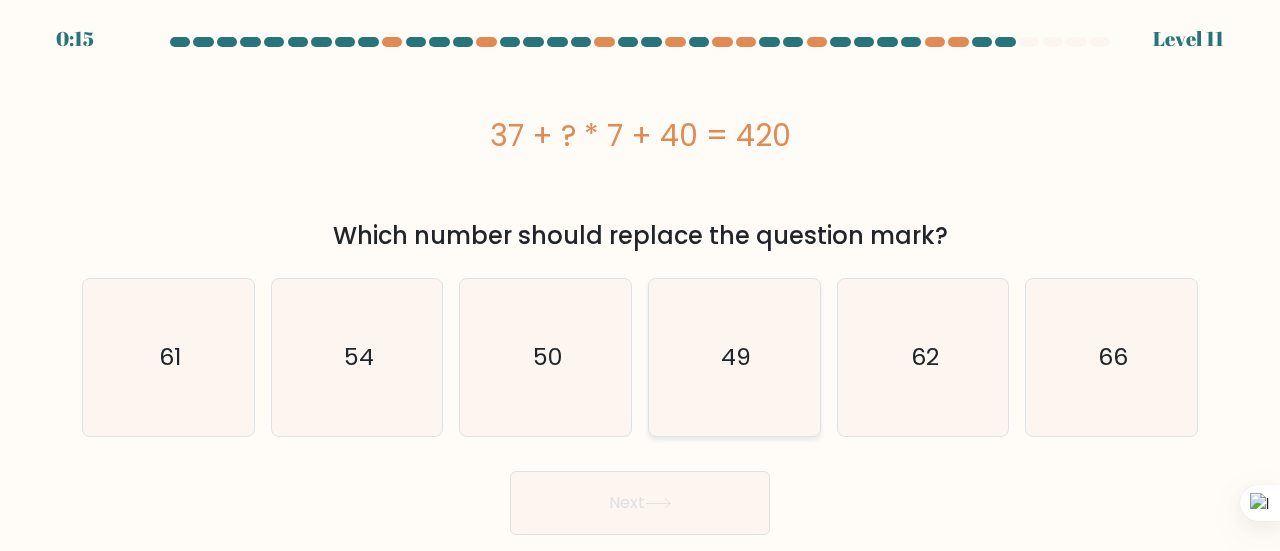 click on "49" 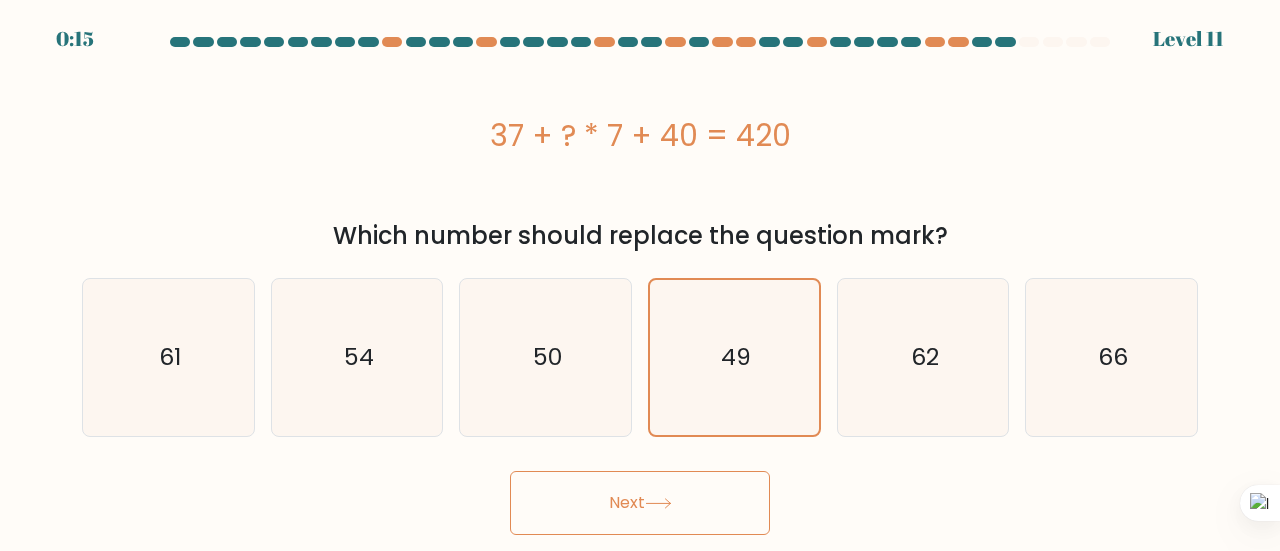 click on "Next" at bounding box center (640, 503) 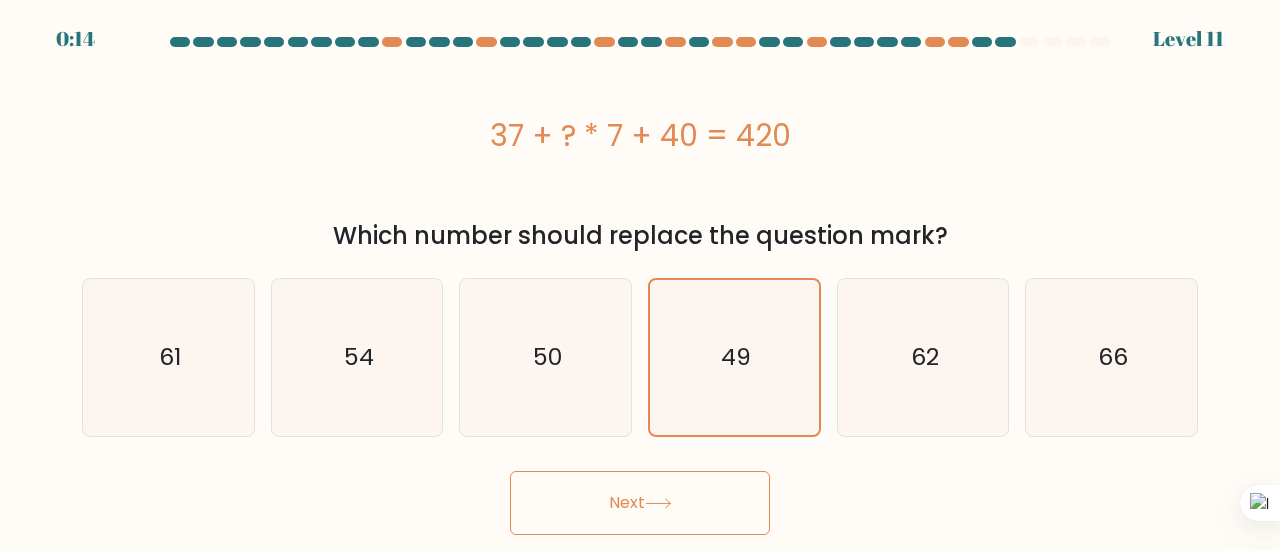 click on "Next" at bounding box center [640, 503] 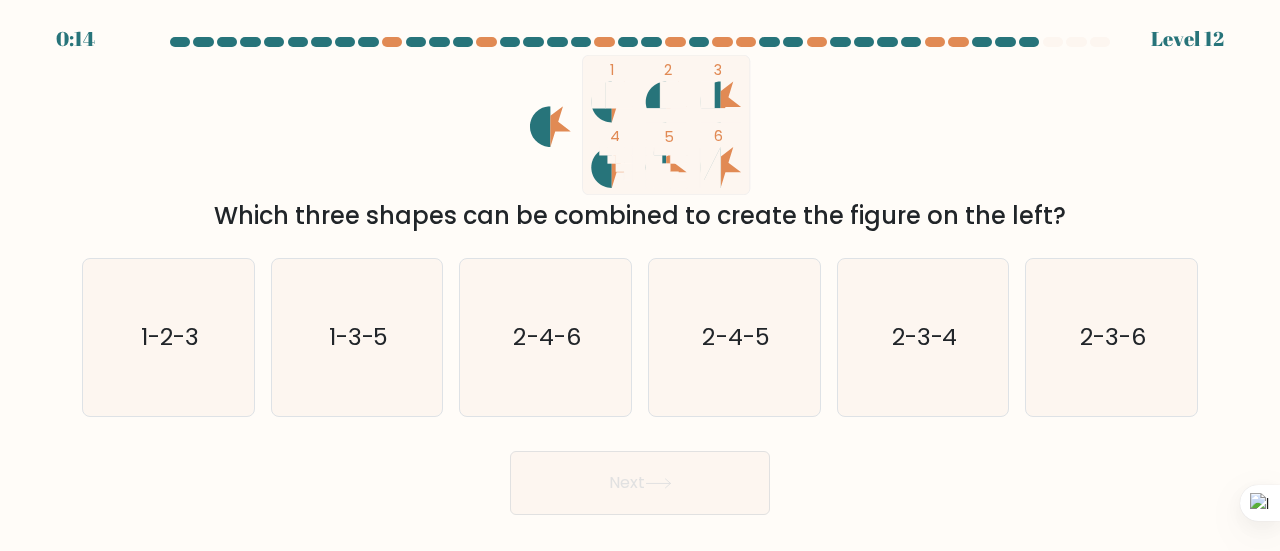 click 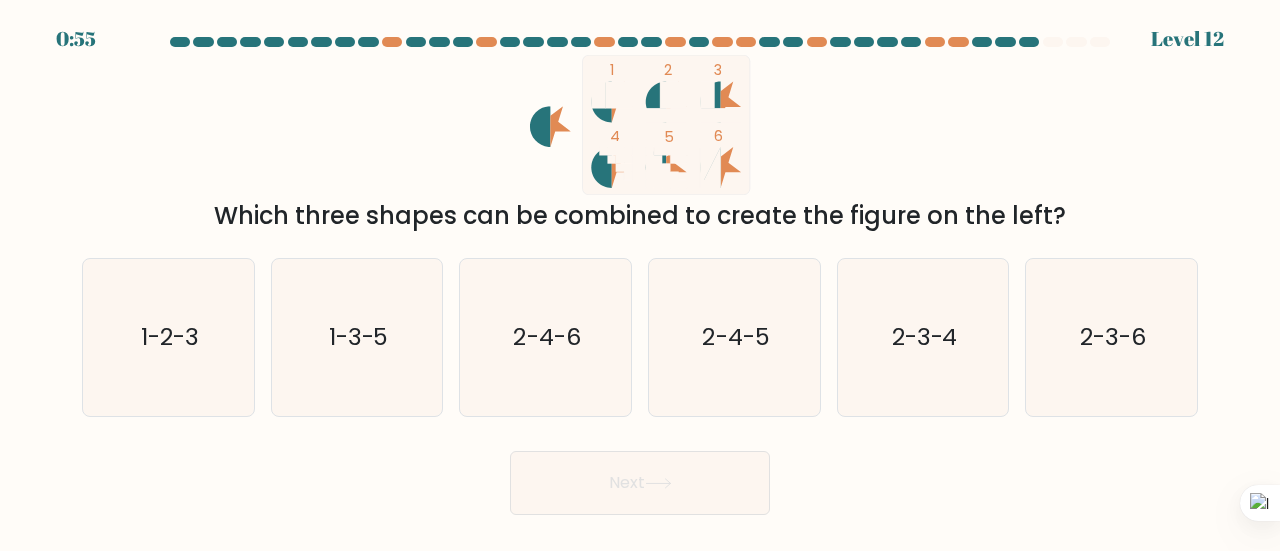 click on "1
2
3
4
5
6" 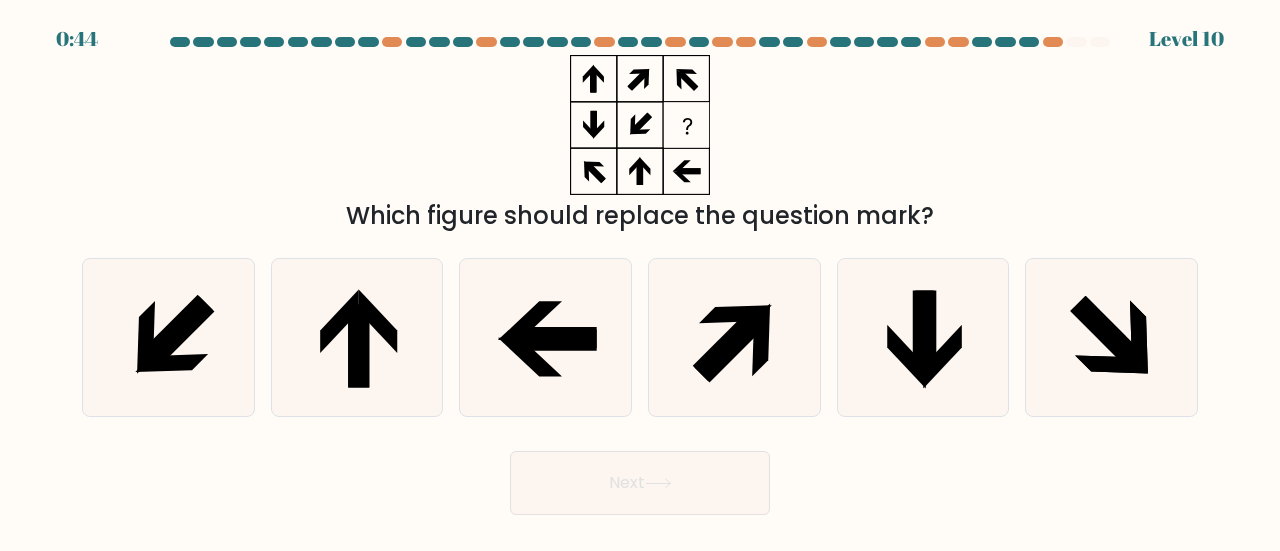 scroll, scrollTop: 0, scrollLeft: 0, axis: both 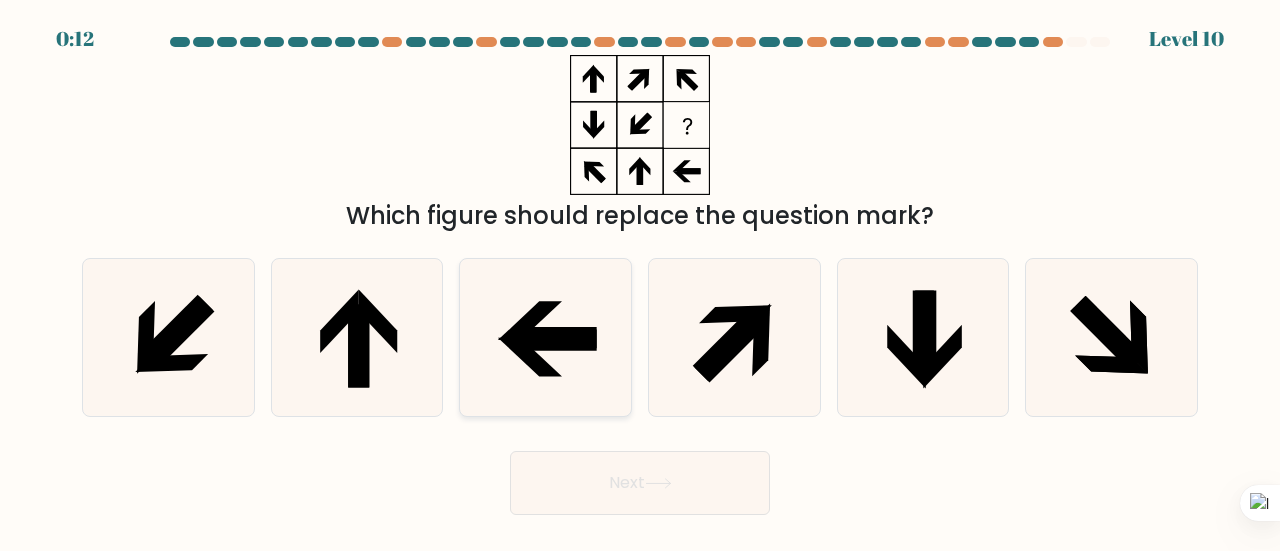 click 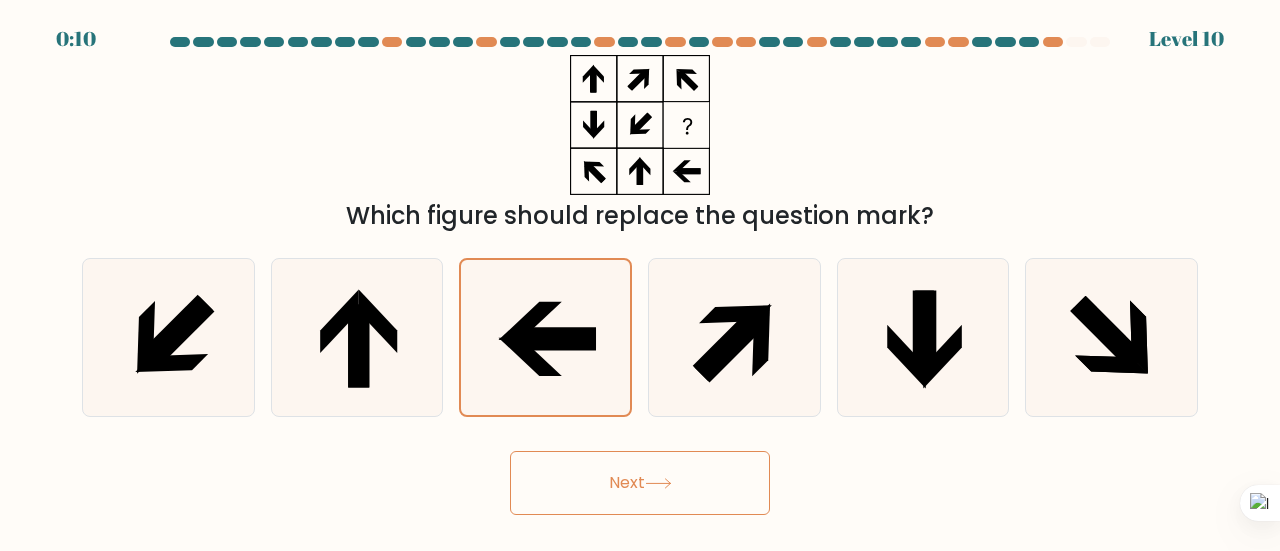 click on "Next" at bounding box center [640, 483] 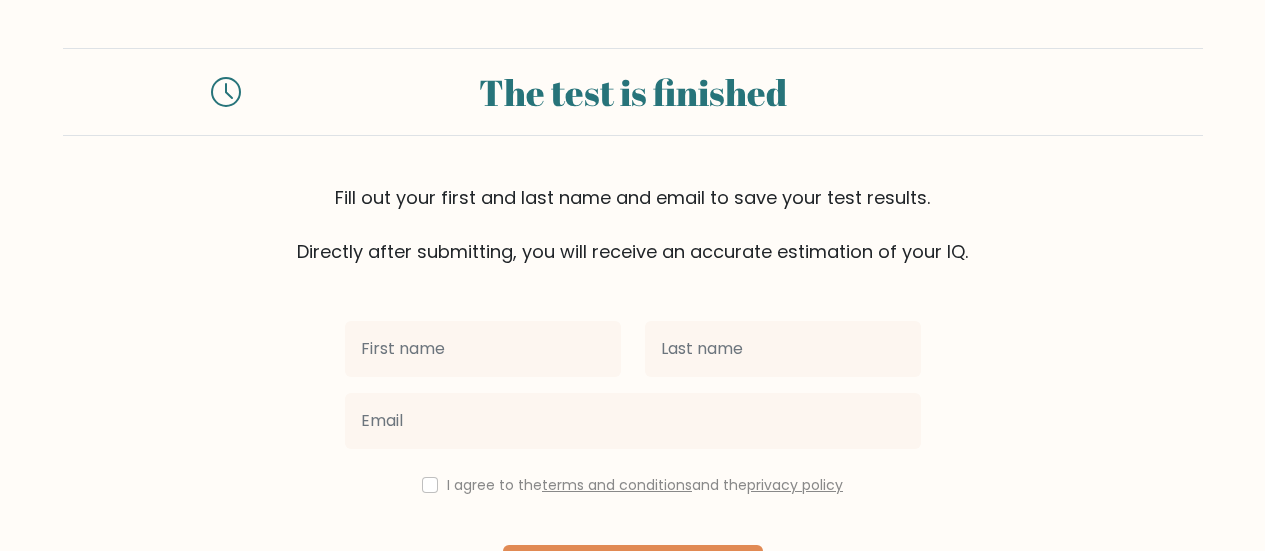 scroll, scrollTop: 0, scrollLeft: 0, axis: both 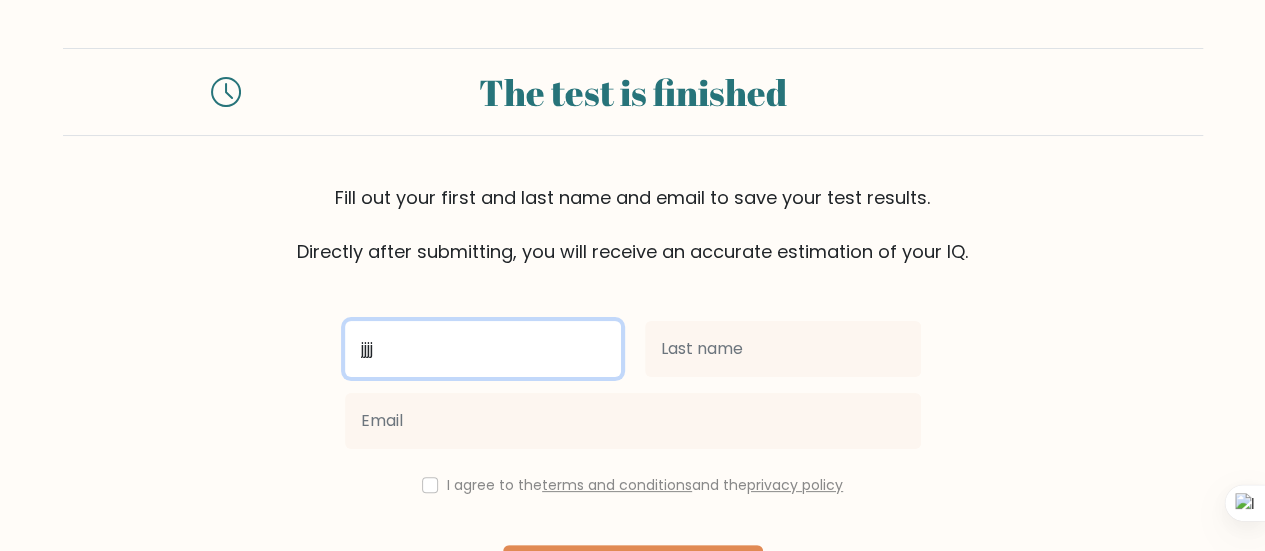 type on "jjjj" 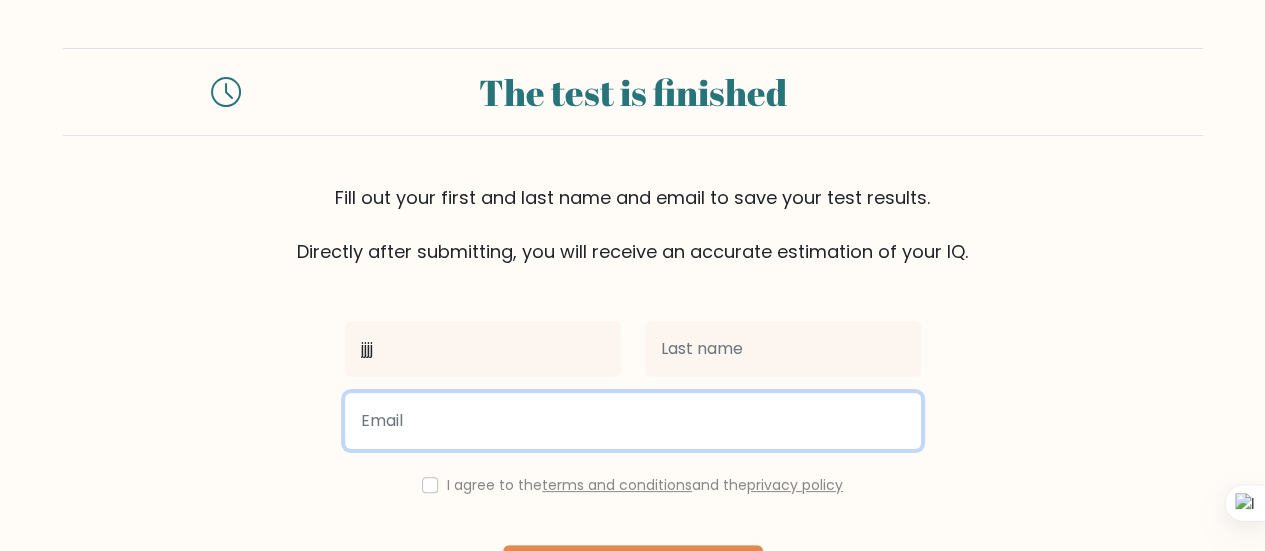 click at bounding box center (633, 421) 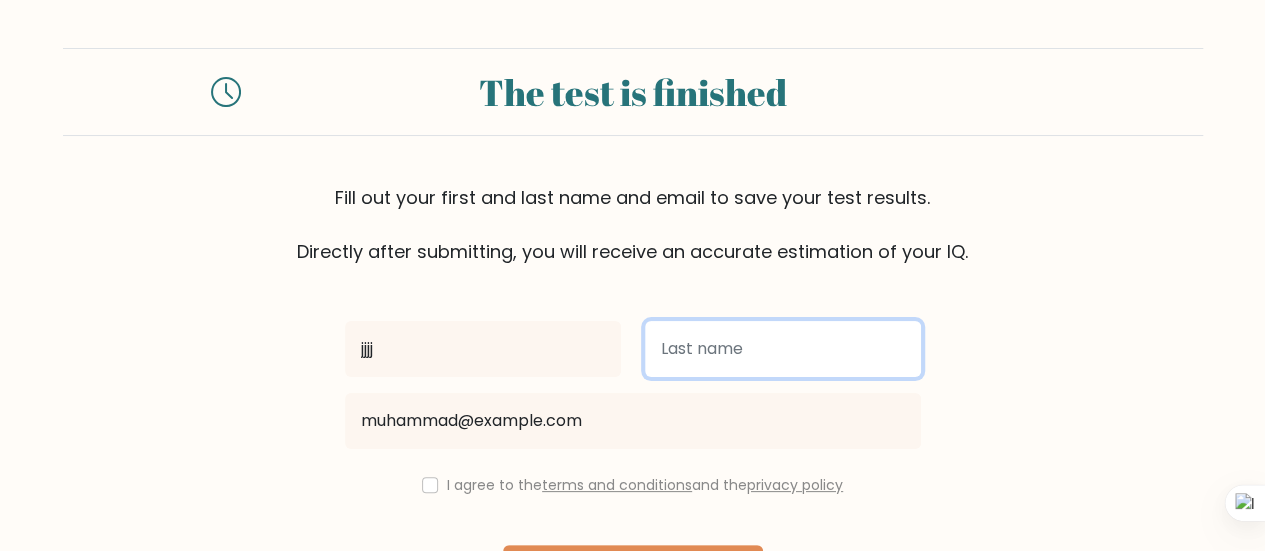 click at bounding box center [783, 349] 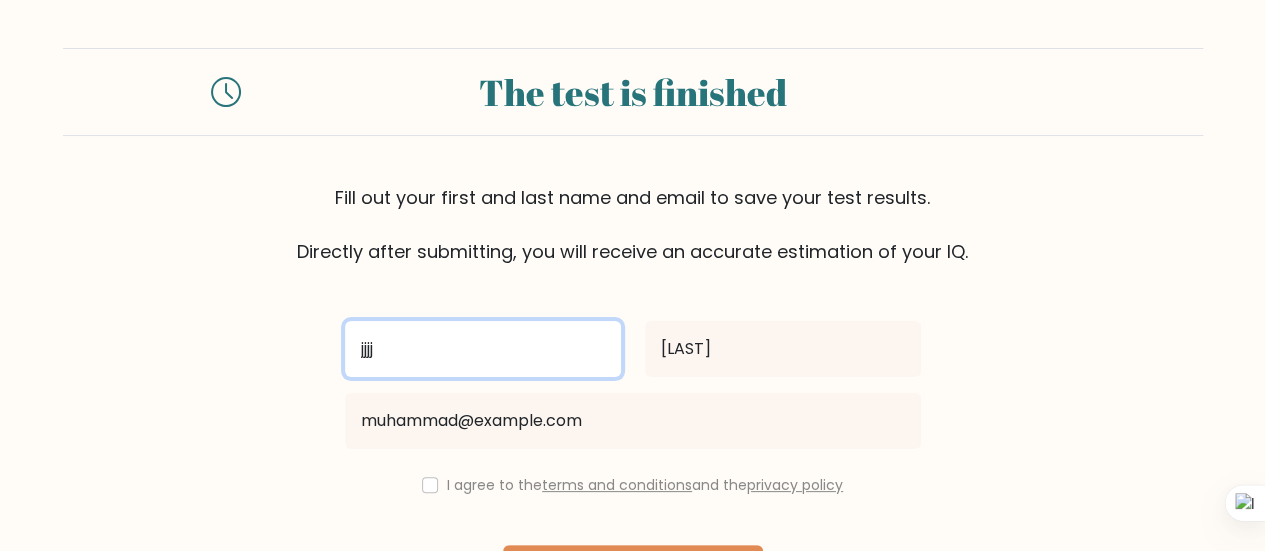 click on "jjjj" at bounding box center (483, 349) 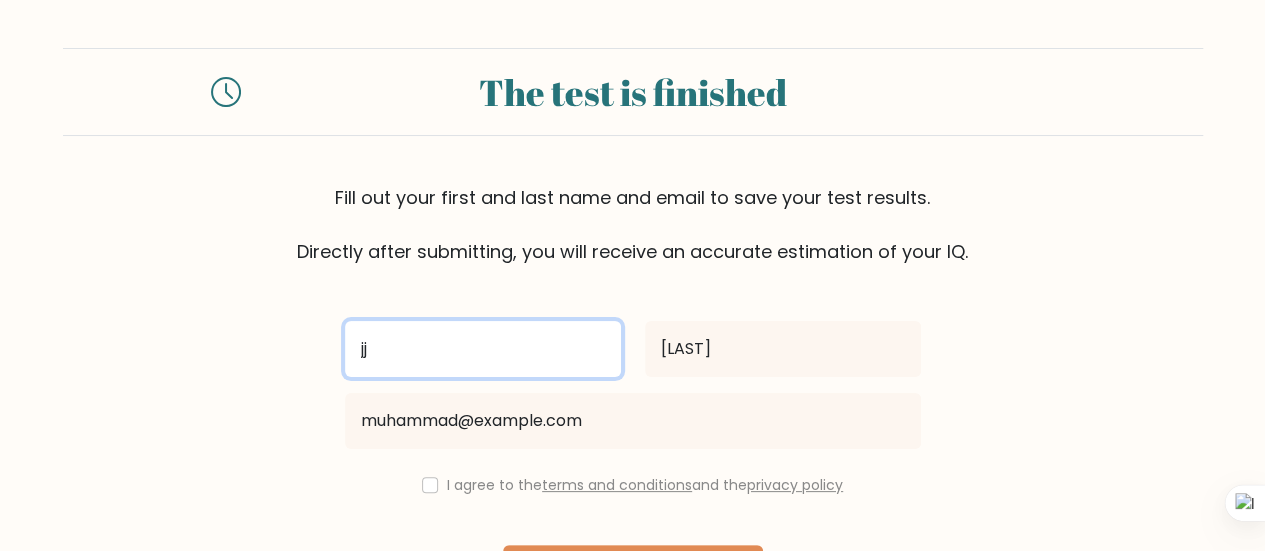 type on "j" 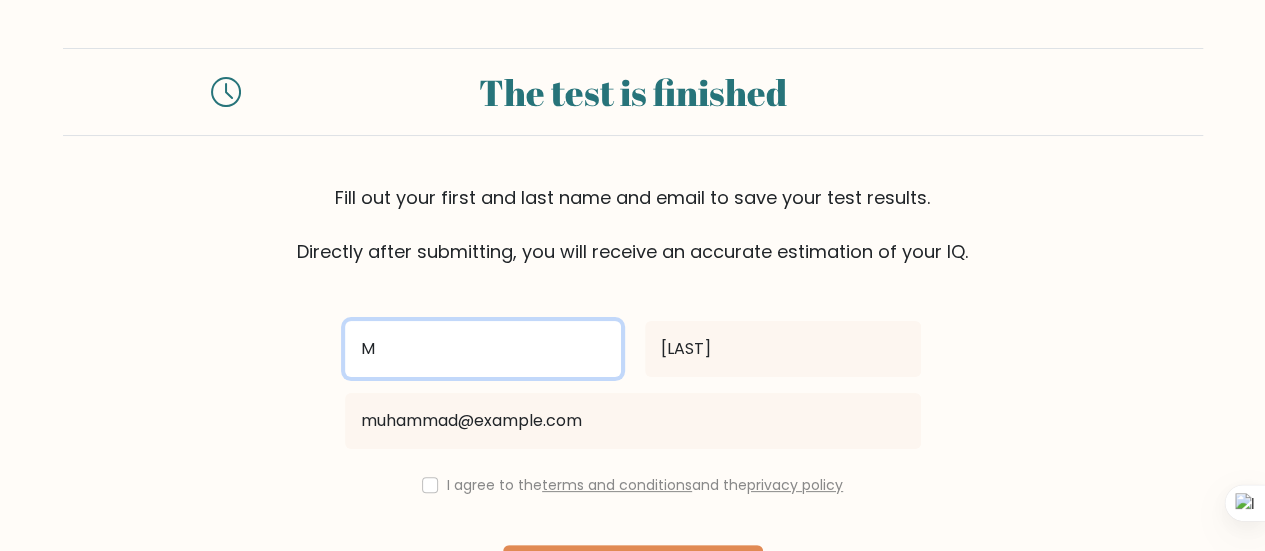 type on "MD." 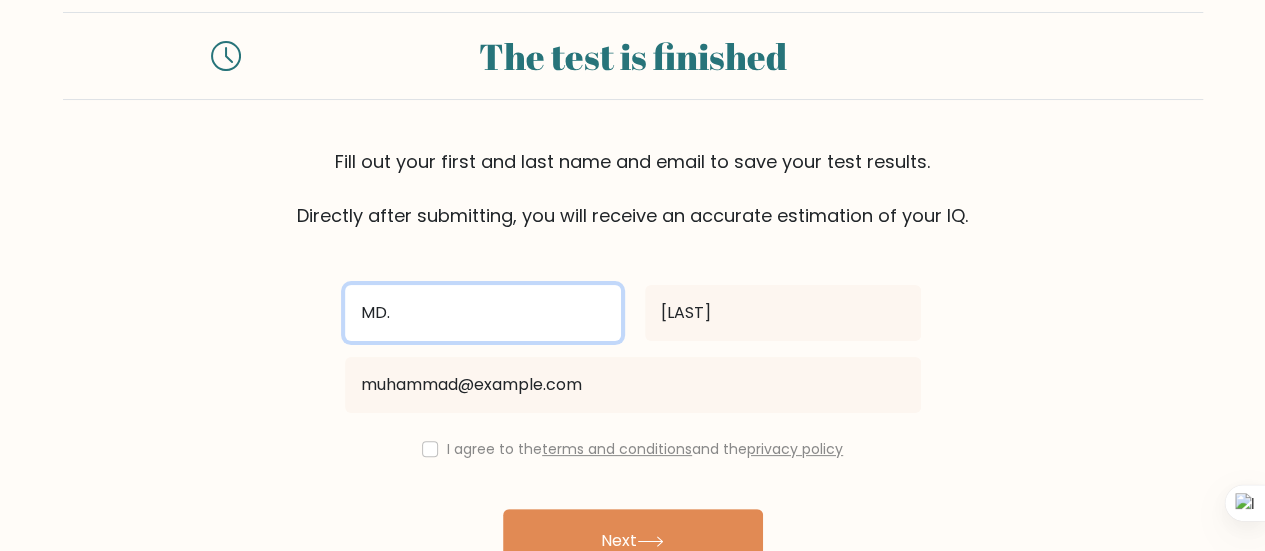 scroll, scrollTop: 37, scrollLeft: 0, axis: vertical 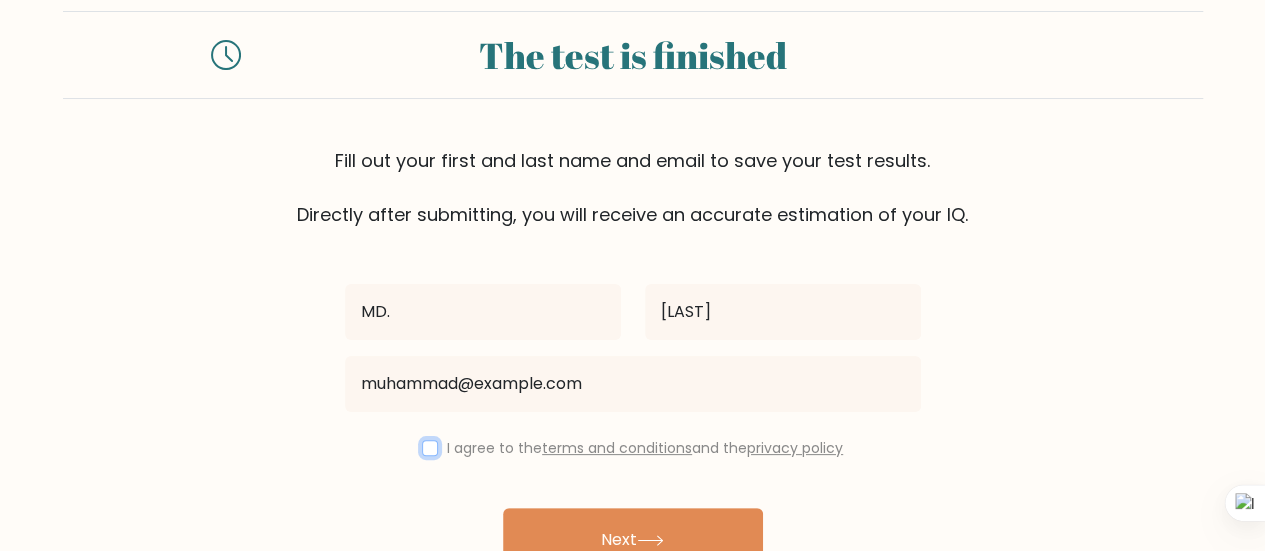 click at bounding box center (430, 448) 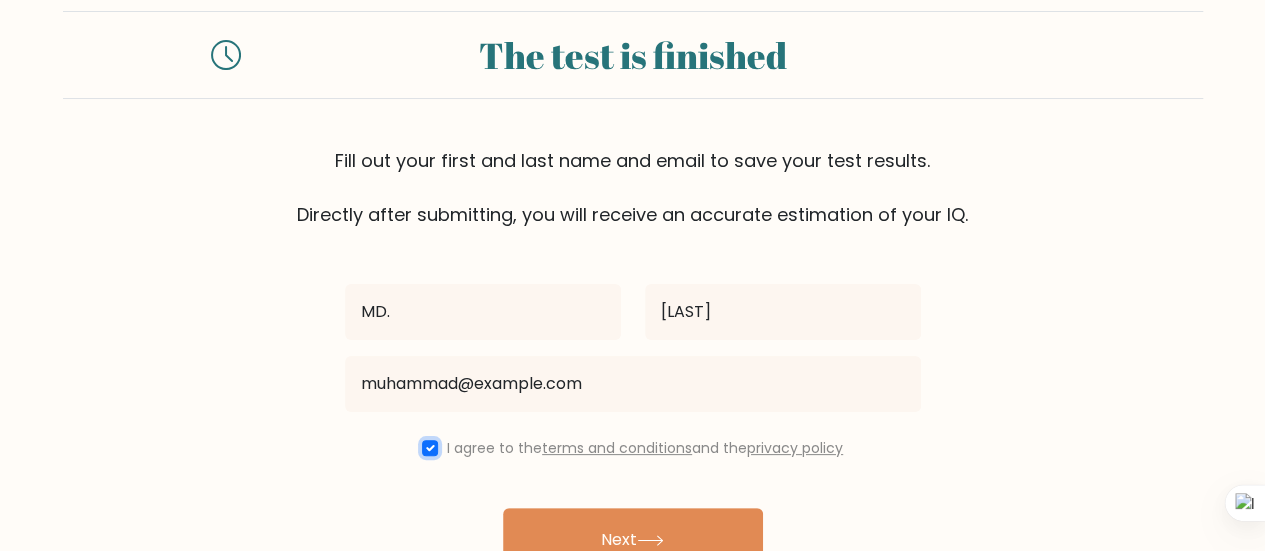 scroll, scrollTop: 75, scrollLeft: 0, axis: vertical 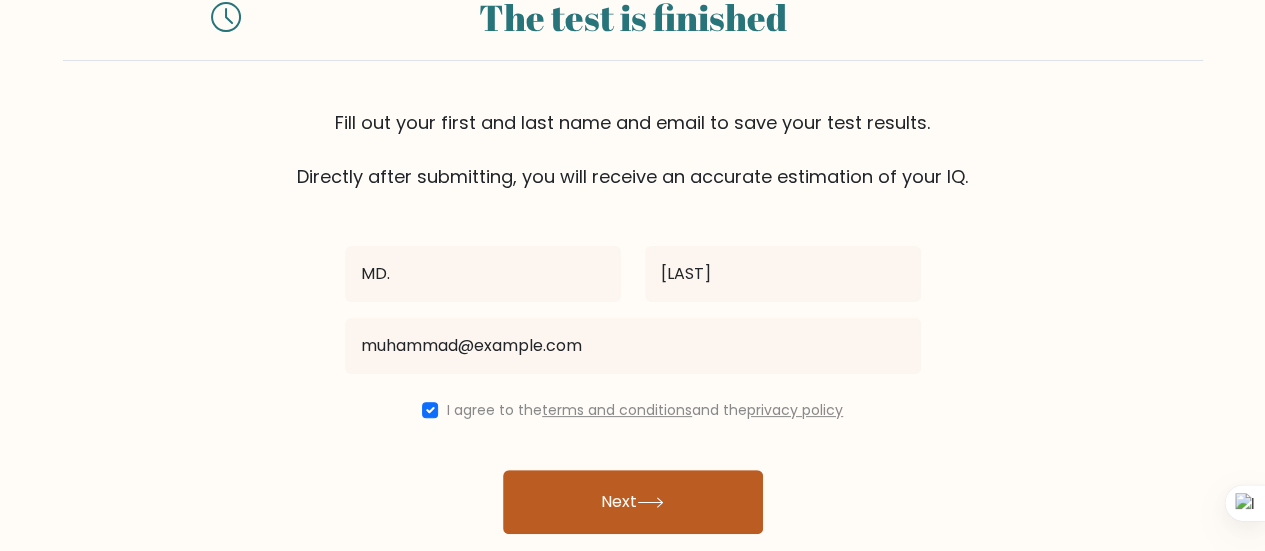 click on "Next" at bounding box center [633, 502] 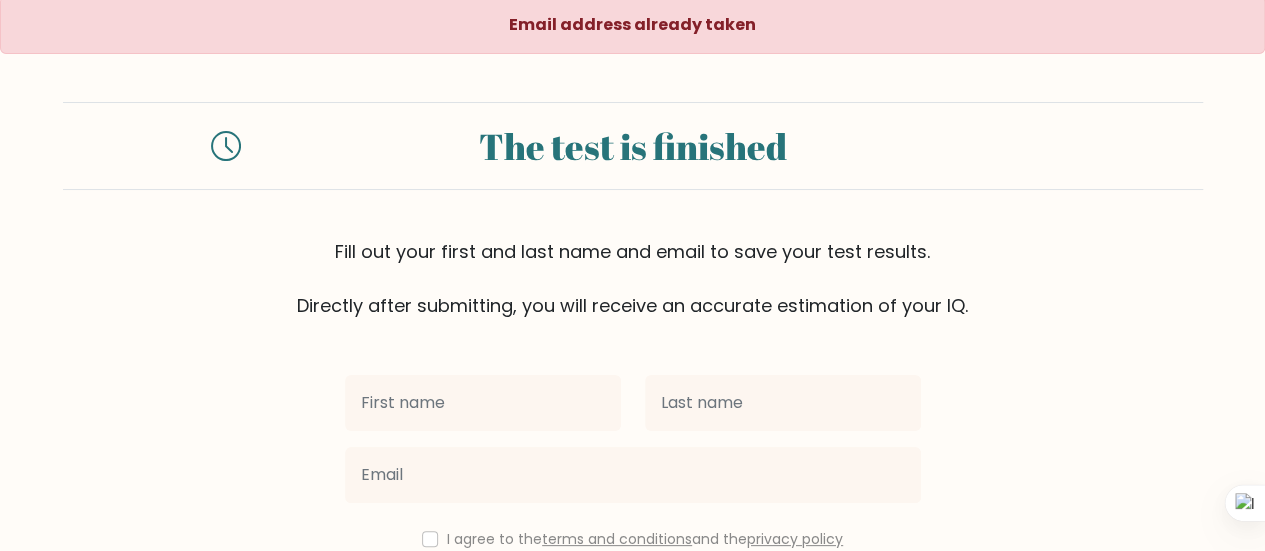 scroll, scrollTop: 0, scrollLeft: 0, axis: both 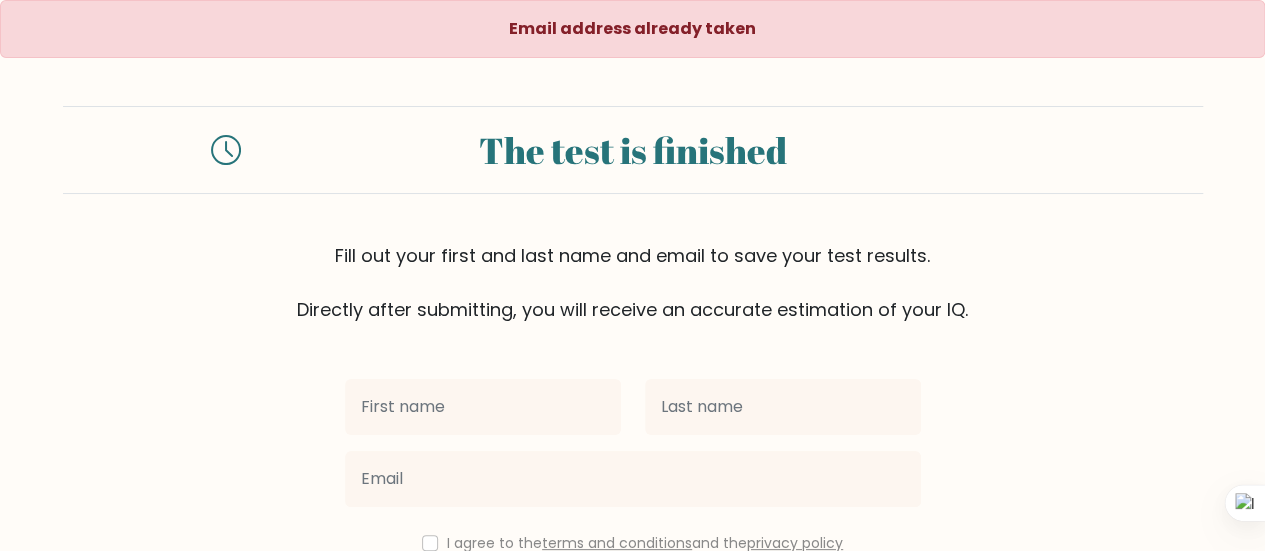 drag, startPoint x: 510, startPoint y: 443, endPoint x: 525, endPoint y: 408, distance: 38.078865 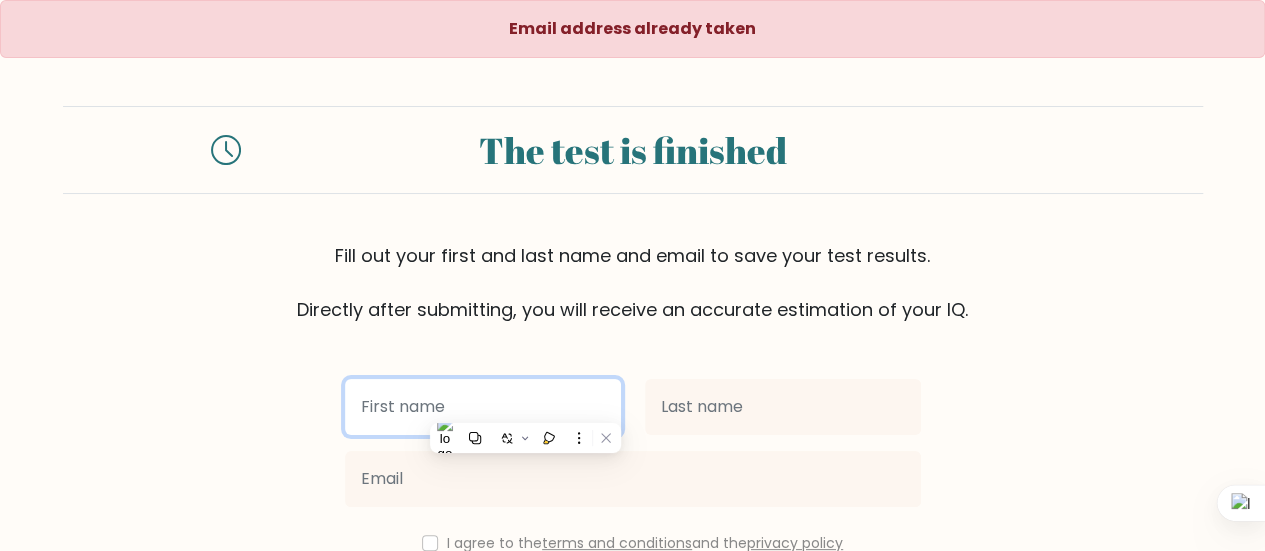 click at bounding box center (483, 407) 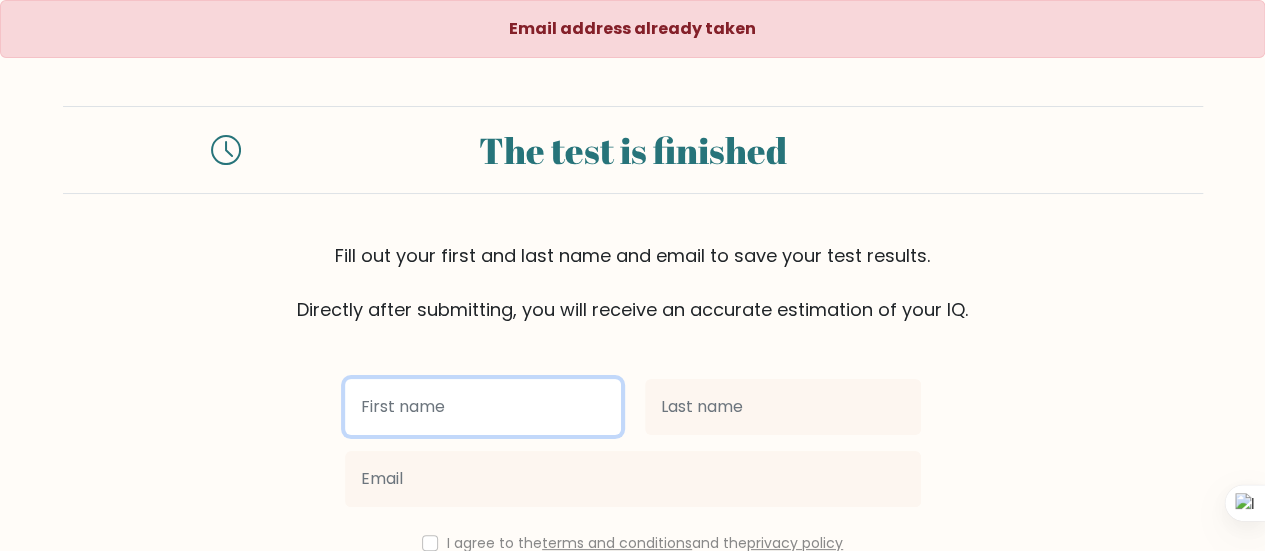 type on "MD." 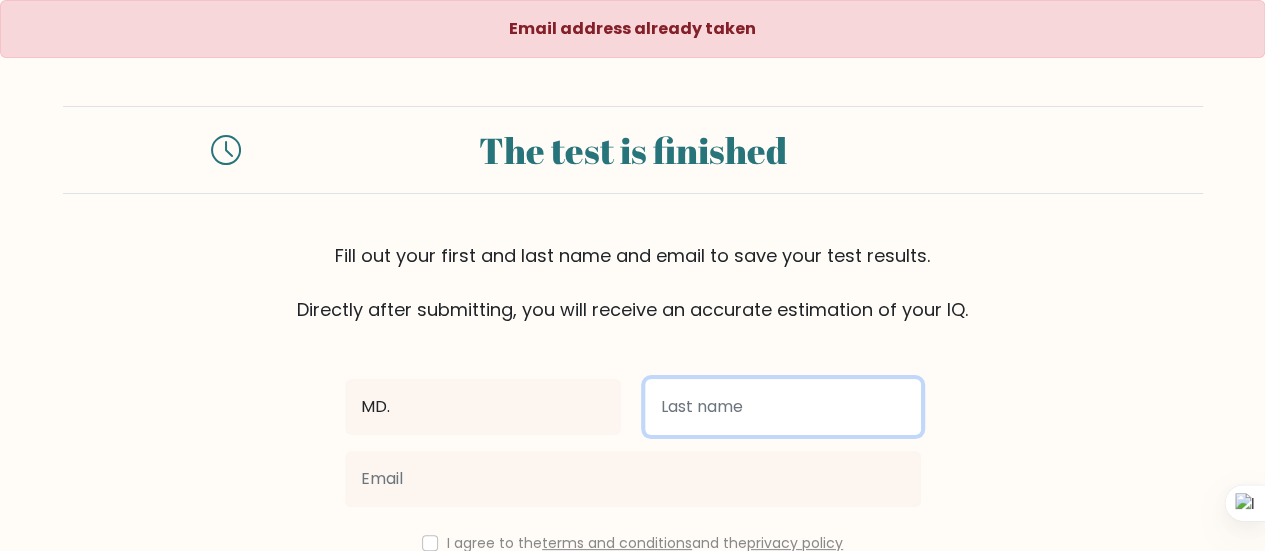 click at bounding box center (783, 407) 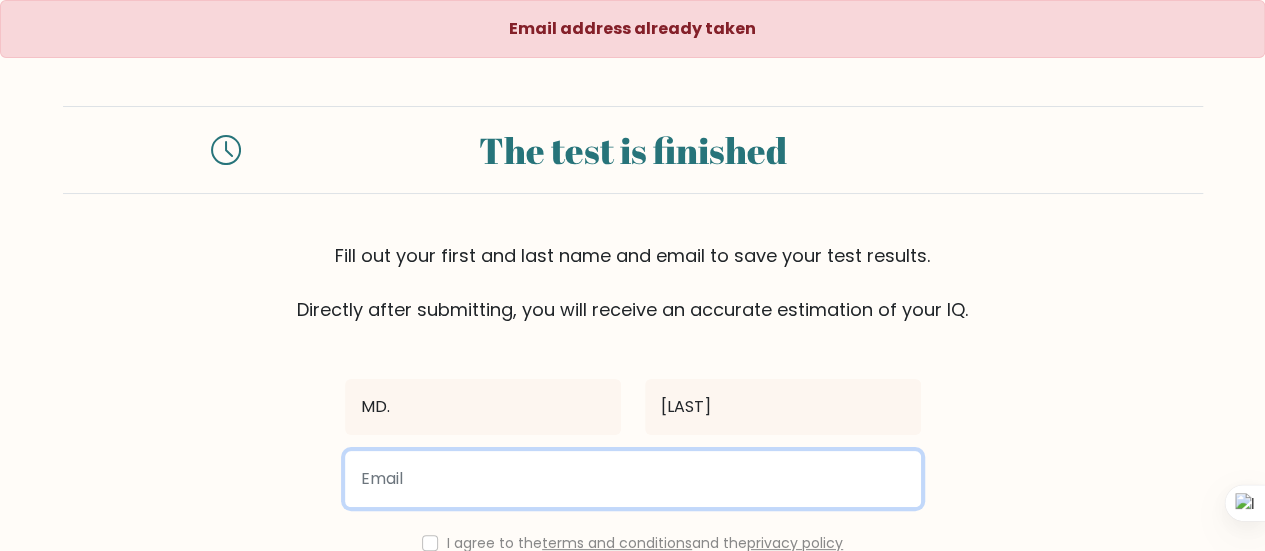 click at bounding box center [633, 479] 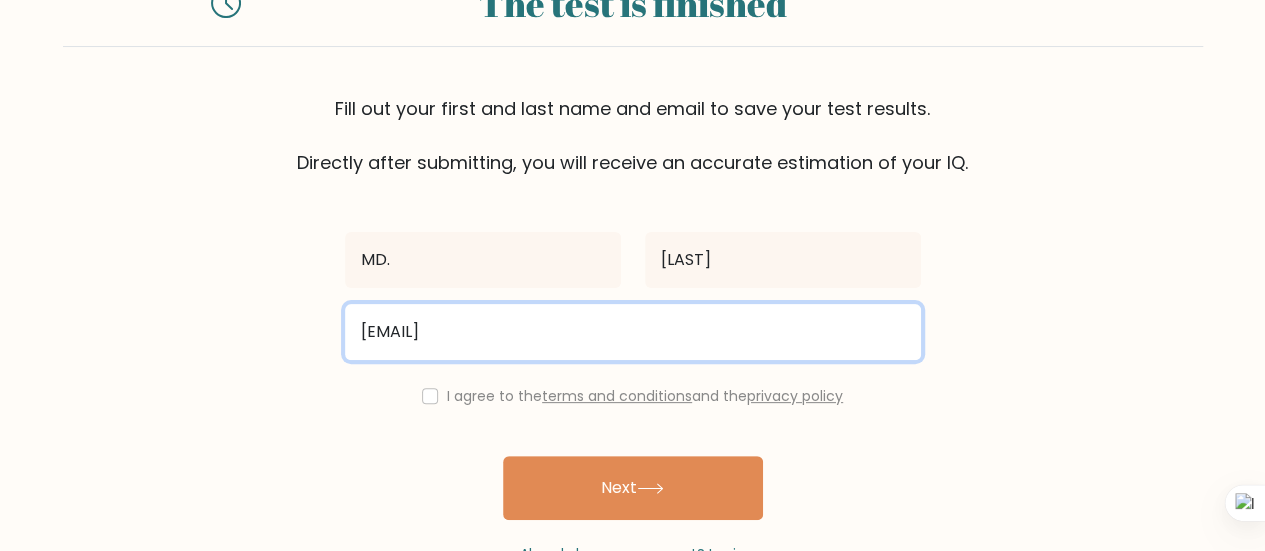 scroll, scrollTop: 149, scrollLeft: 0, axis: vertical 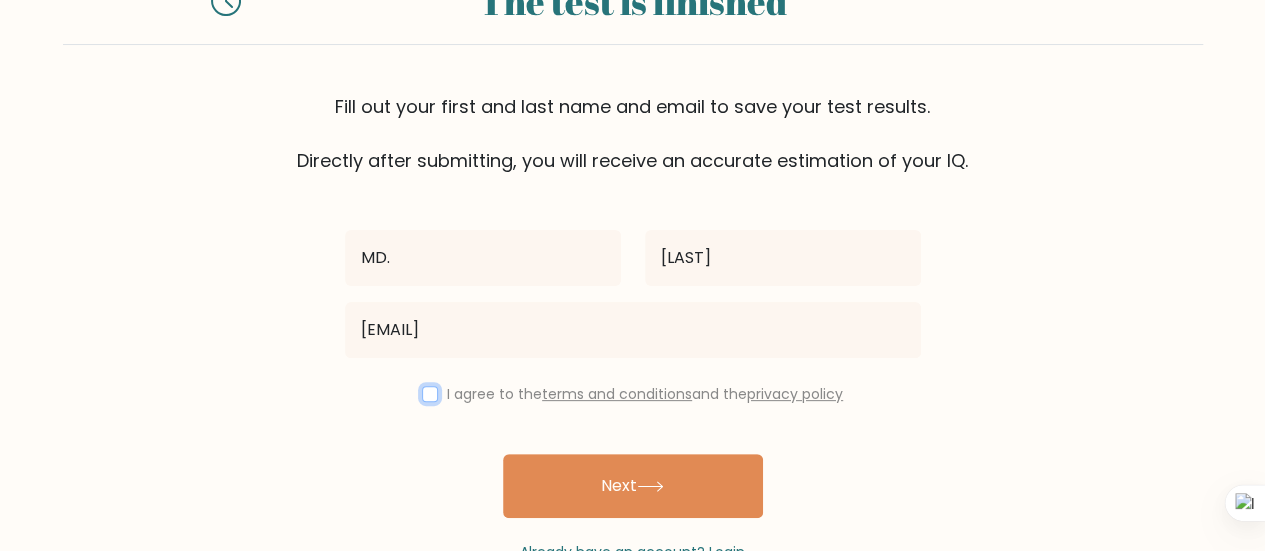 click at bounding box center [430, 394] 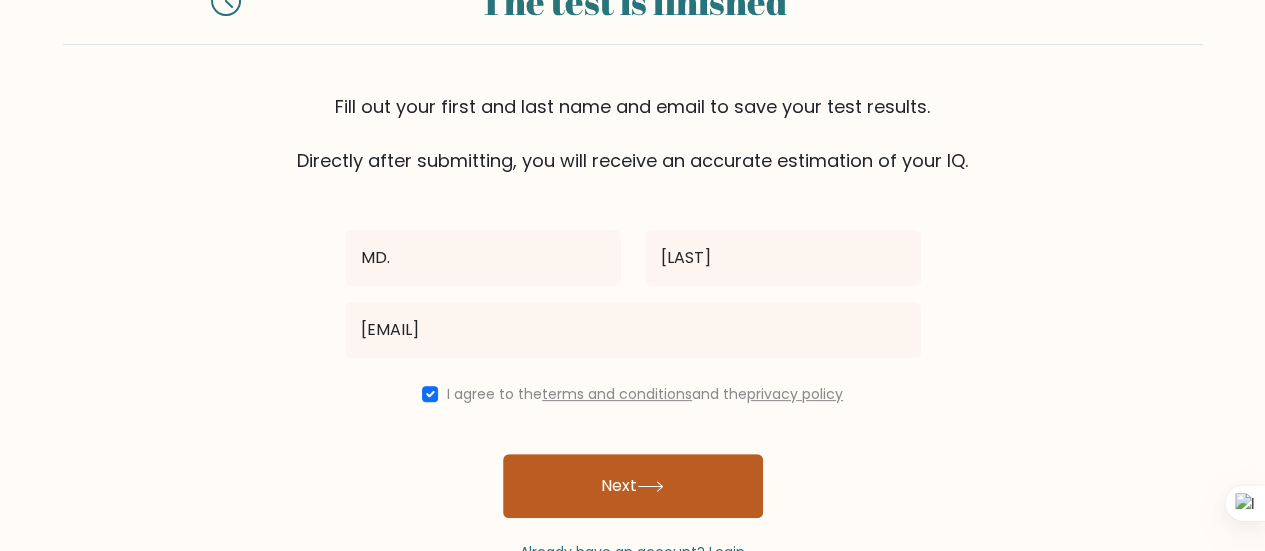 click on "Next" at bounding box center (633, 486) 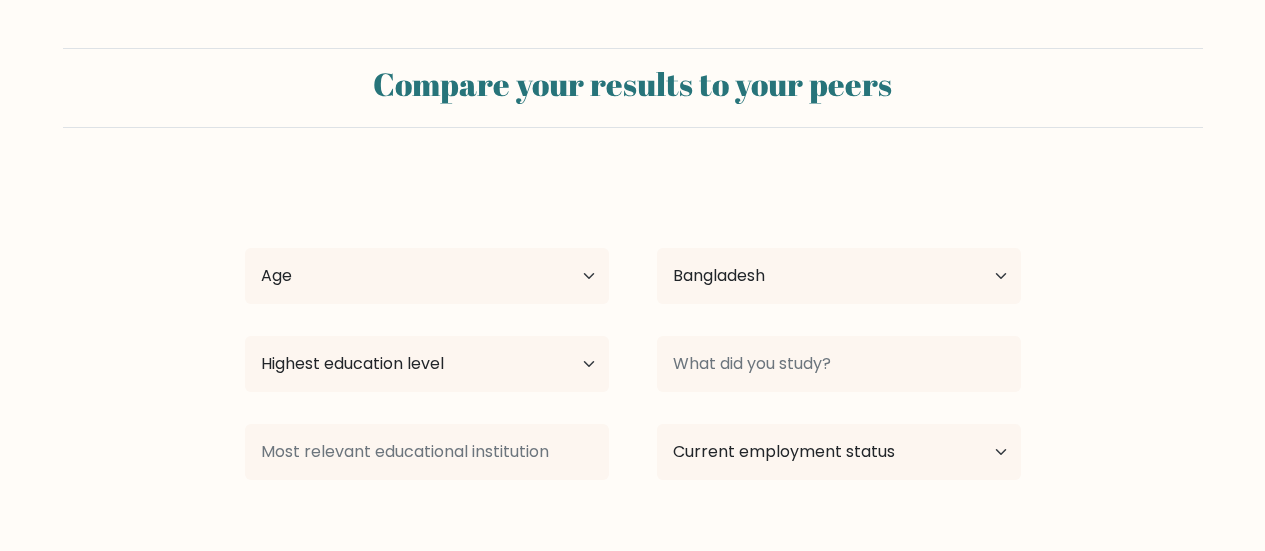 select on "BD" 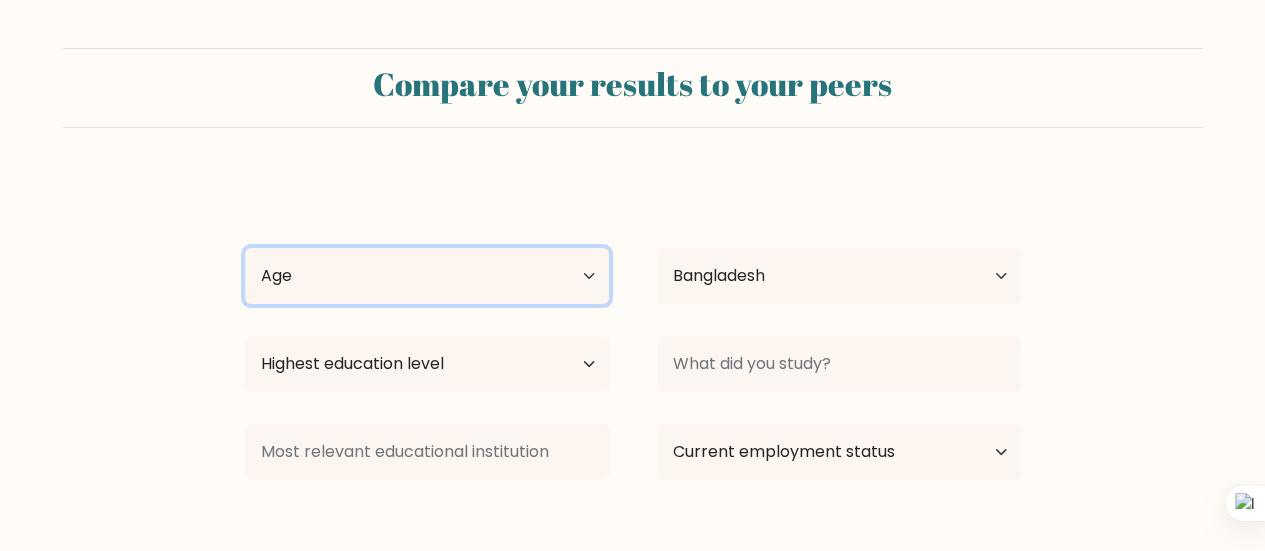 click on "Age
Under 18 years old
18-24 years old
25-34 years old
35-44 years old
45-54 years old
55-64 years old
65 years old and above" at bounding box center (427, 276) 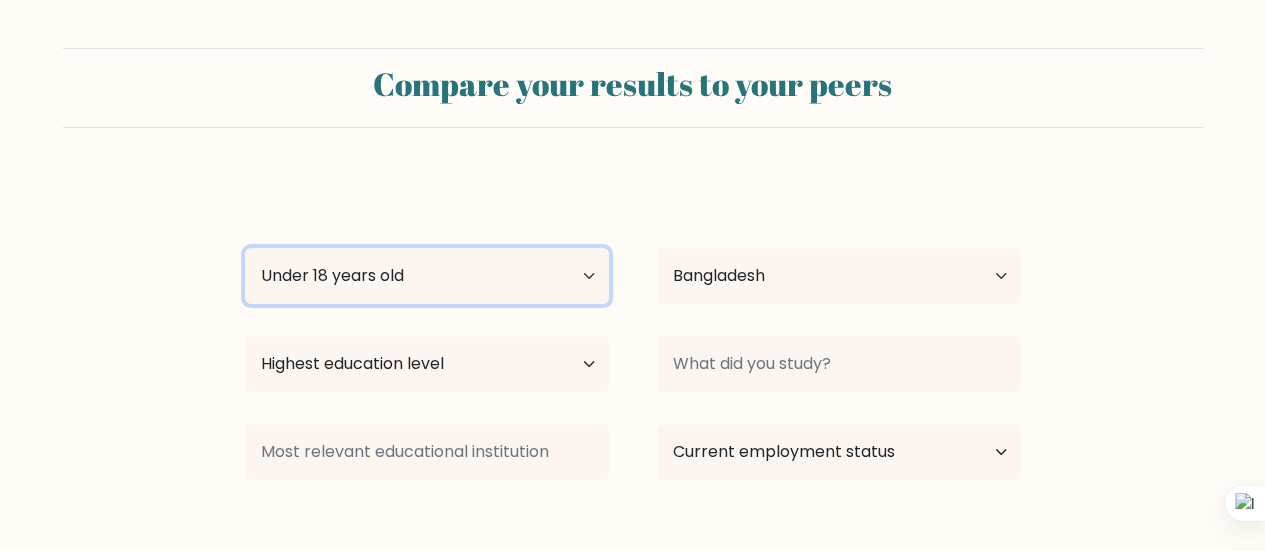 click on "Age
Under 18 years old
18-24 years old
25-34 years old
35-44 years old
45-54 years old
55-64 years old
65 years old and above" at bounding box center [427, 276] 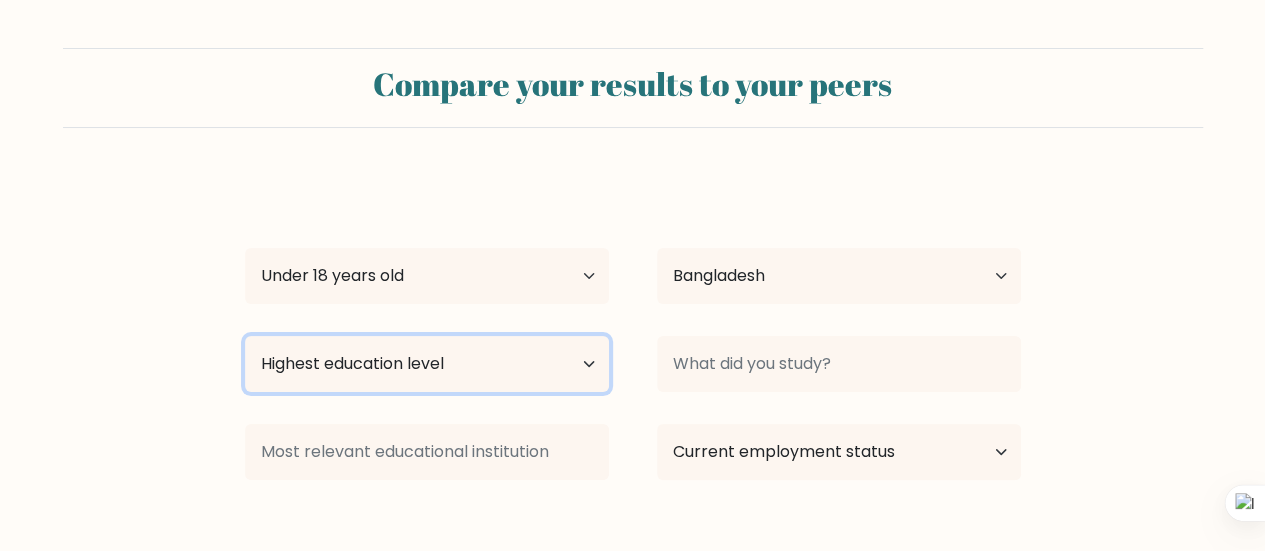 click on "Highest education level
No schooling
Primary
Lower Secondary
Upper Secondary
Occupation Specific
Bachelor's degree
Master's degree
Doctoral degree" at bounding box center (427, 364) 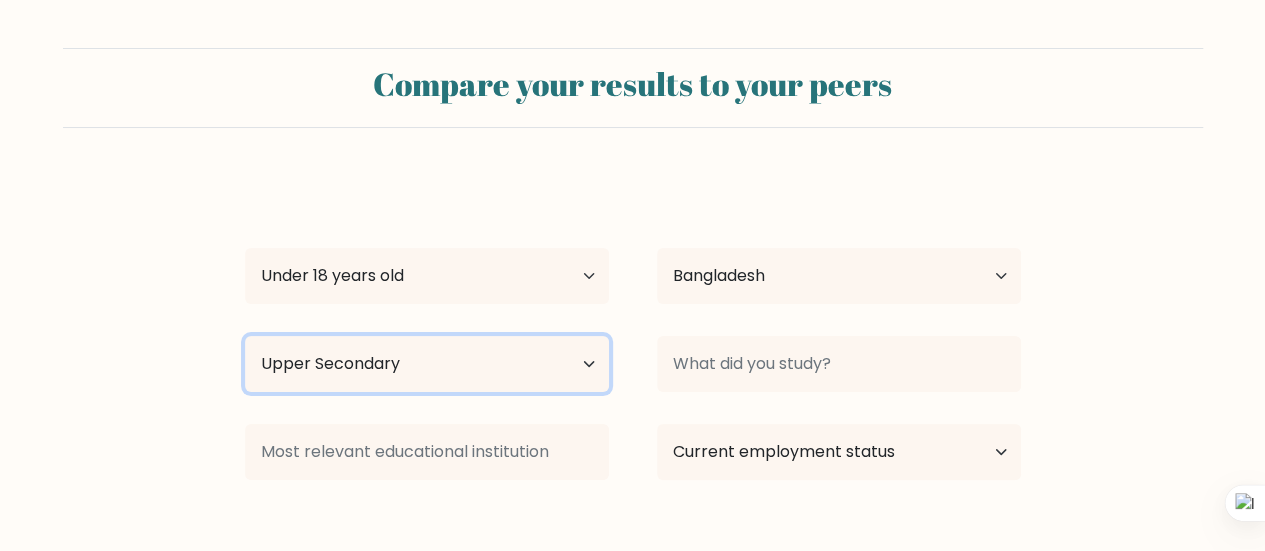 click on "Highest education level
No schooling
Primary
Lower Secondary
Upper Secondary
Occupation Specific
Bachelor's degree
Master's degree
Doctoral degree" at bounding box center (427, 364) 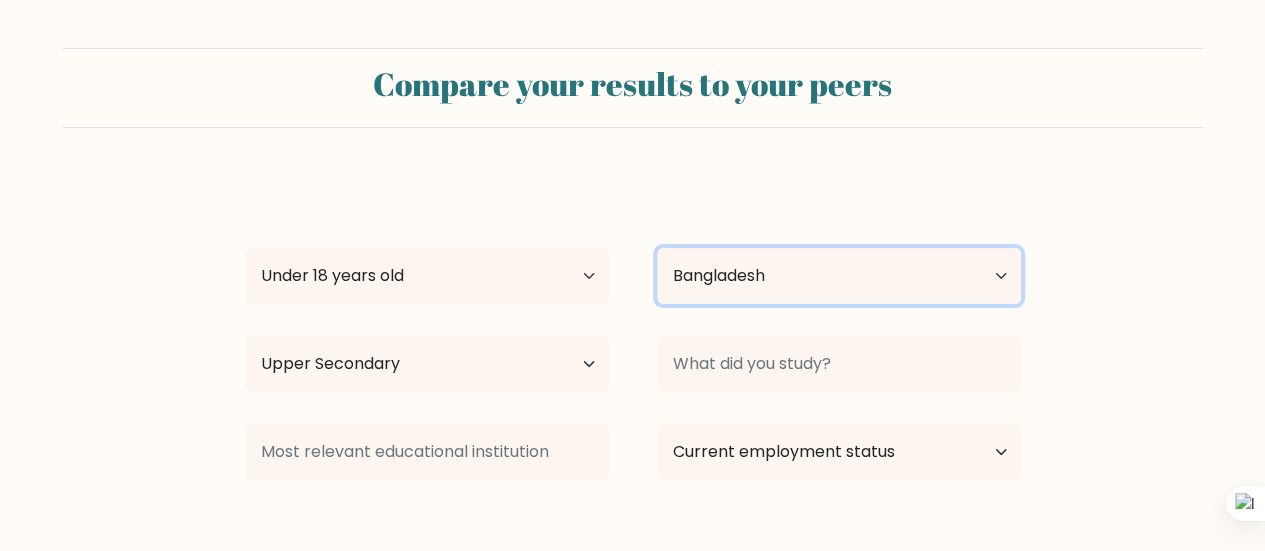 click on "Country
Afghanistan
Albania
Algeria
American Samoa
Andorra
Angola
Anguilla
Antarctica
Antigua and Barbuda
Argentina
Armenia
Aruba
Australia
Austria
Azerbaijan
Bahamas
Bahrain
Bangladesh
Barbados
Belarus
Belgium
Belize
Benin
Bermuda
Bhutan
Bolivia
Bonaire, Sint Eustatius and Saba
Bosnia and Herzegovina
Botswana
Bouvet Island
Brazil
British Indian Ocean Territory
Brunei
Bulgaria
Burkina Faso
Burundi
Cabo Verde
Cambodia
Cameroon
Canada
Cayman Islands
Central African Republic
Chad
Chile
China
Christmas Island
Cocos (Keeling) Islands
Colombia
Comoros
Congo
Congo (the Democratic Republic of the)
Cook Islands
Costa Rica
Côte d'Ivoire
Croatia
Cuba" at bounding box center [839, 276] 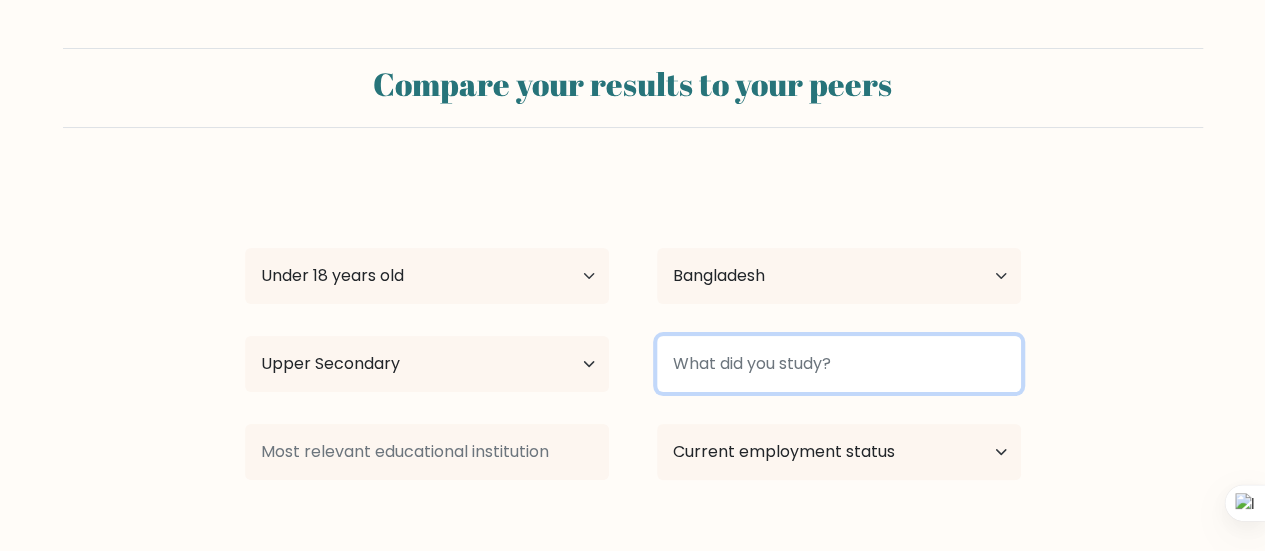 click at bounding box center (839, 364) 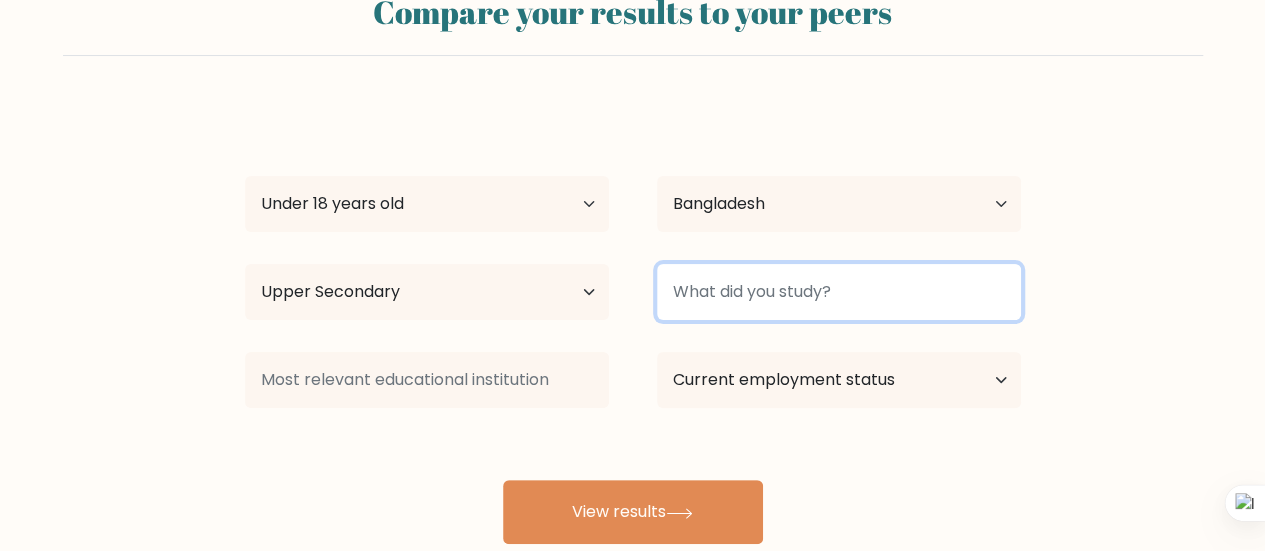 scroll, scrollTop: 74, scrollLeft: 0, axis: vertical 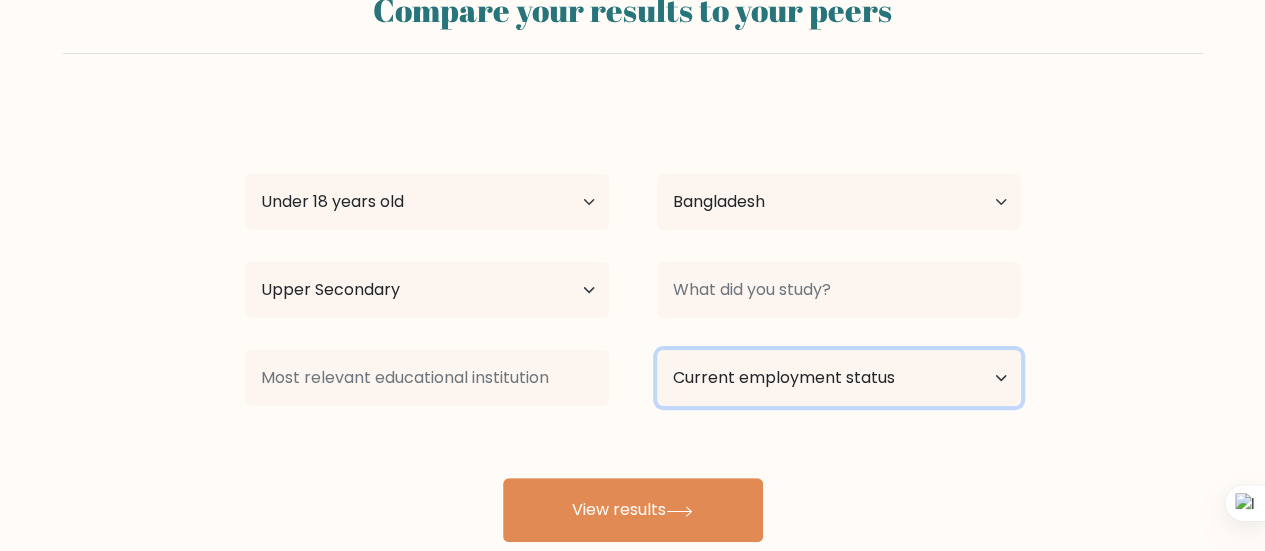 click on "Current employment status
Employed
Student
Retired
Other / prefer not to answer" at bounding box center [839, 378] 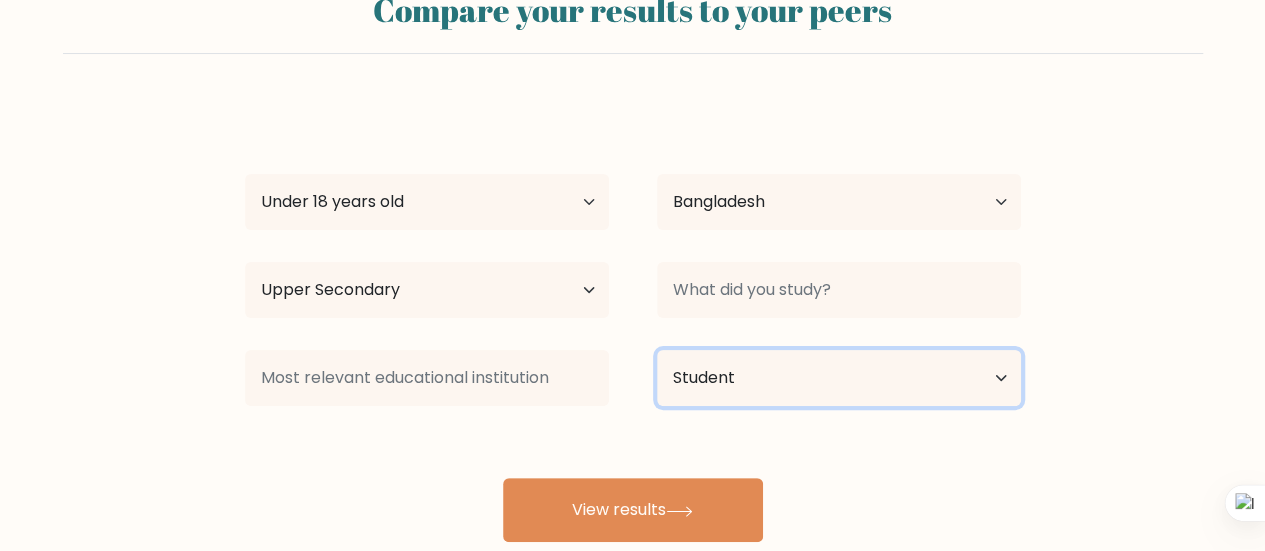 click on "Current employment status
Employed
Student
Retired
Other / prefer not to answer" at bounding box center (839, 378) 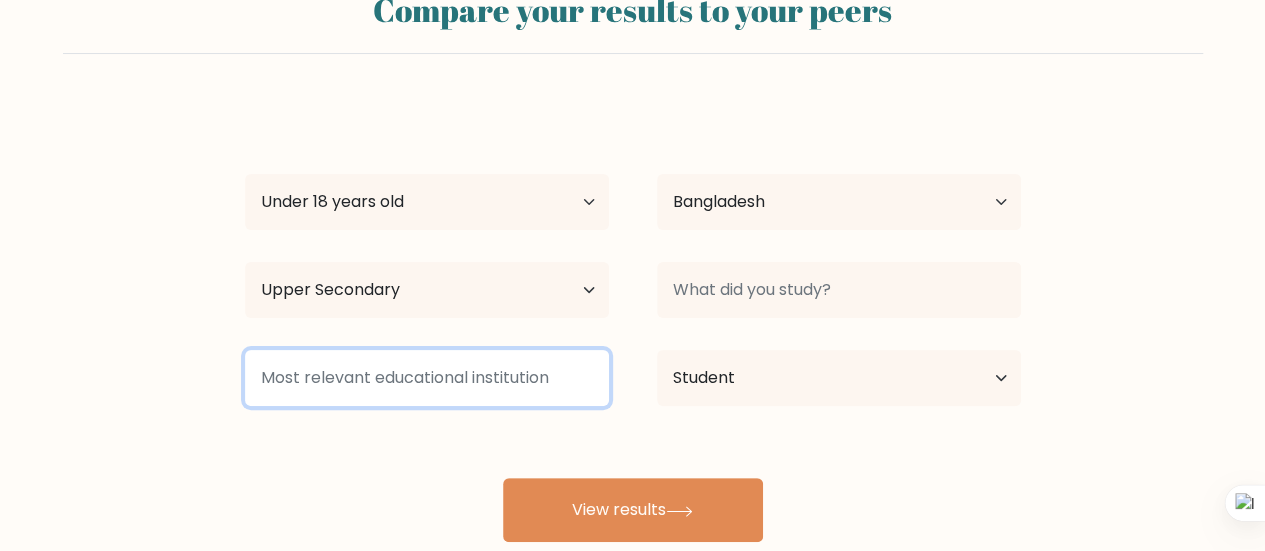 click at bounding box center [427, 378] 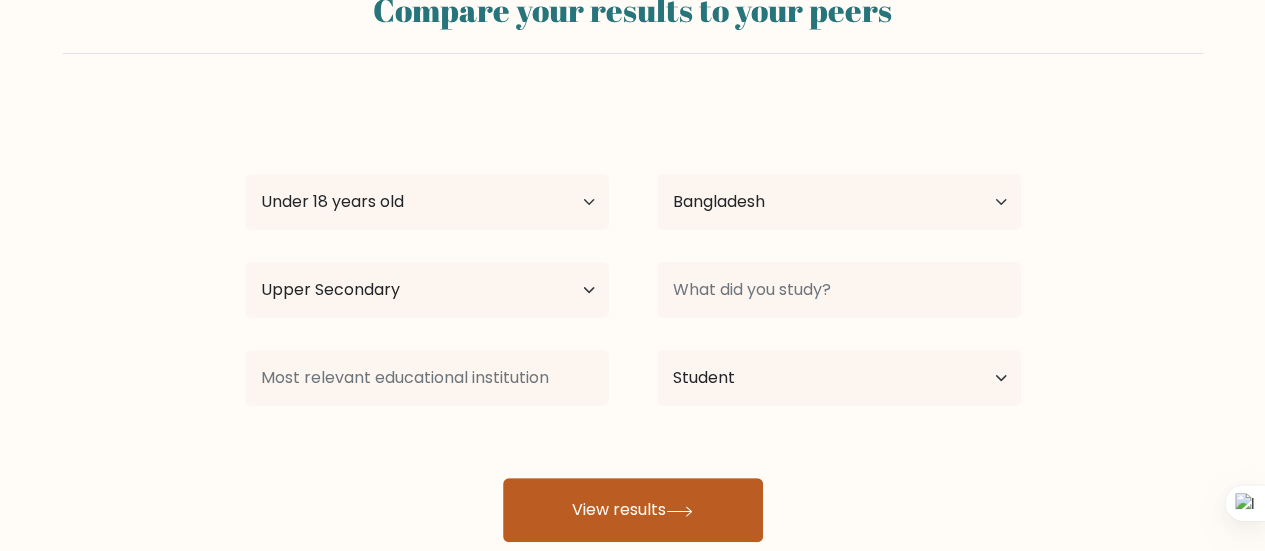 click on "View results" at bounding box center [633, 510] 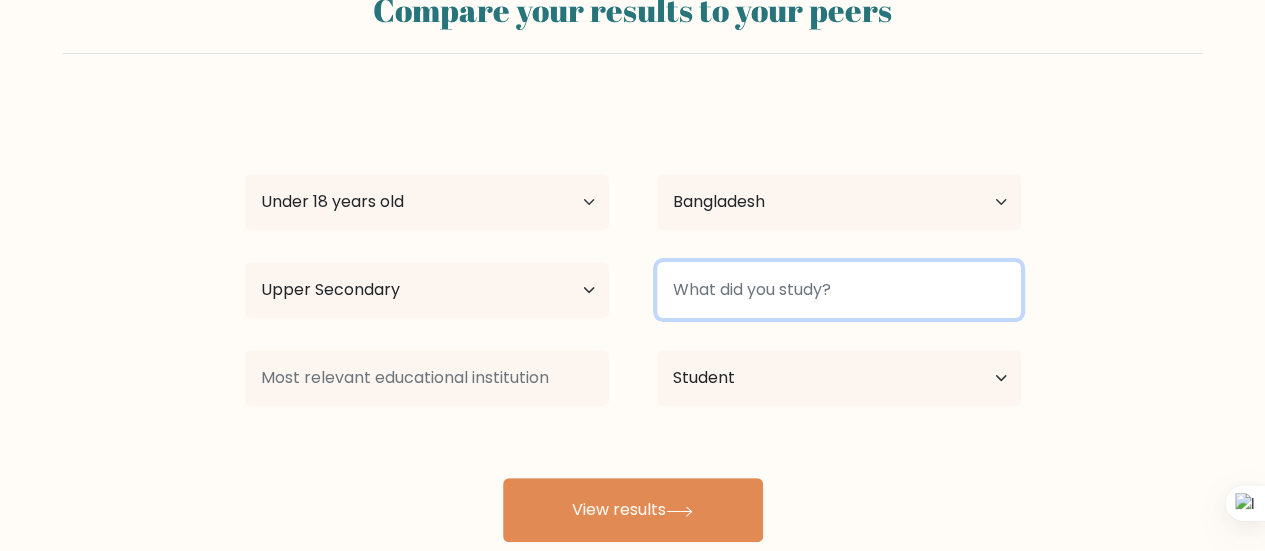 click at bounding box center [839, 290] 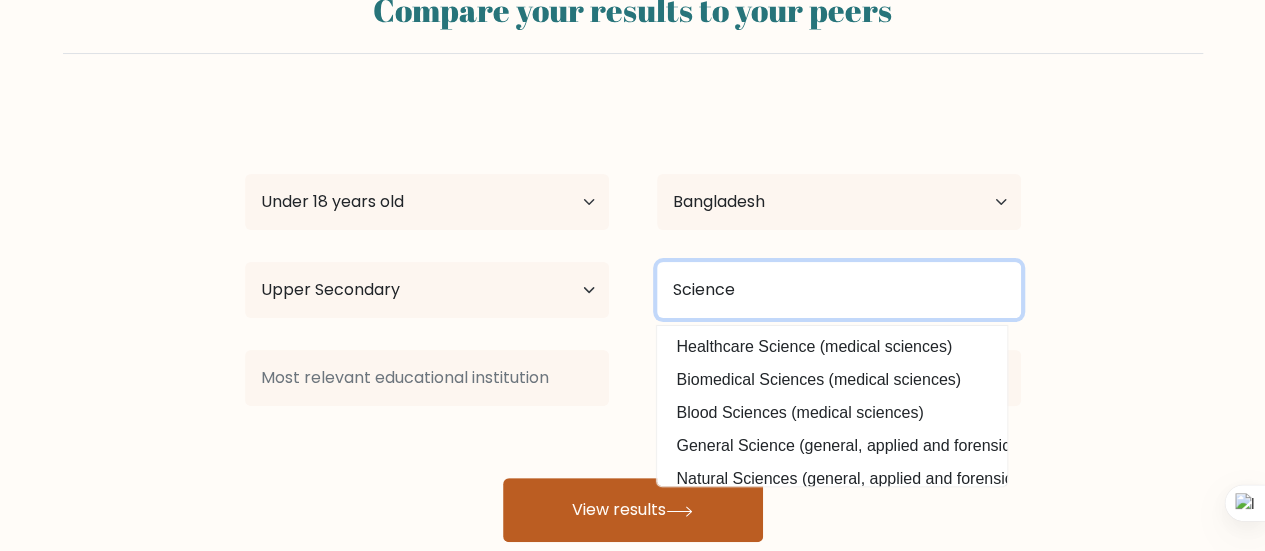 type on "Science" 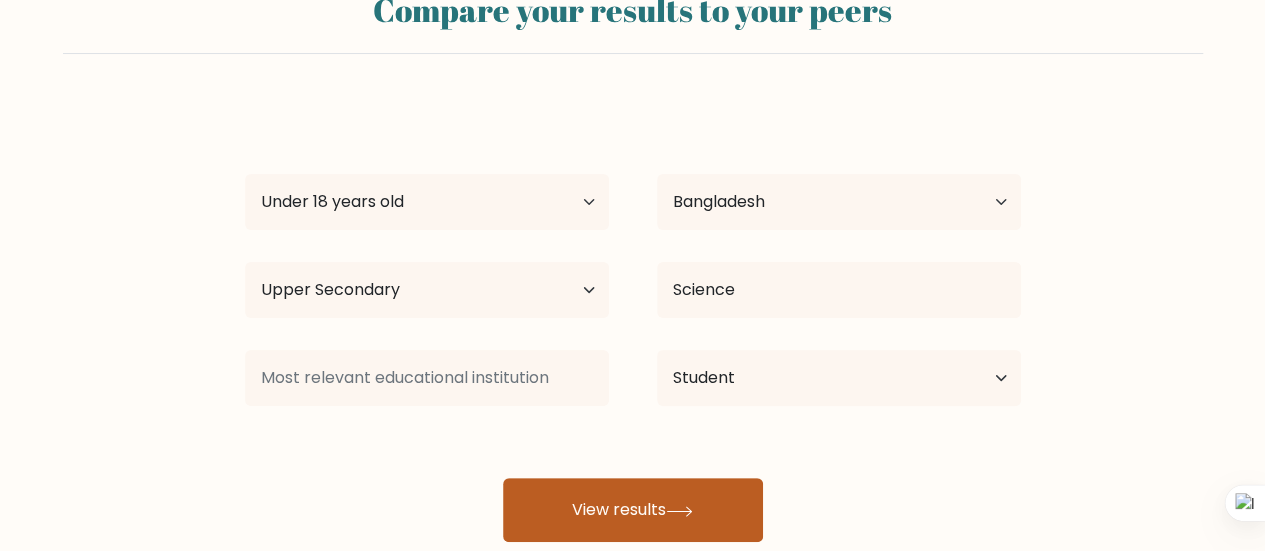 click 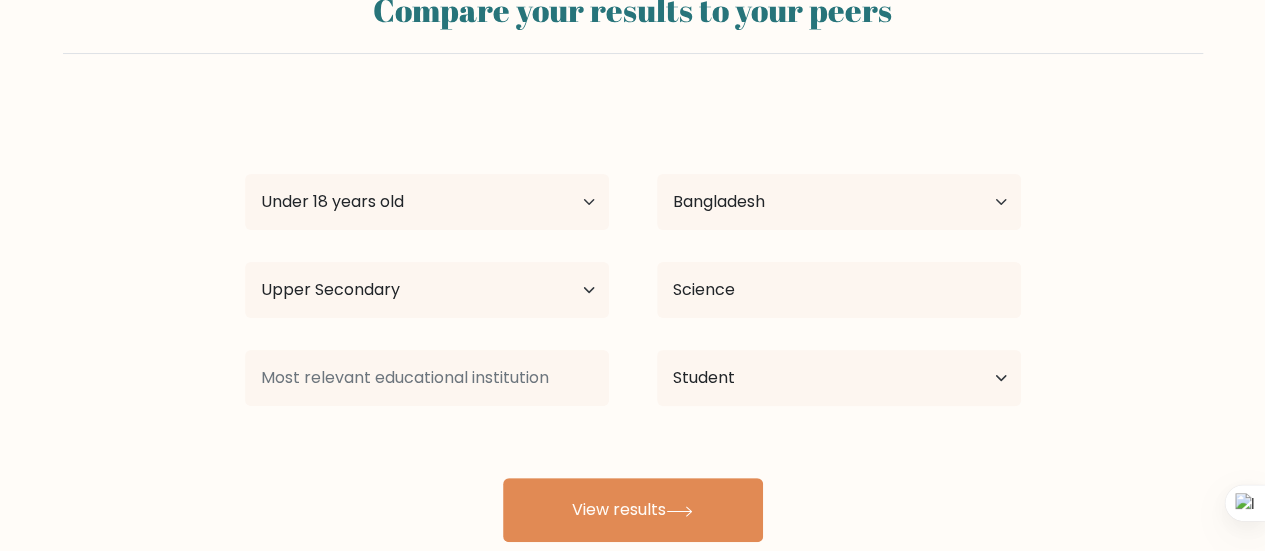 drag, startPoint x: 800, startPoint y: 259, endPoint x: 800, endPoint y: 275, distance: 16 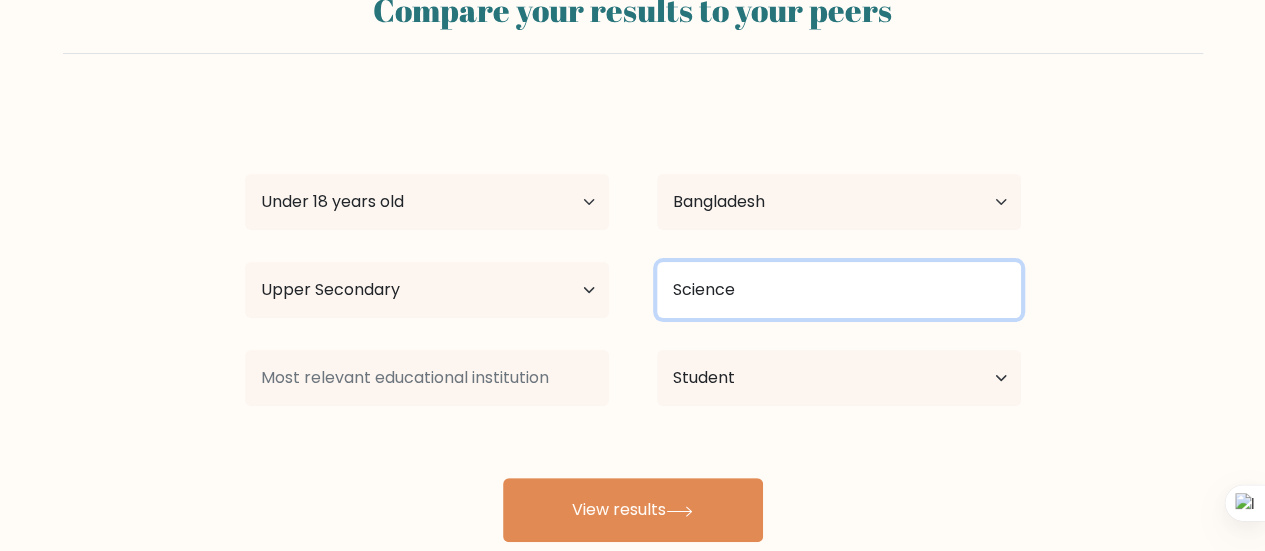 click on "Science" at bounding box center (839, 290) 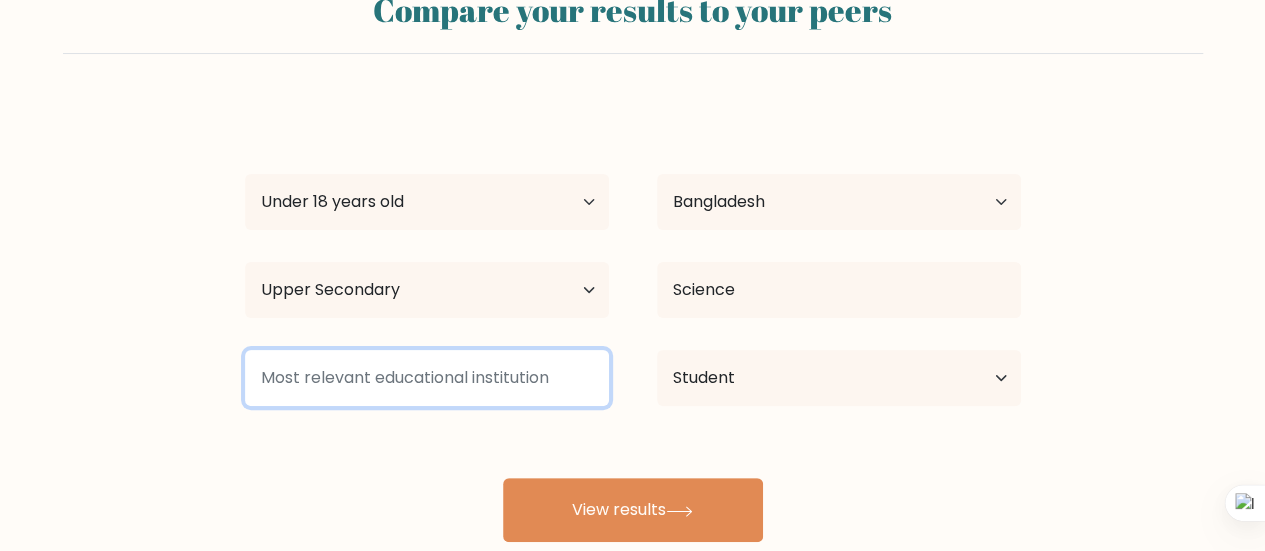 click at bounding box center (427, 378) 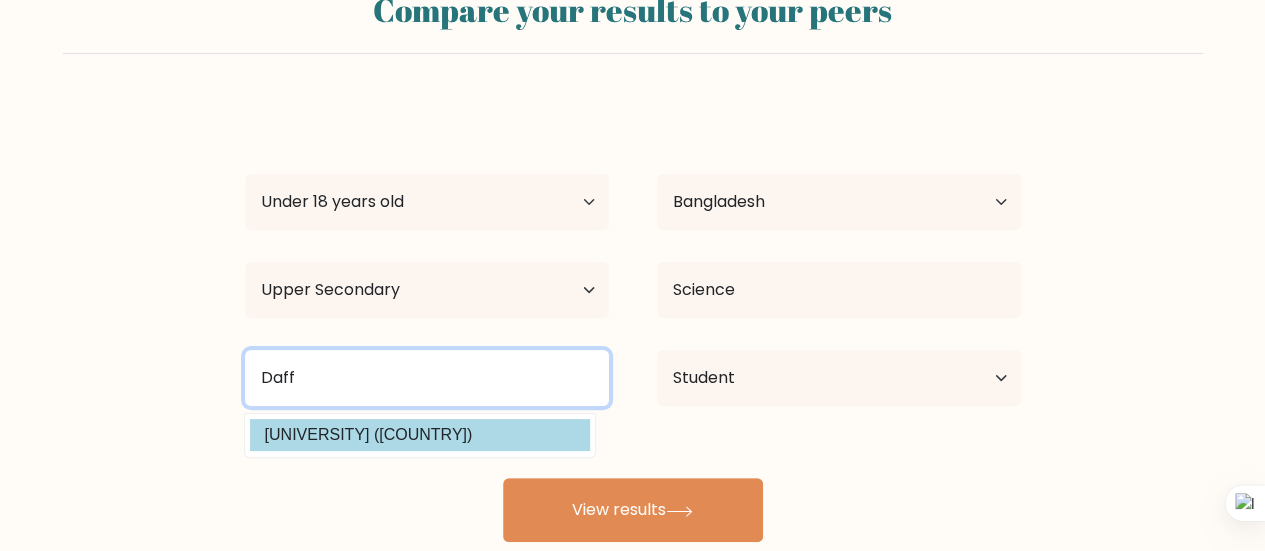 type on "Daff" 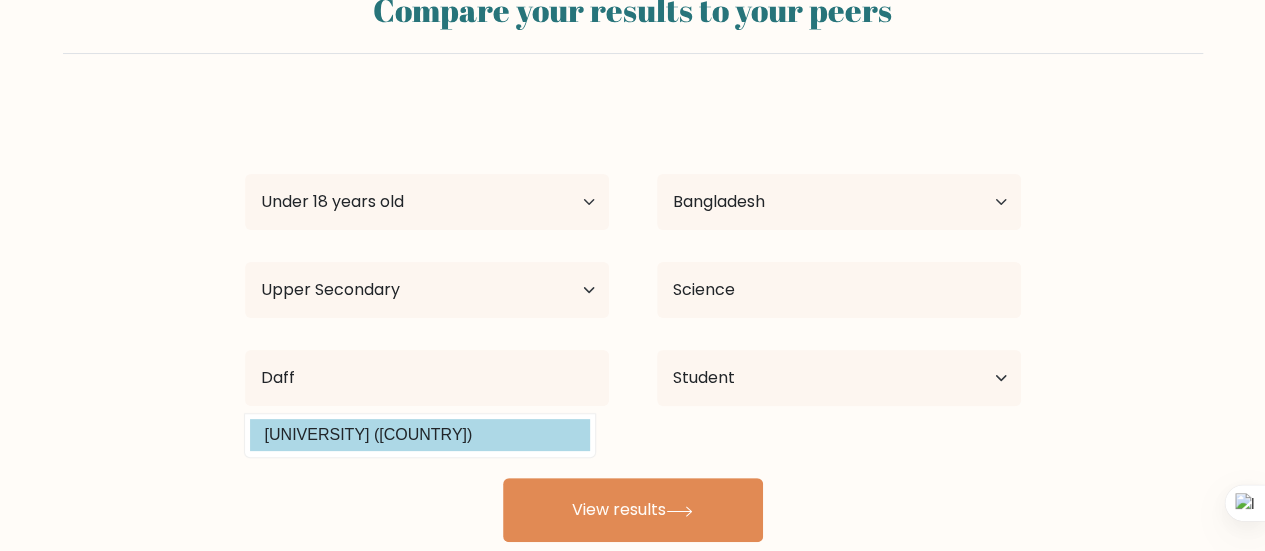 click on "MD.
Mursalin
Age
Under 18 years old
18-24 years old
25-34 years old
35-44 years old
45-54 years old
55-64 years old
65 years old and above
Country
Afghanistan
Albania
Algeria
American Samoa
Andorra
Angola
Anguilla
Antarctica
Antigua and Barbuda
Argentina
Armenia
Aruba
Australia
Austria
Azerbaijan
Bahamas
Bahrain
Bangladesh
Barbados
Belarus
Belgium
Belize
Benin
Bermuda
Bhutan
Bolivia
Bonaire, Sint Eustatius and Saba
Bosnia and Herzegovina
Botswana
Bouvet Island
Brazil
Brunei Chad" at bounding box center [633, 322] 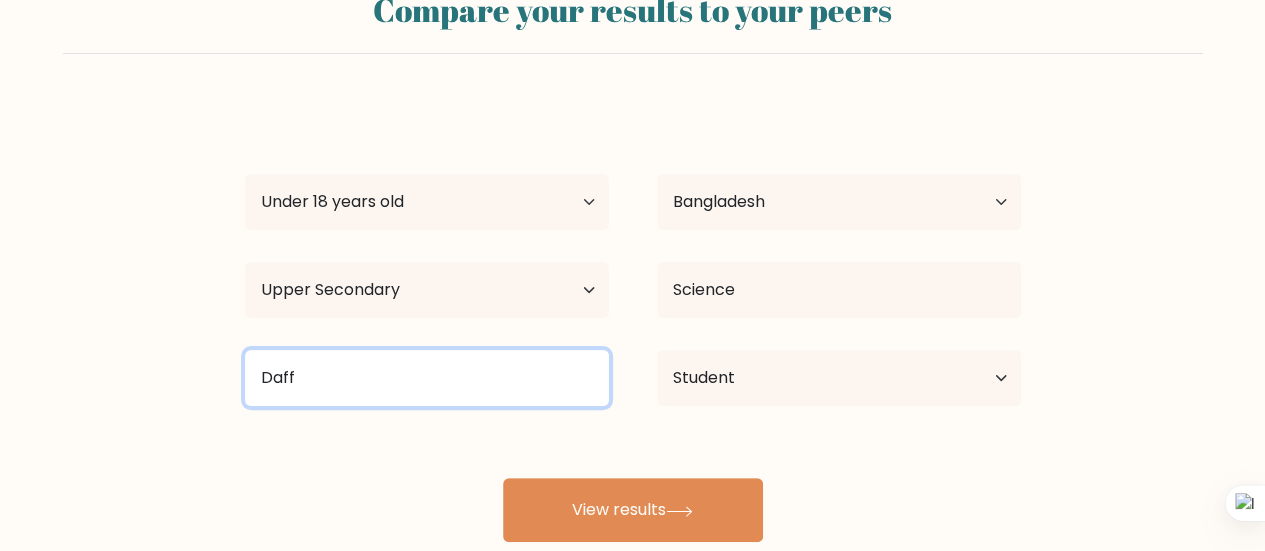 click on "Daff" at bounding box center (427, 378) 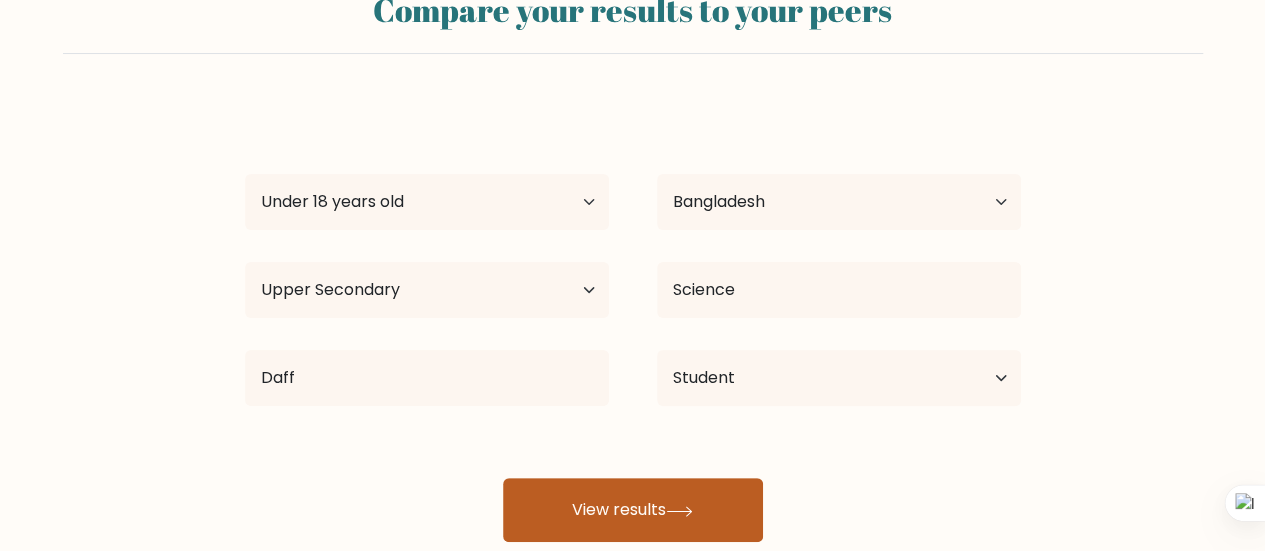 click on "View results" at bounding box center (633, 510) 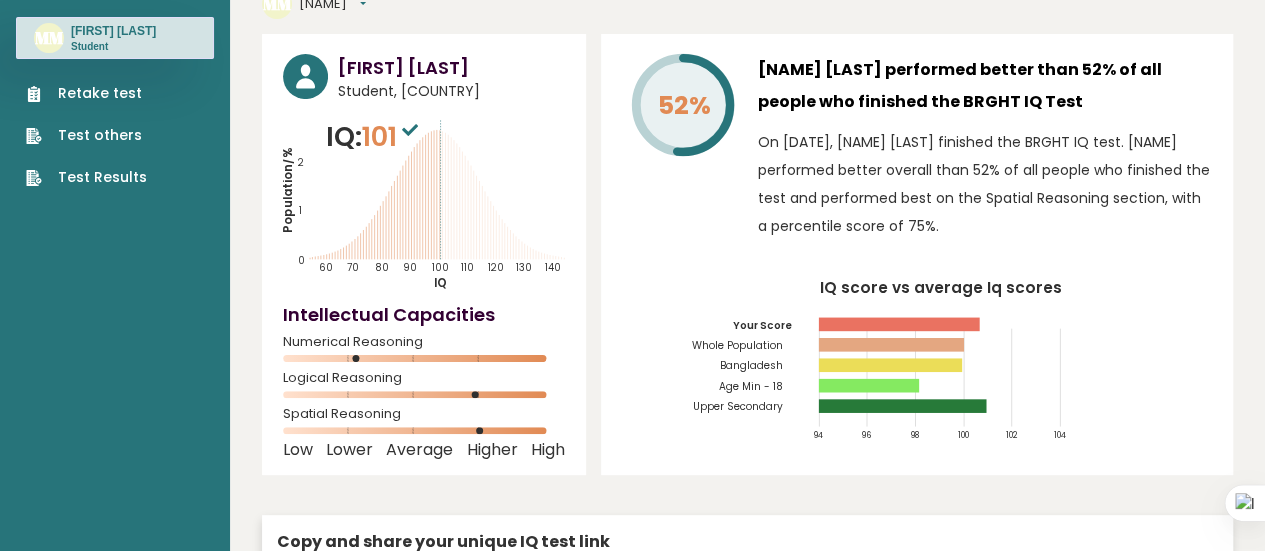 scroll, scrollTop: 93, scrollLeft: 0, axis: vertical 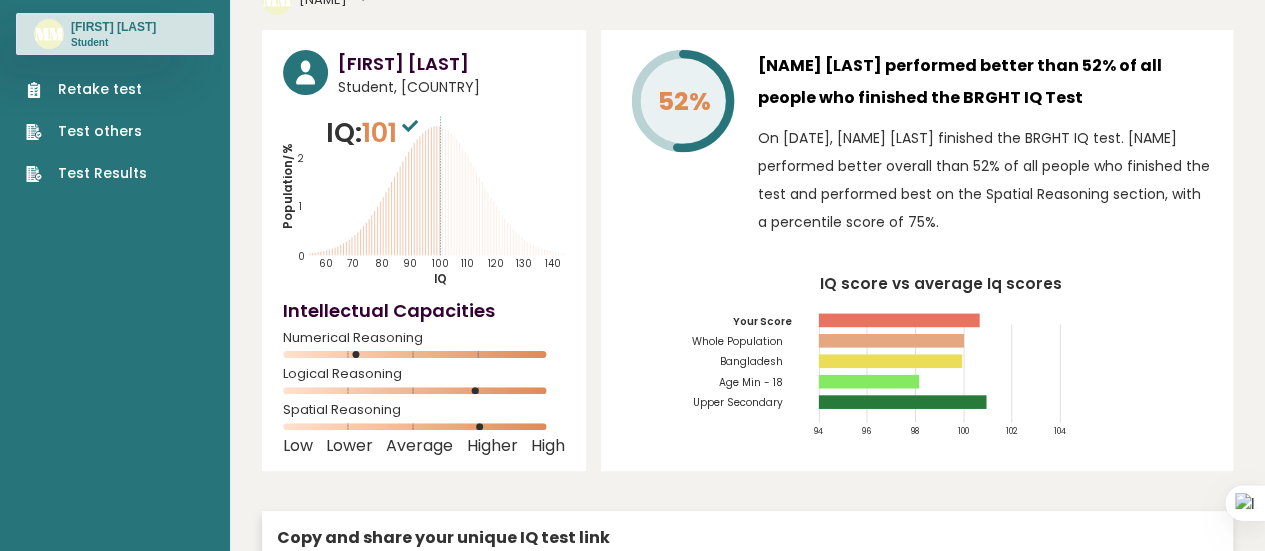 click on "Retake test" at bounding box center (86, 89) 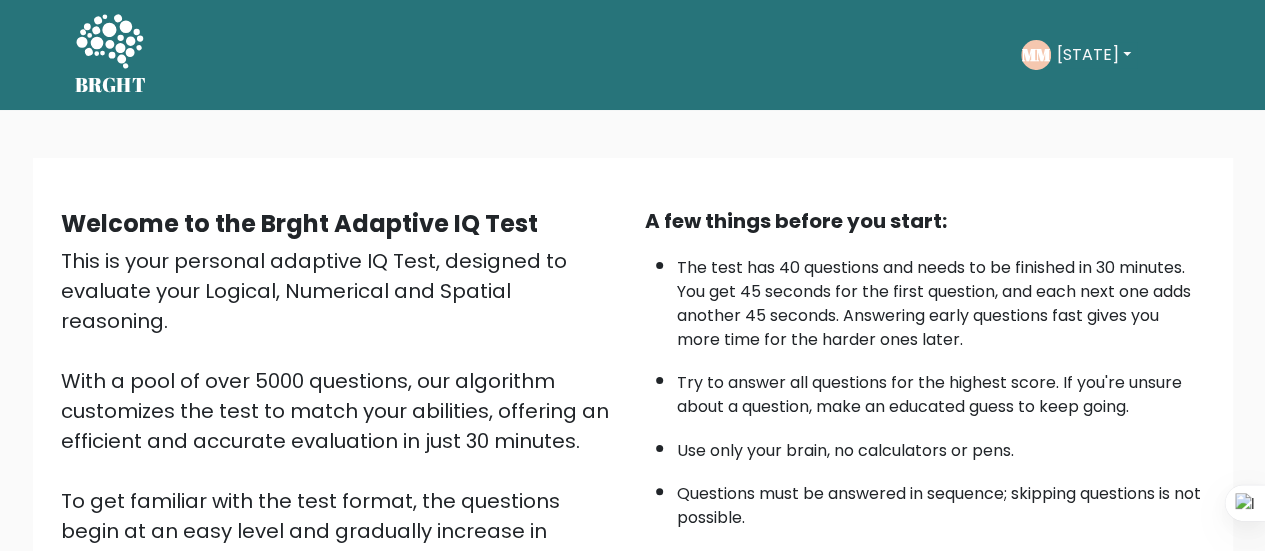 scroll, scrollTop: 235, scrollLeft: 0, axis: vertical 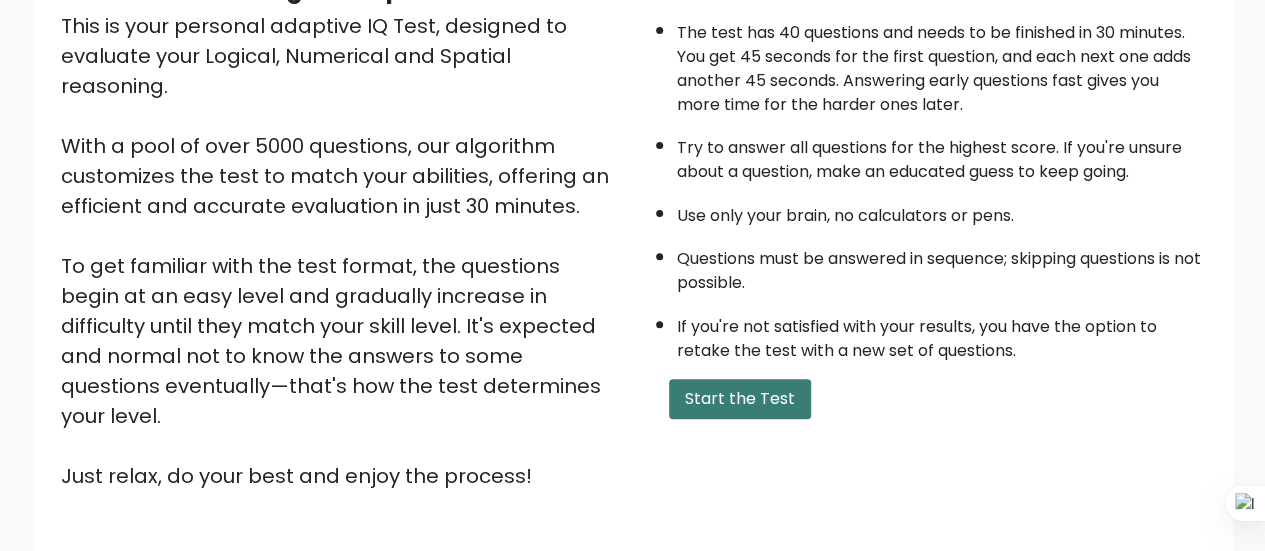 click on "Start the Test" at bounding box center (740, 399) 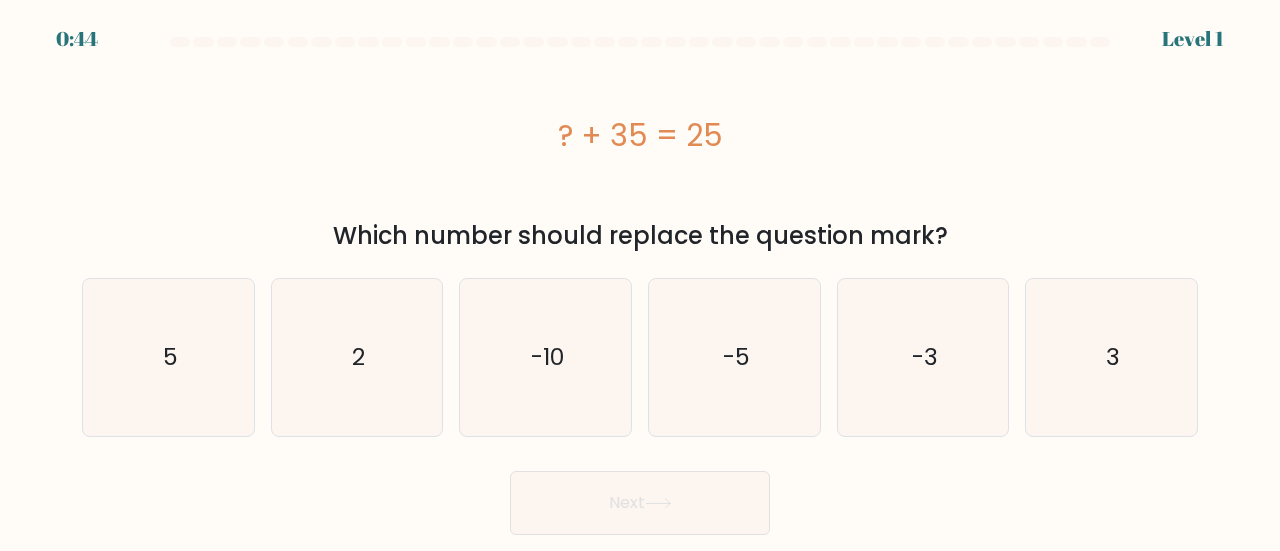 scroll, scrollTop: 0, scrollLeft: 0, axis: both 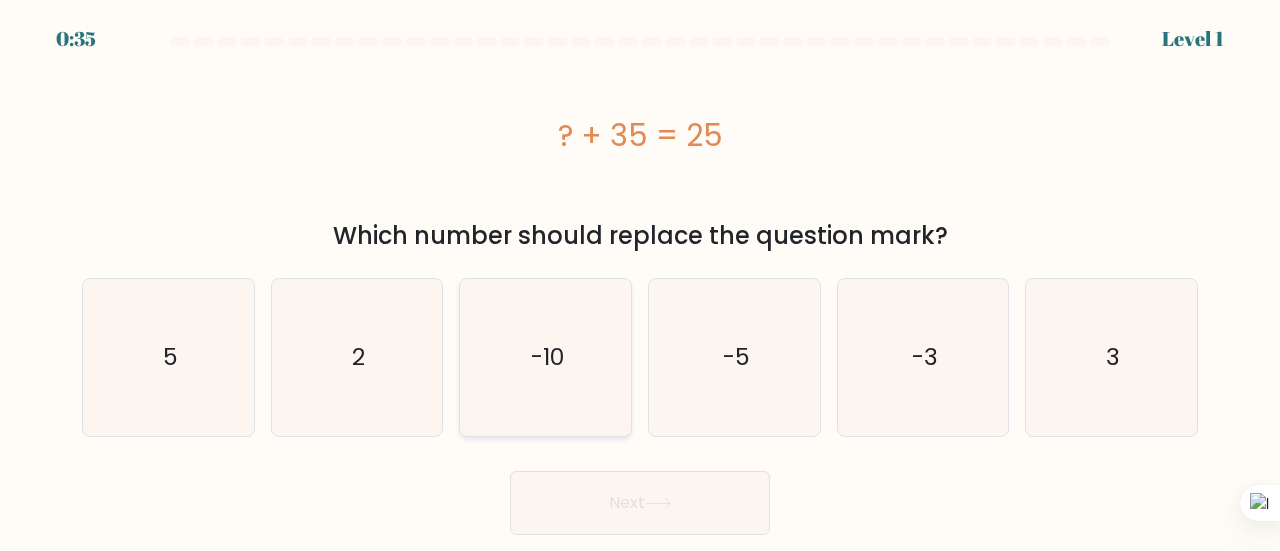click on "-10" 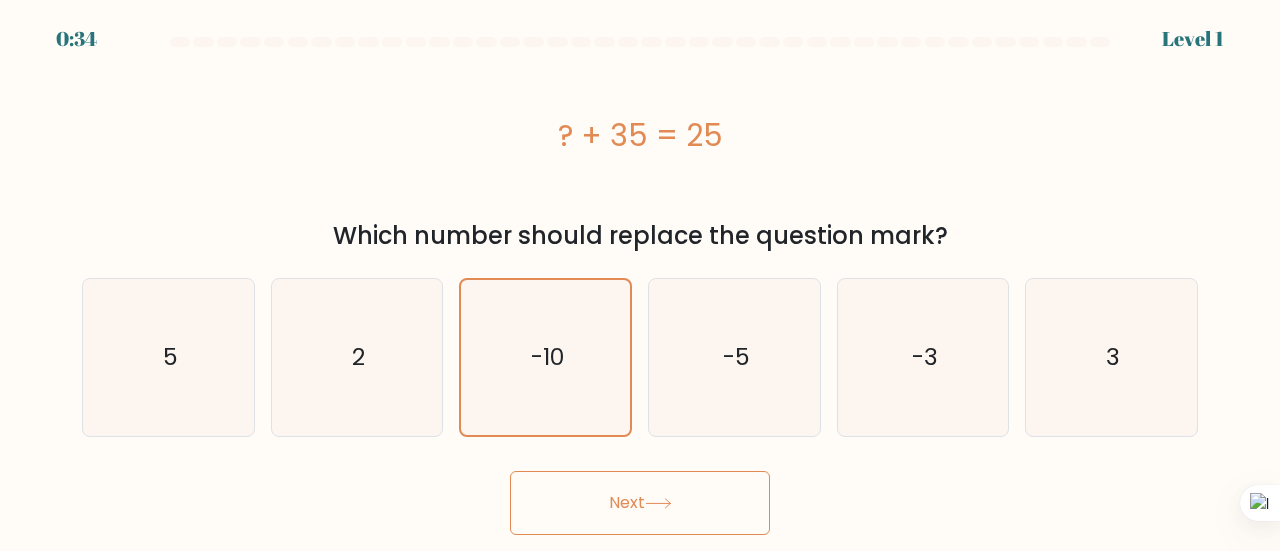 click on "Next" at bounding box center (640, 503) 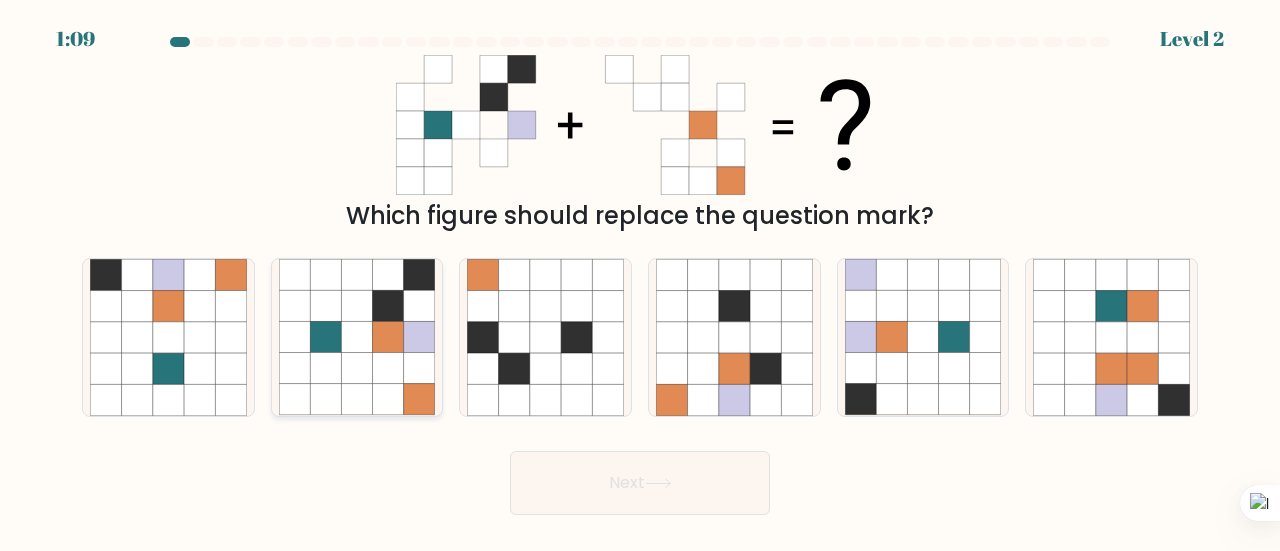 click 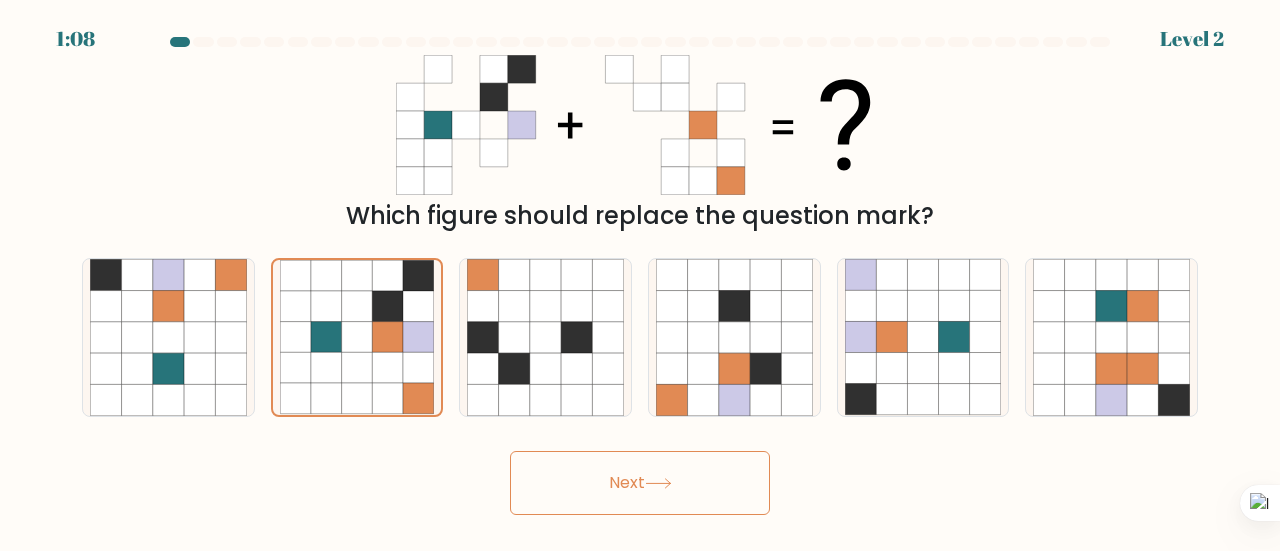 click on "Next" at bounding box center (640, 483) 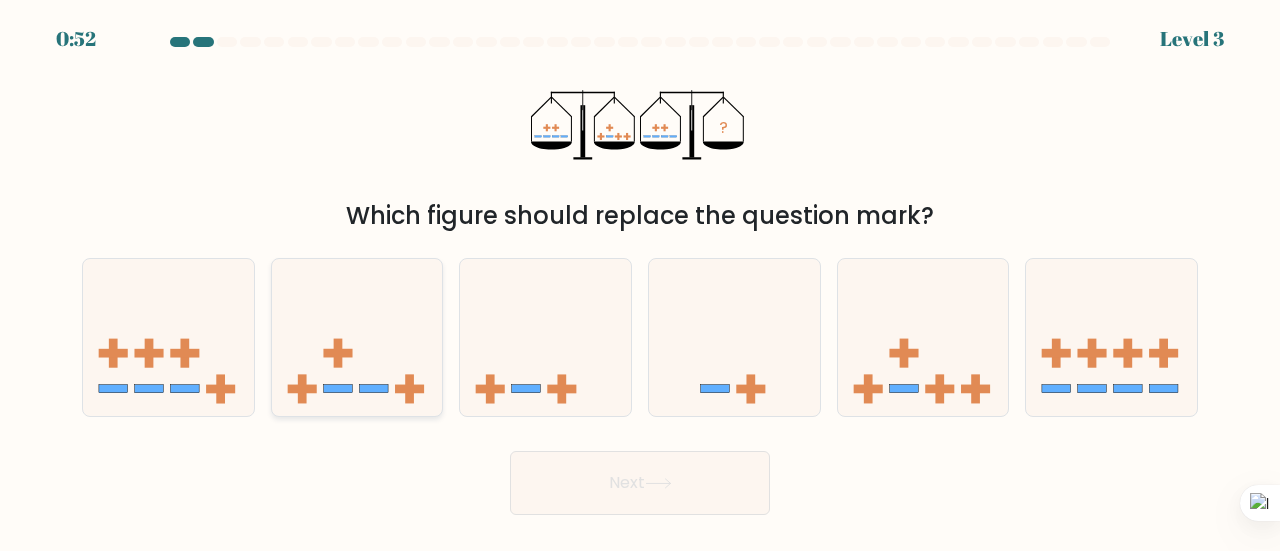 click 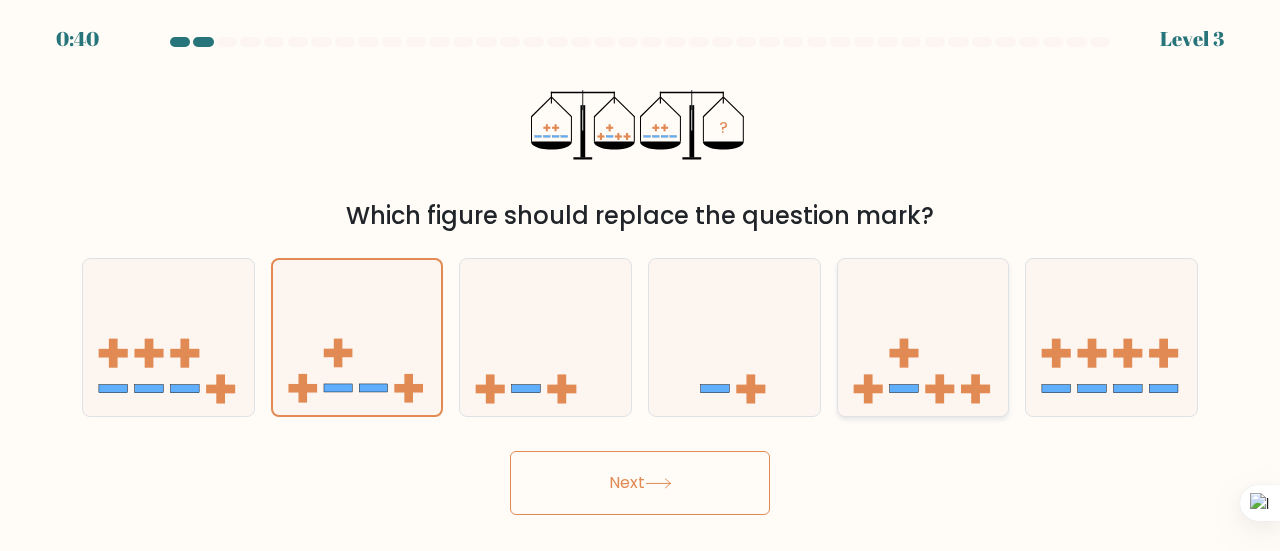 click 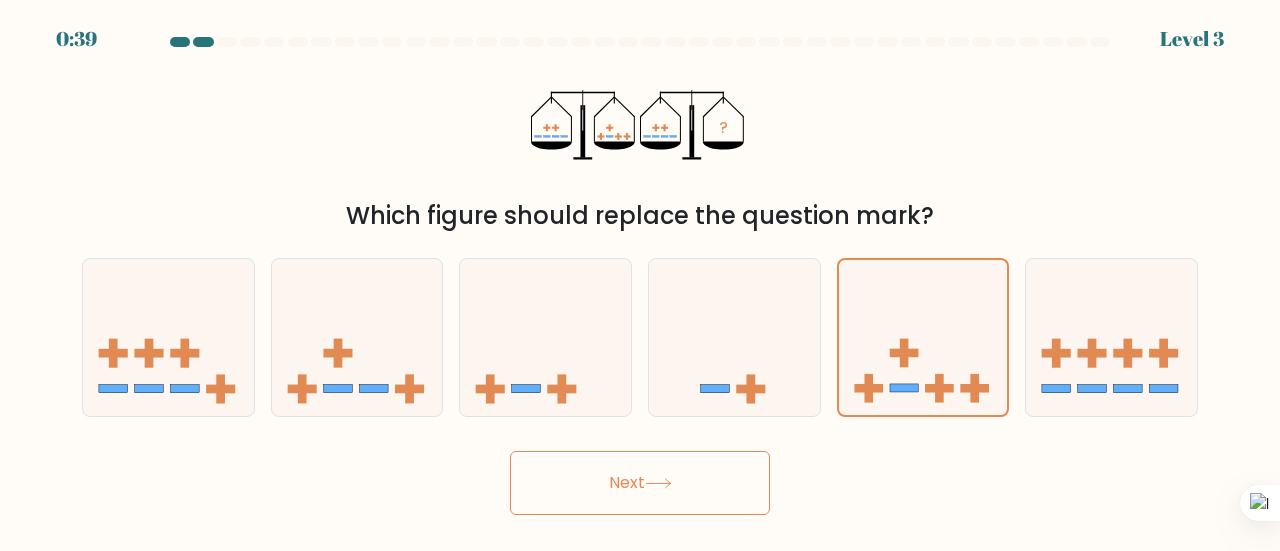 click on "Next" at bounding box center (640, 483) 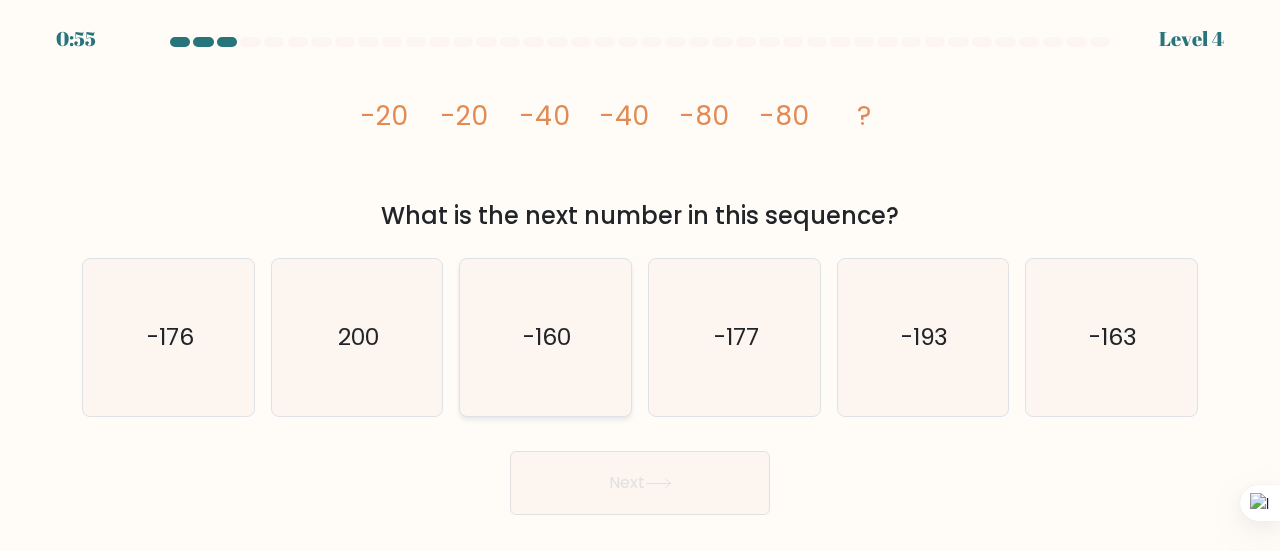 click on "-160" 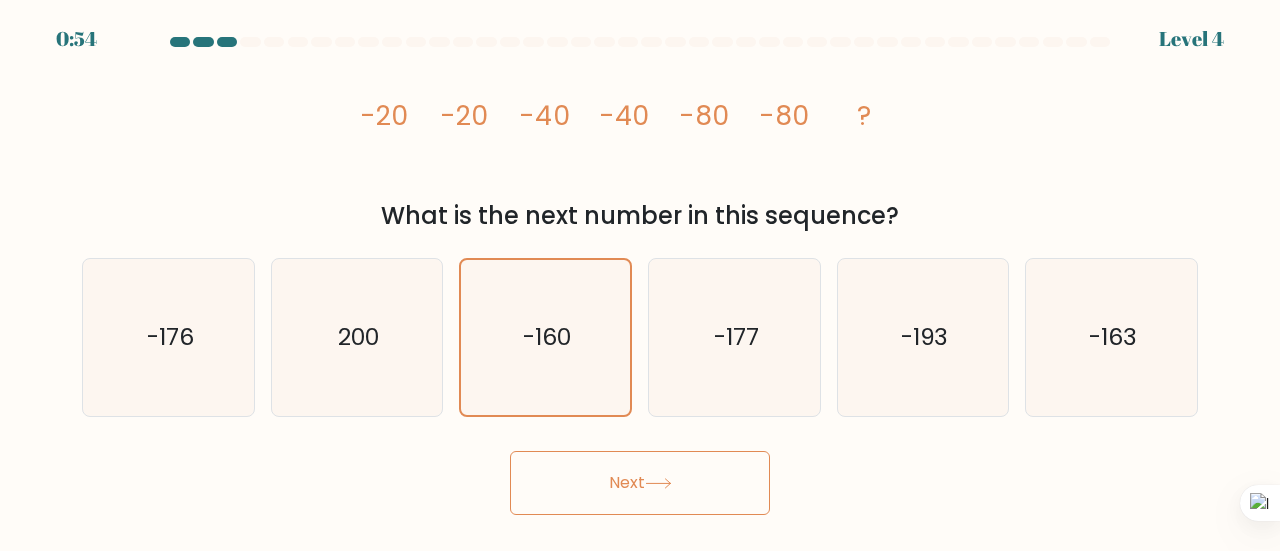 click on "Next" at bounding box center [640, 483] 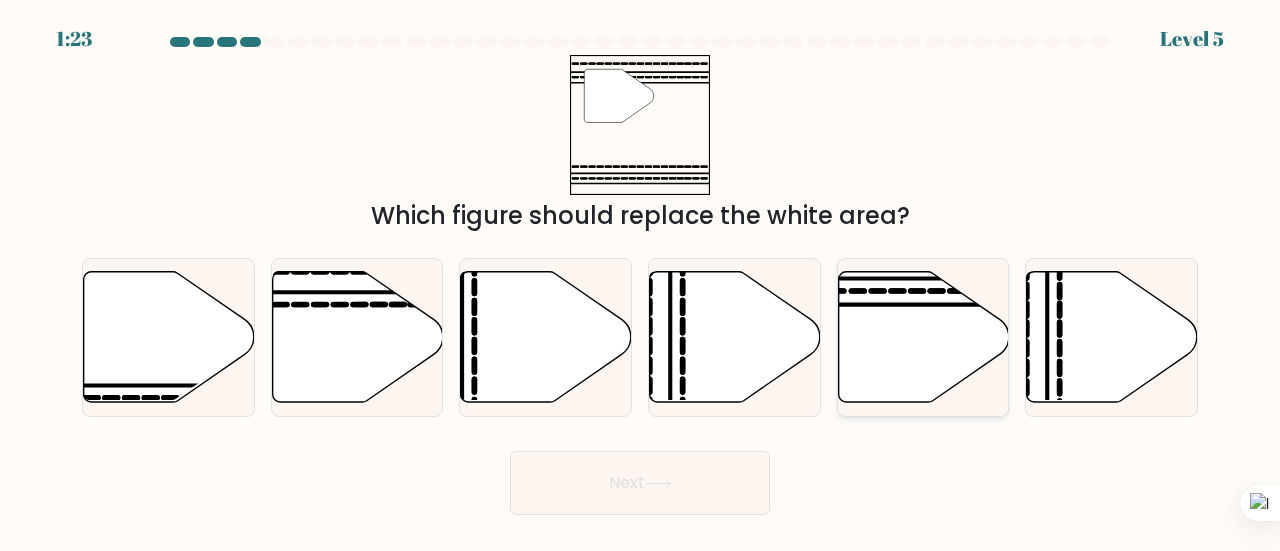 click 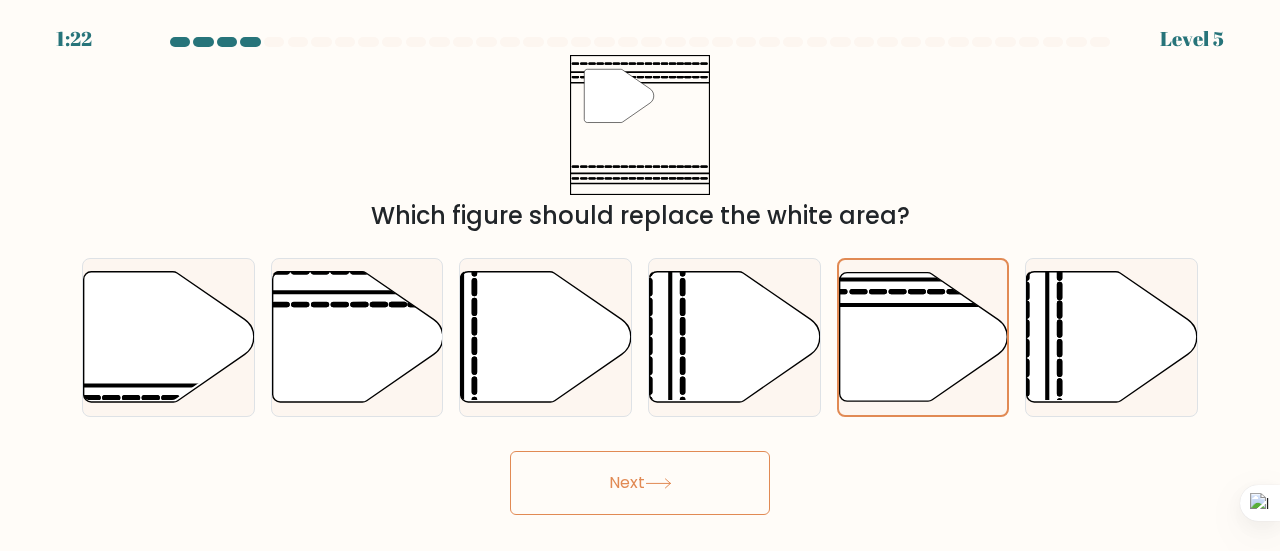 click 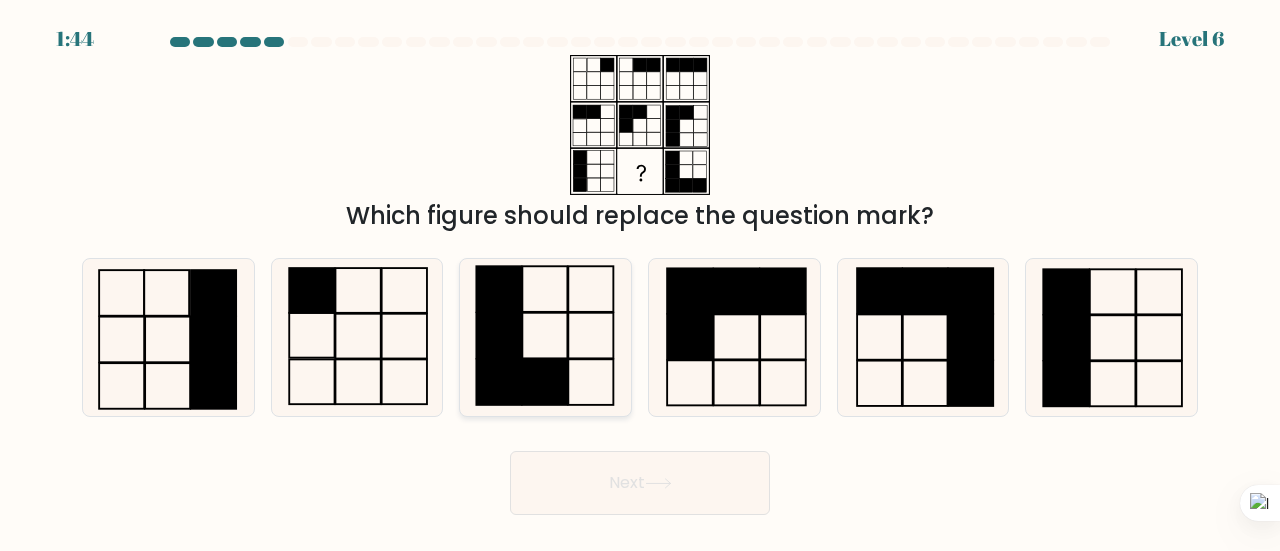 click 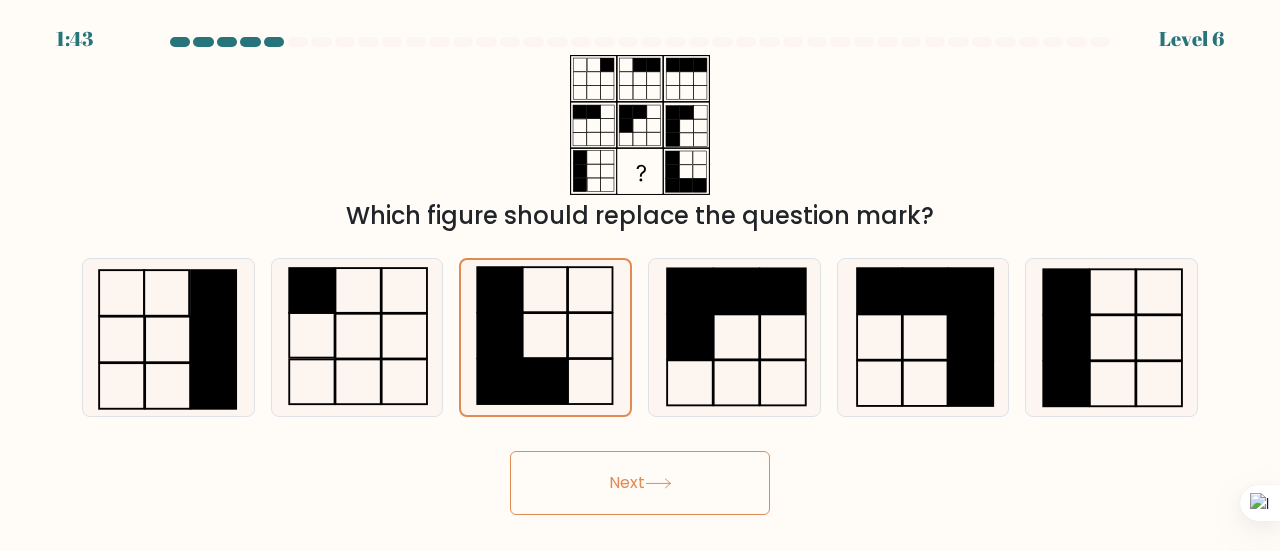 click on "Next" at bounding box center [640, 483] 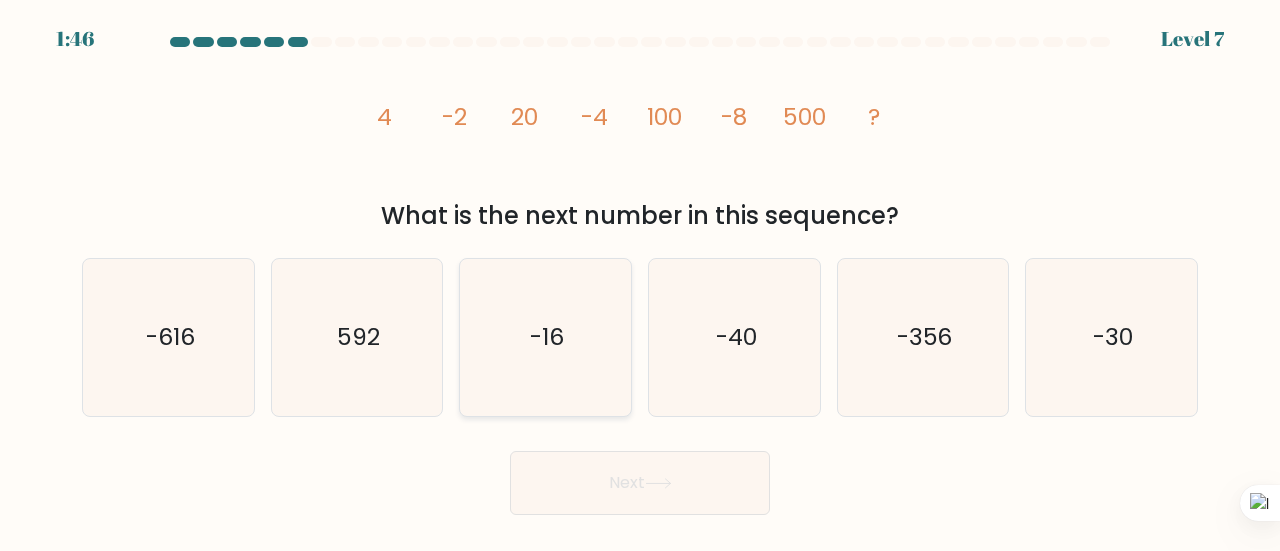 click on "-16" 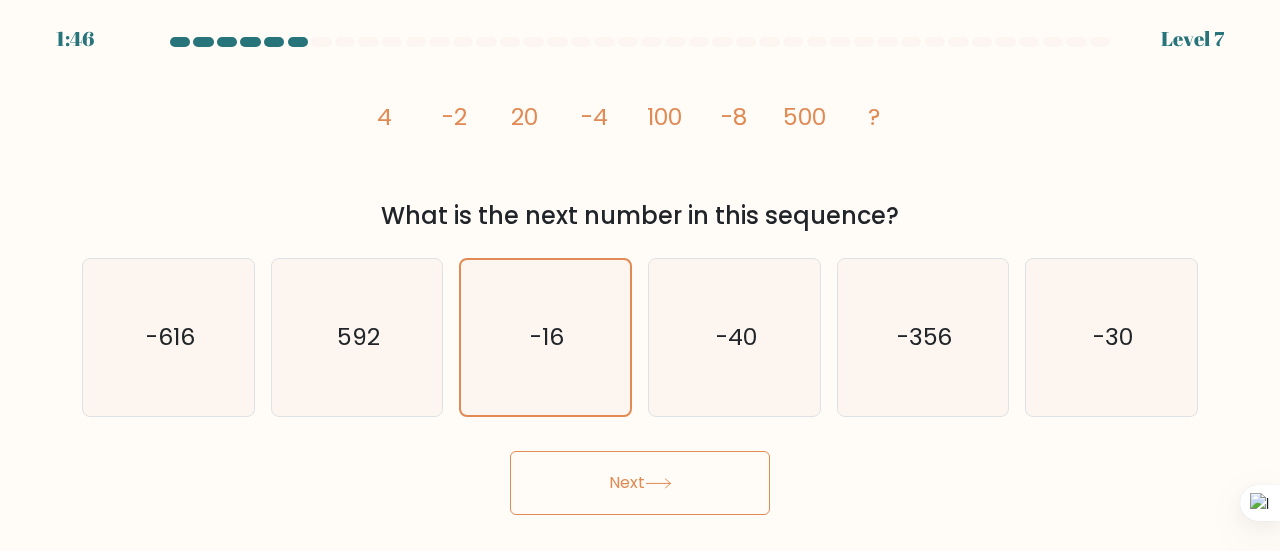 click on "Next" at bounding box center (640, 483) 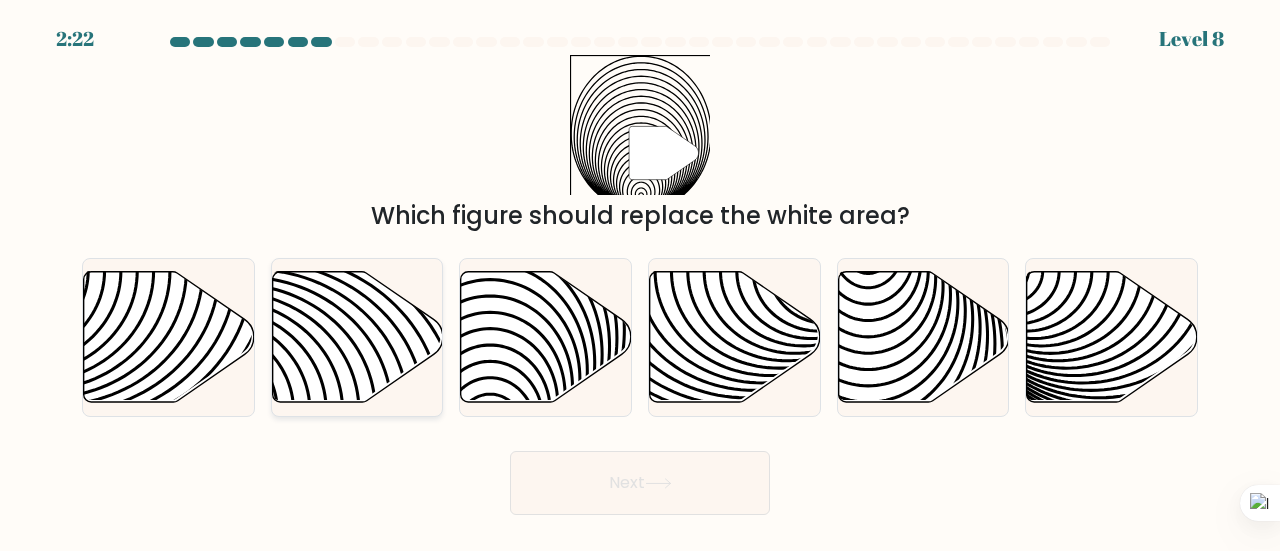 click 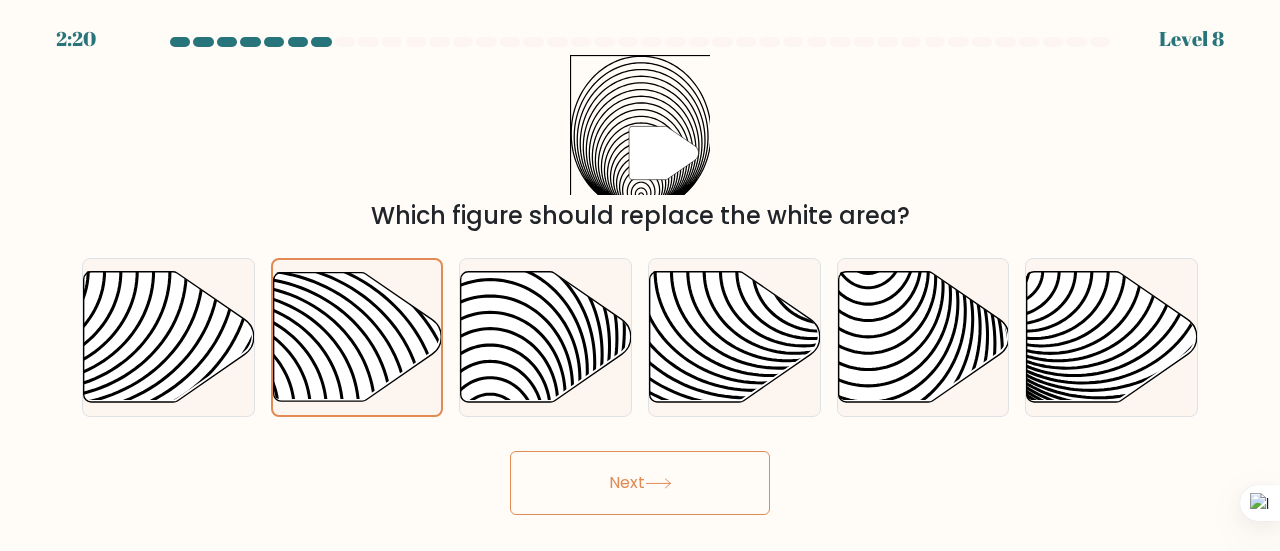 click on "Next" at bounding box center [640, 483] 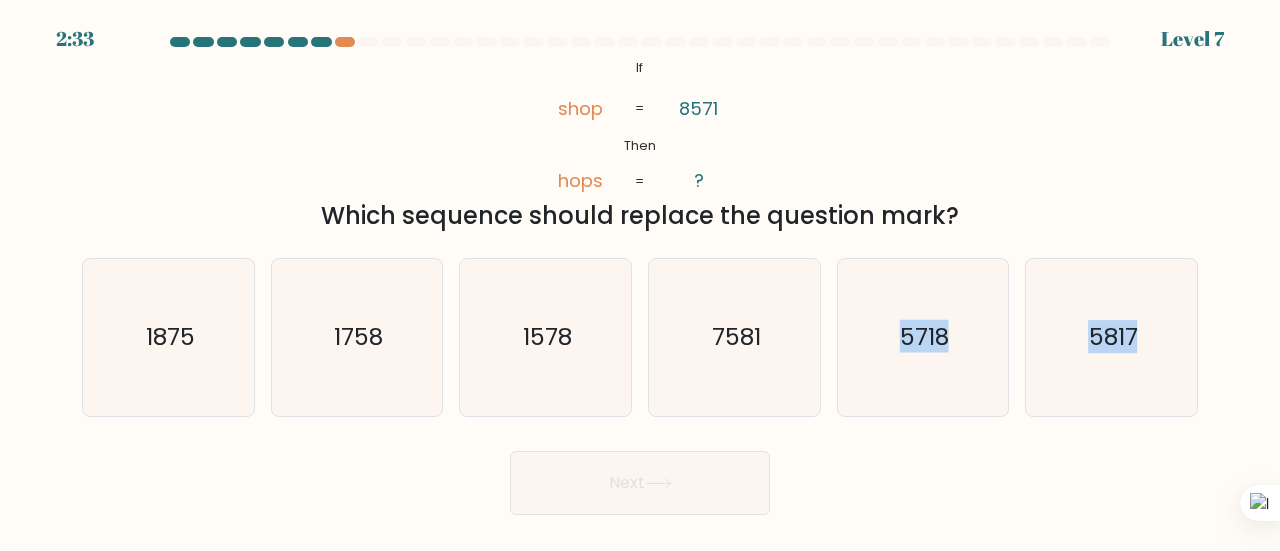 drag, startPoint x: 892, startPoint y: 327, endPoint x: 660, endPoint y: 506, distance: 293.0273 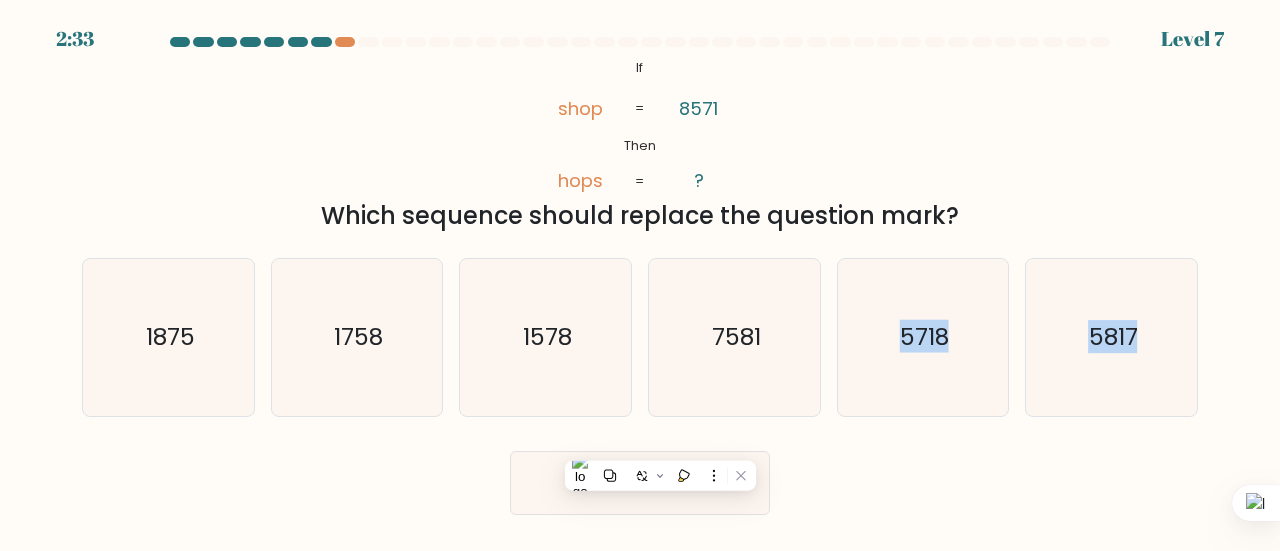 click on "Next" at bounding box center [640, 483] 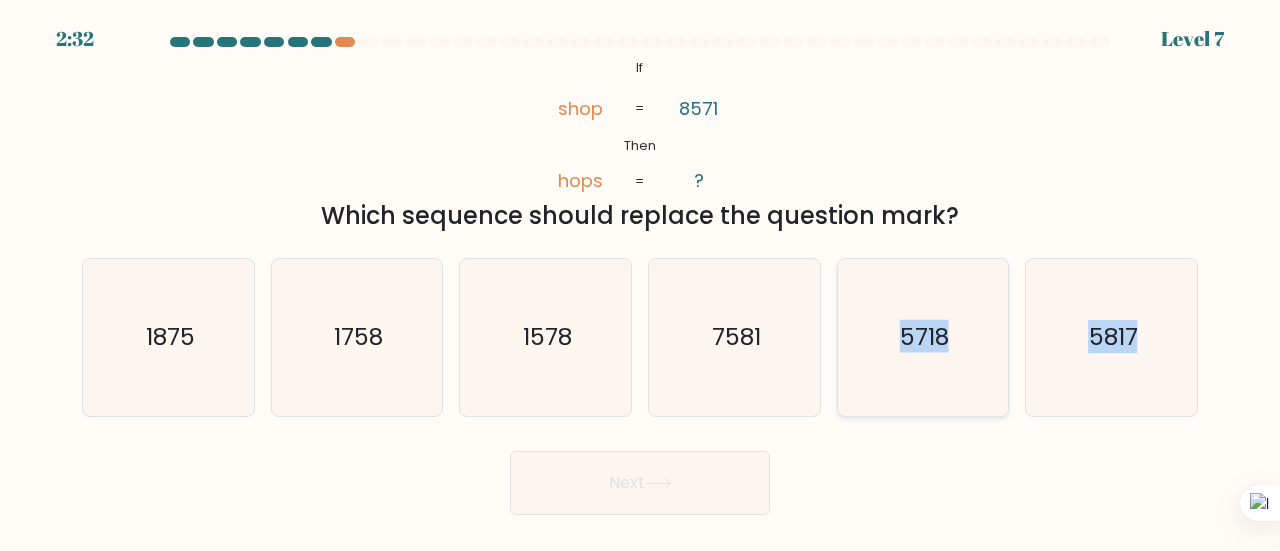 click on "5718" 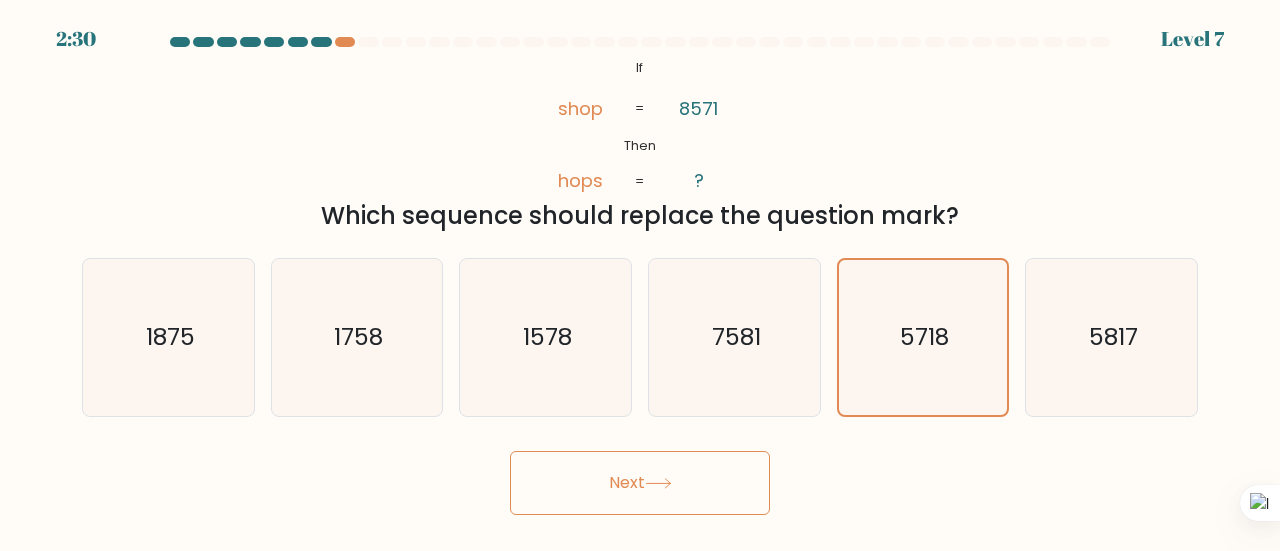 click on "Next" at bounding box center [640, 483] 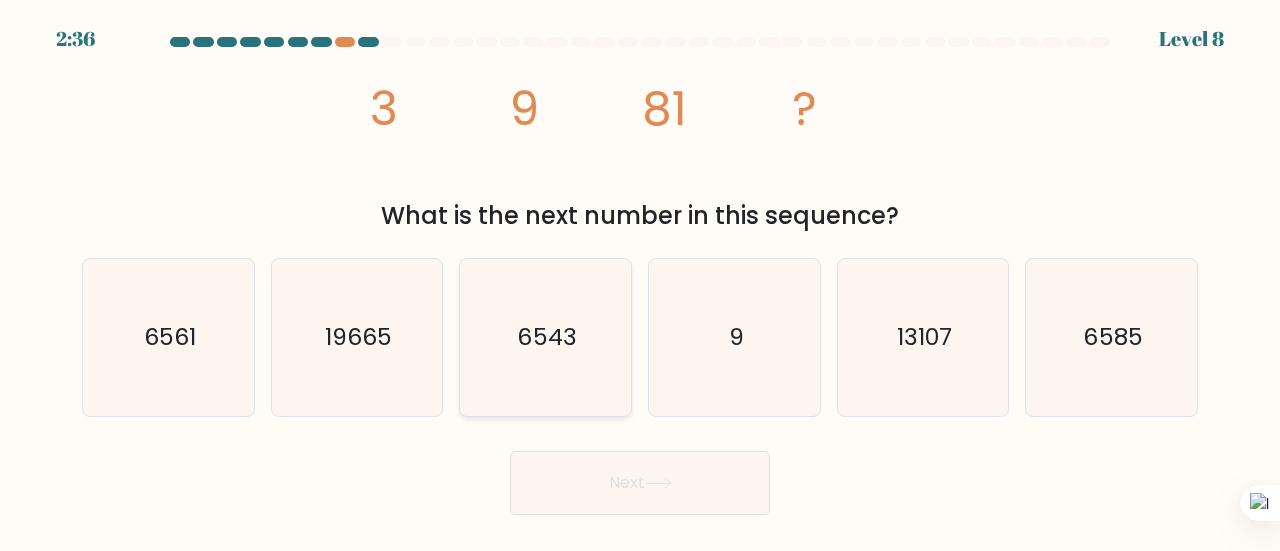 click on "6543" 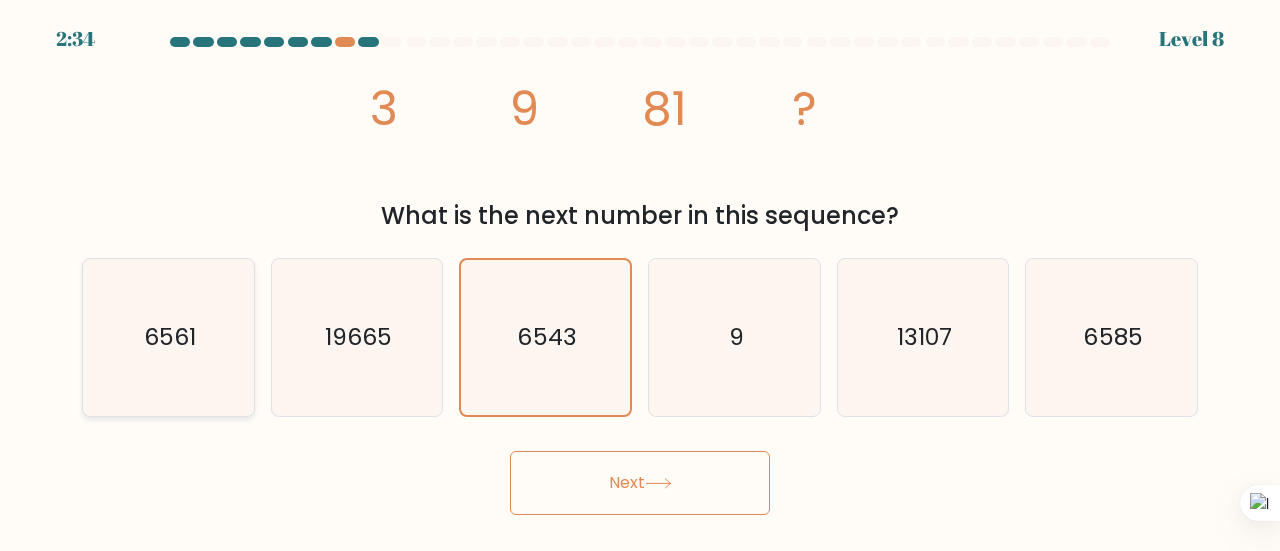 click on "6561" 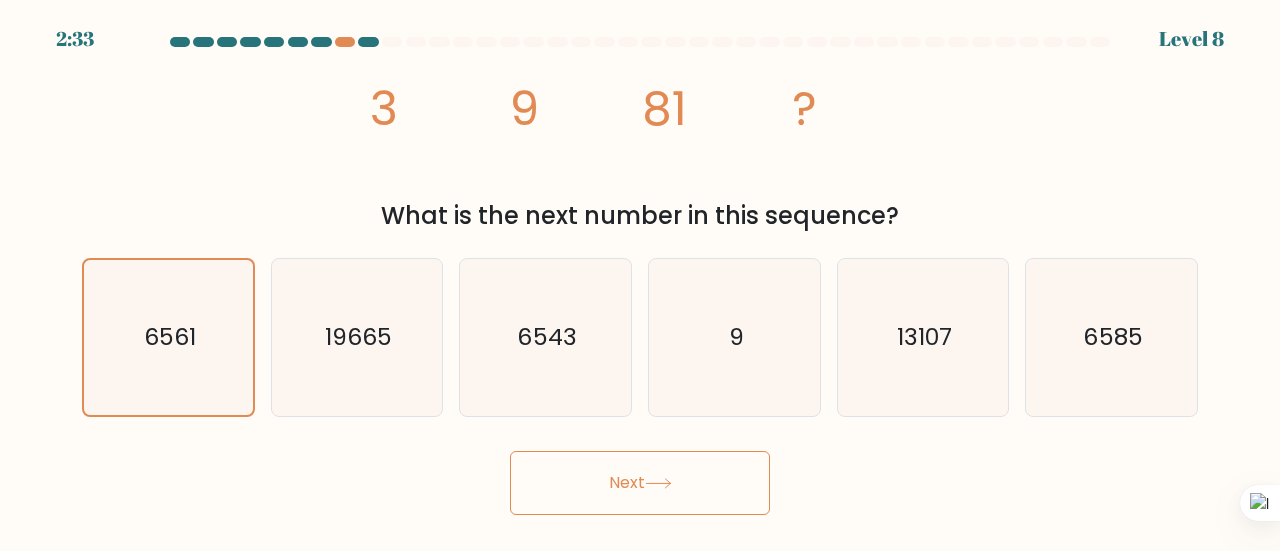 click on "Next" at bounding box center (640, 483) 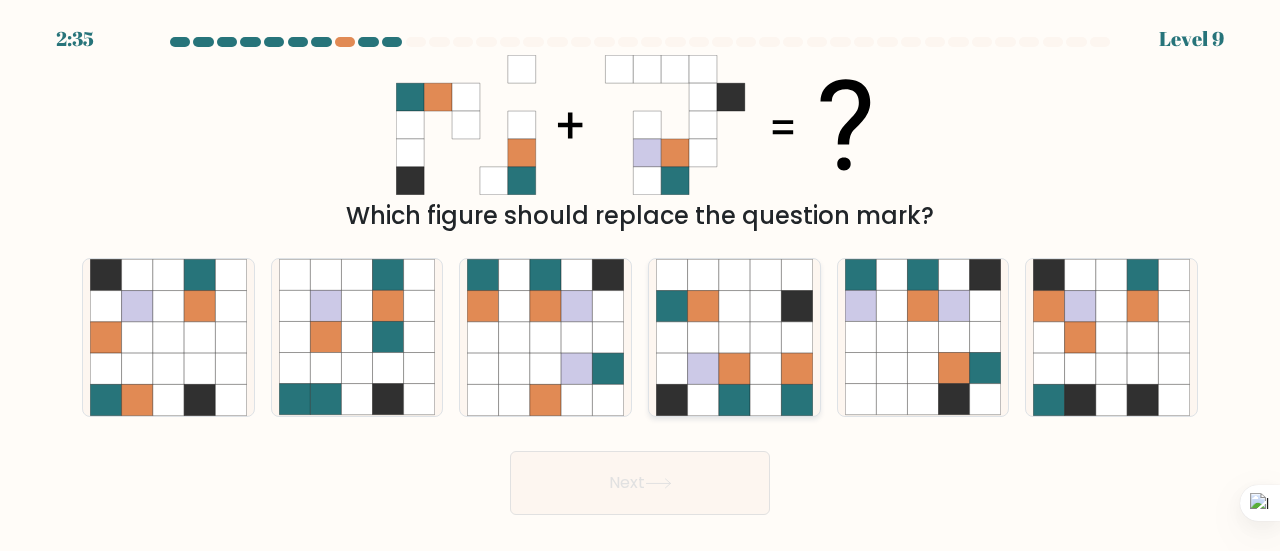 click 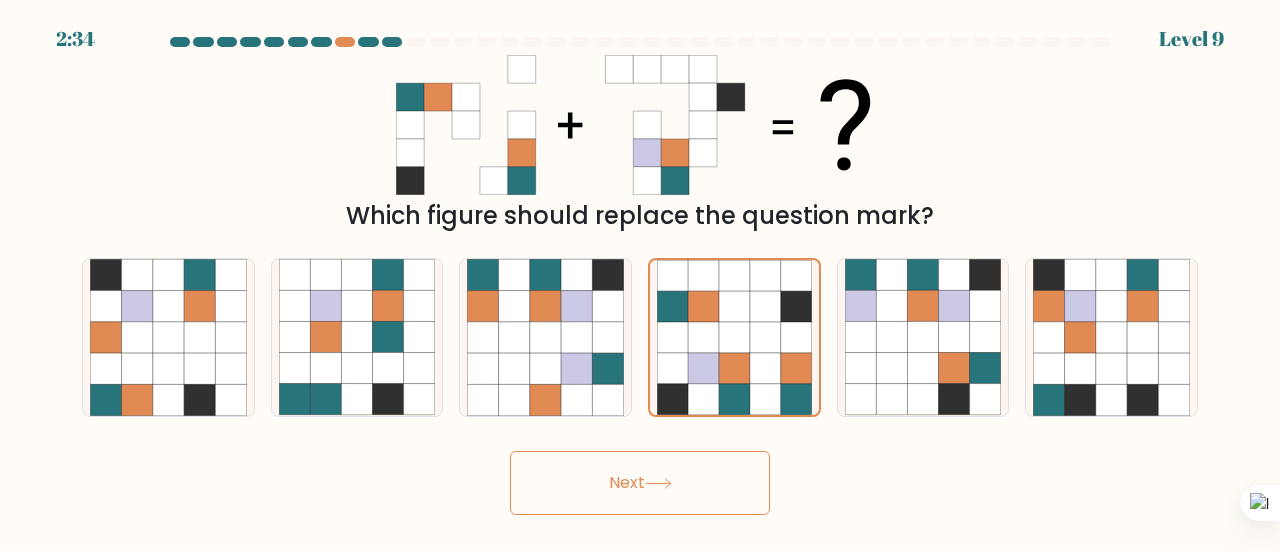 click 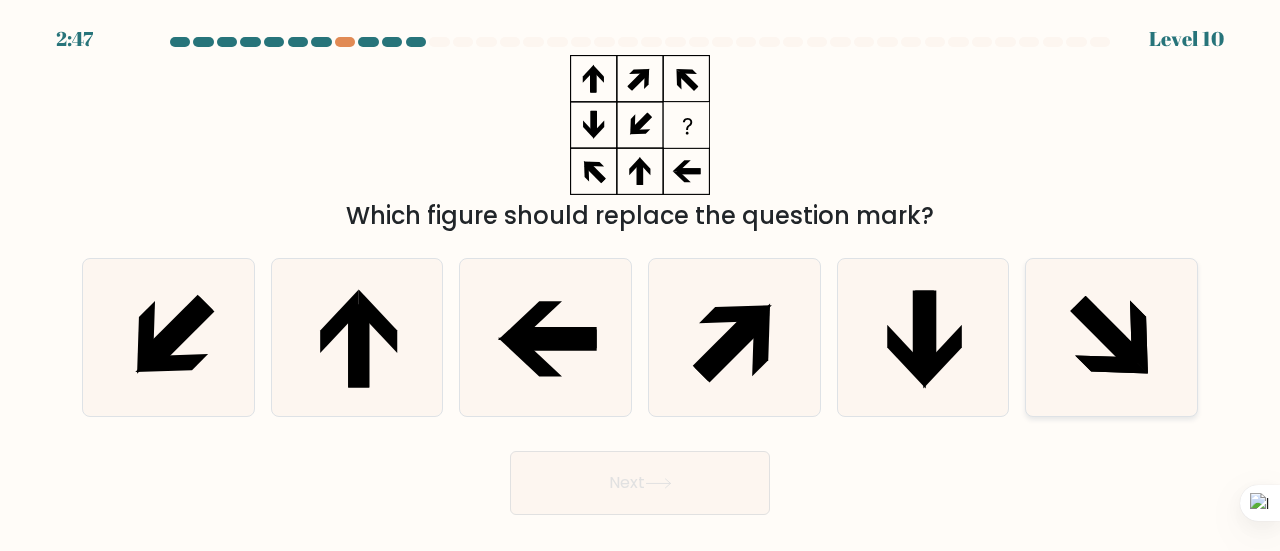 click 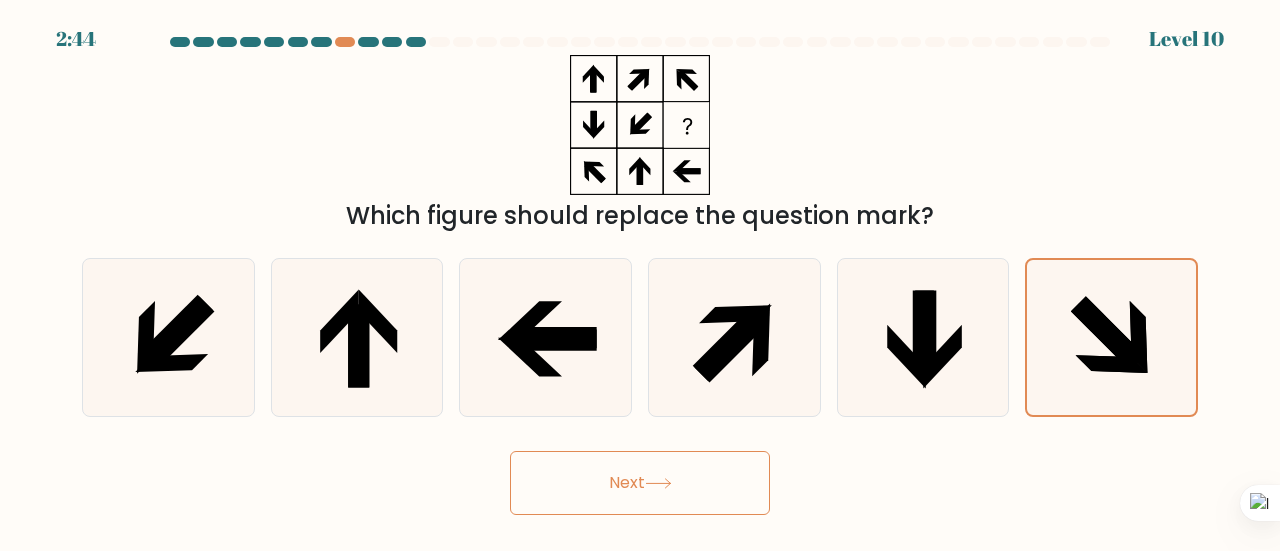 click on "Next" at bounding box center (640, 483) 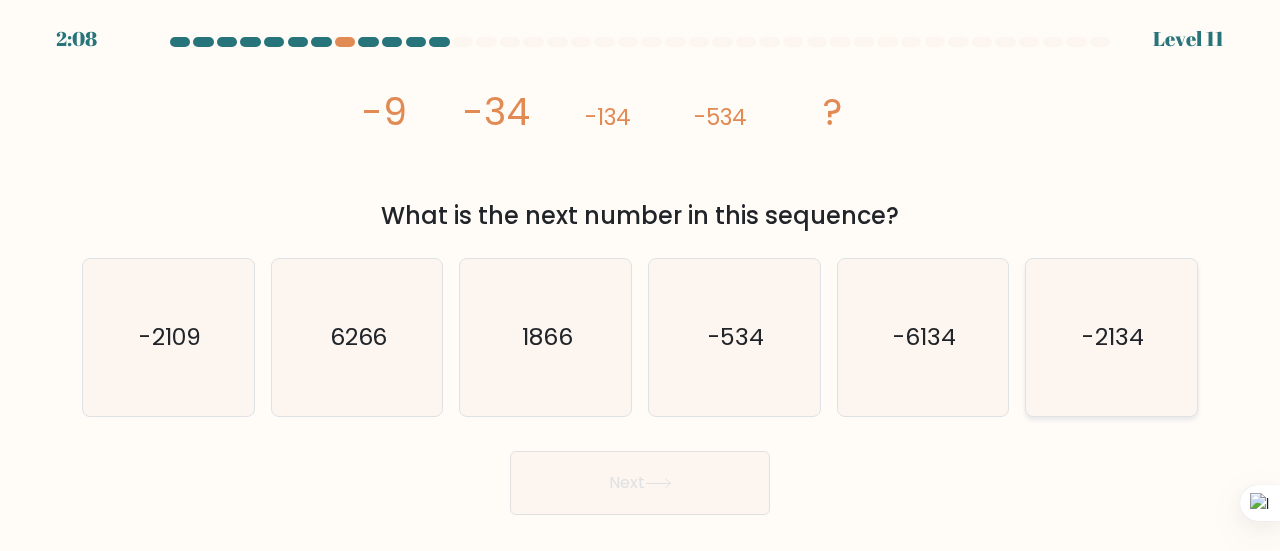 click on "-2134" 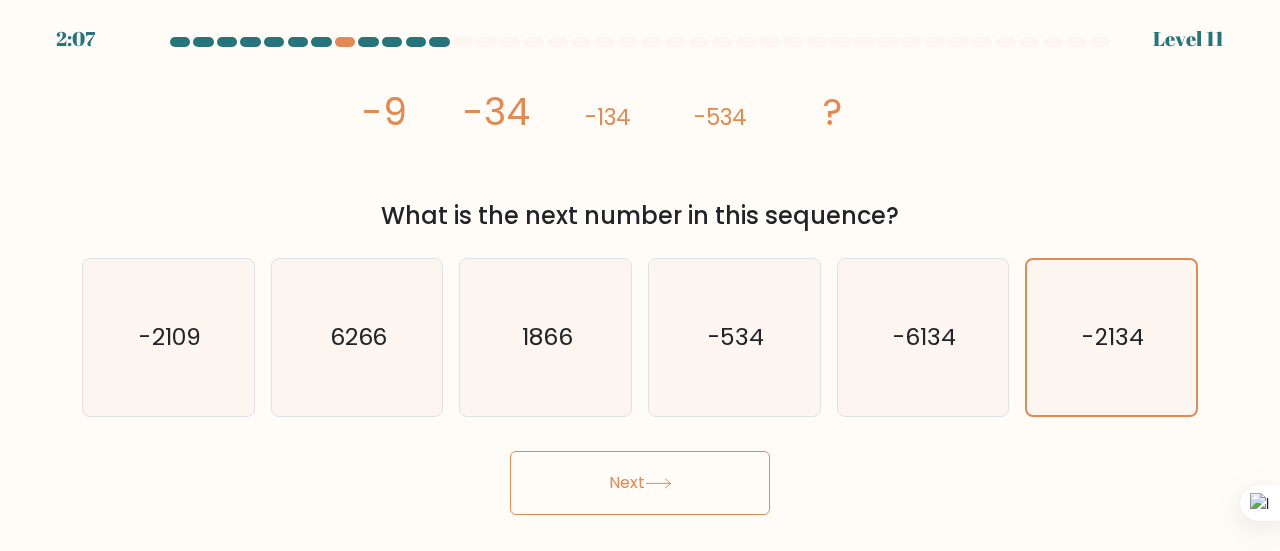 click on "Next" at bounding box center (640, 483) 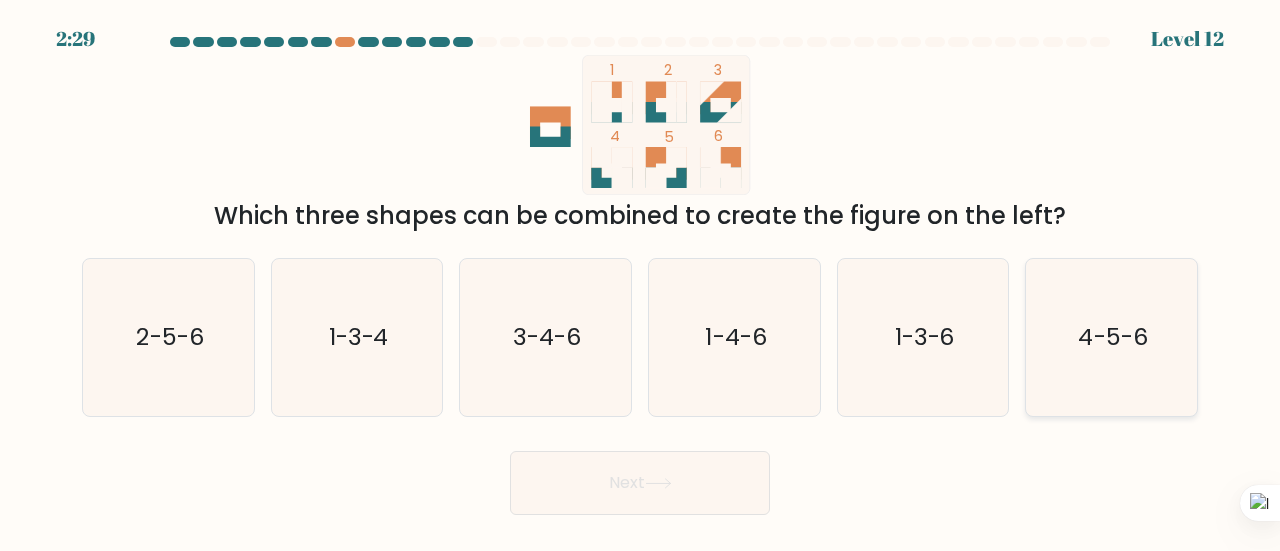 click on "4-5-6" 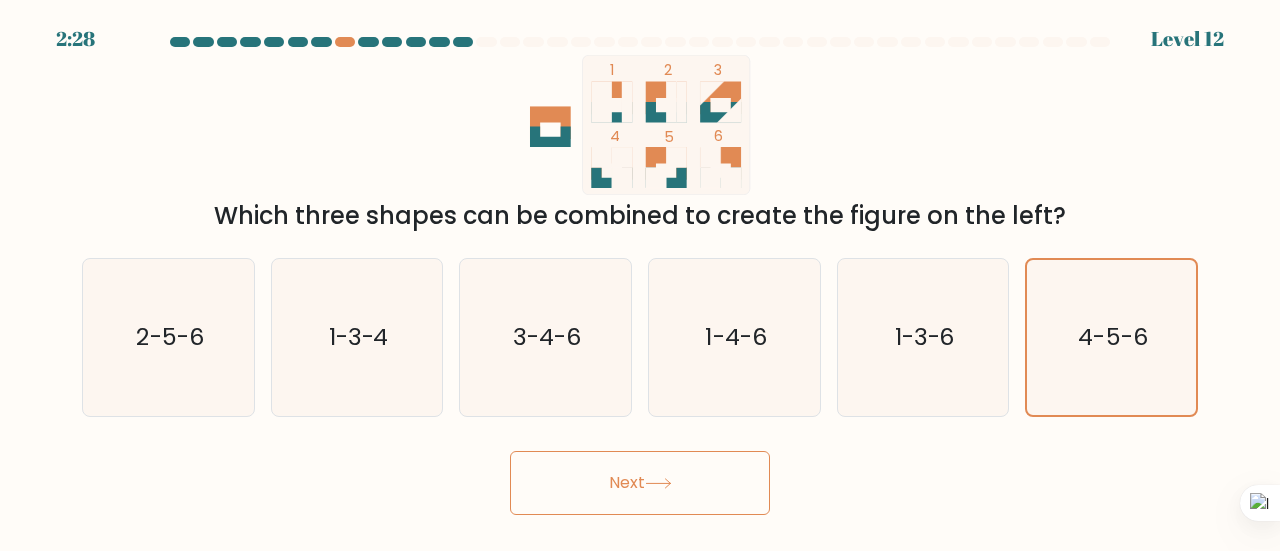 click on "Next" at bounding box center (640, 483) 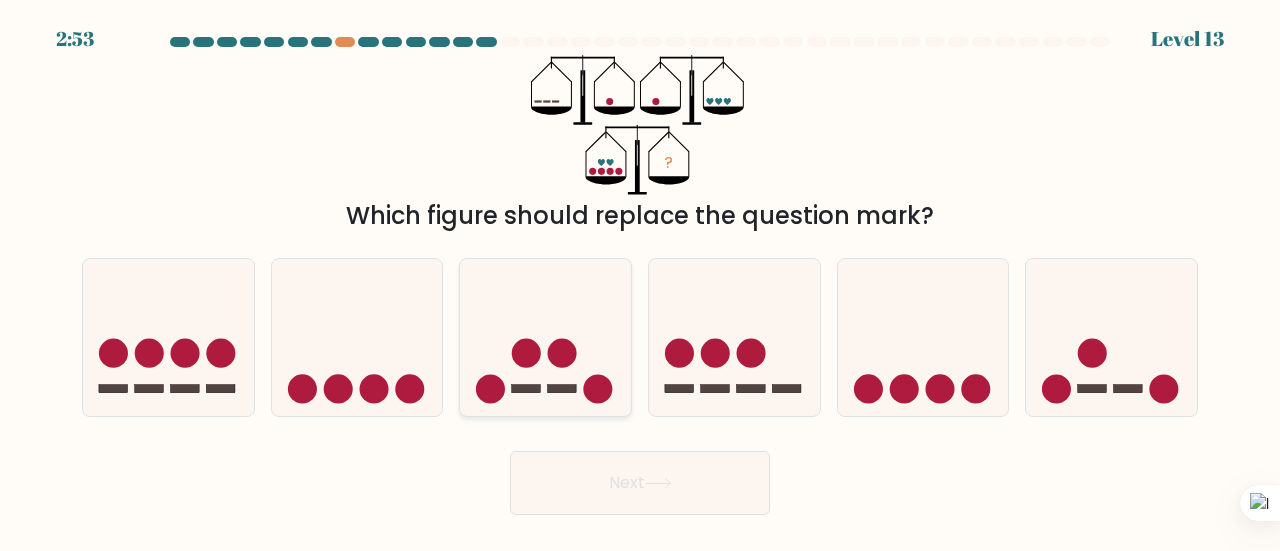click 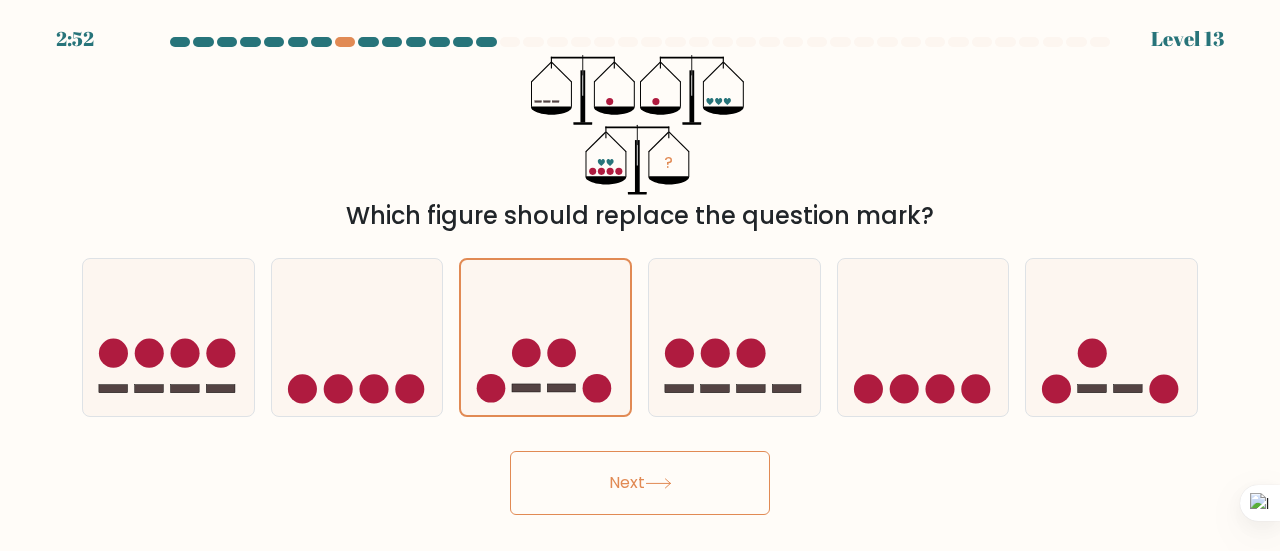 click on "Next" at bounding box center (640, 483) 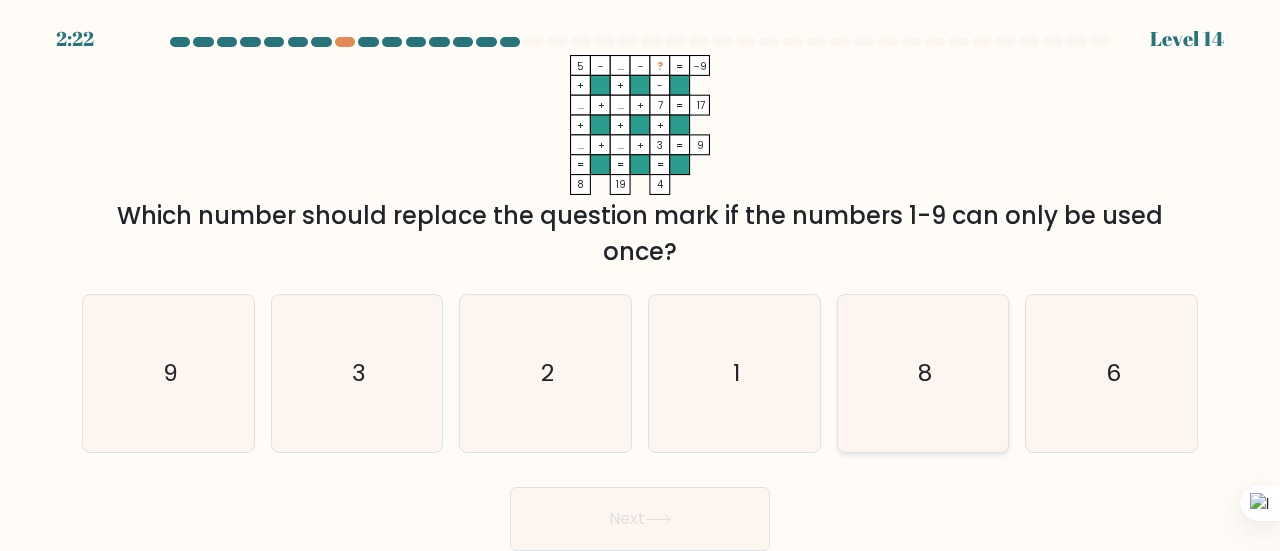 click on "8" 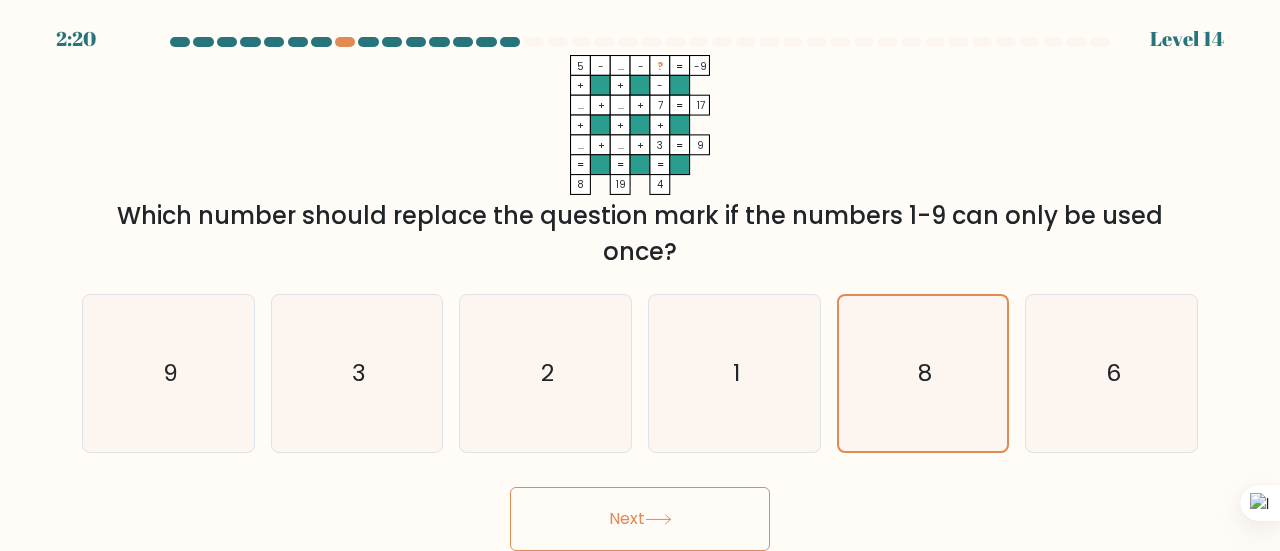 click on "Next" at bounding box center (640, 519) 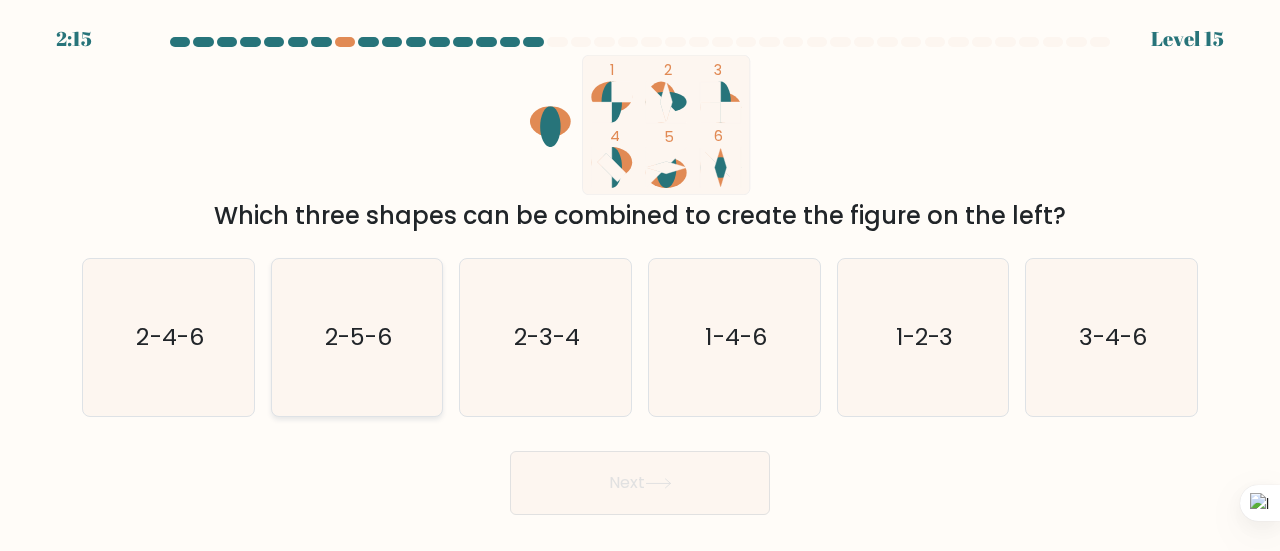 click on "2-5-6" 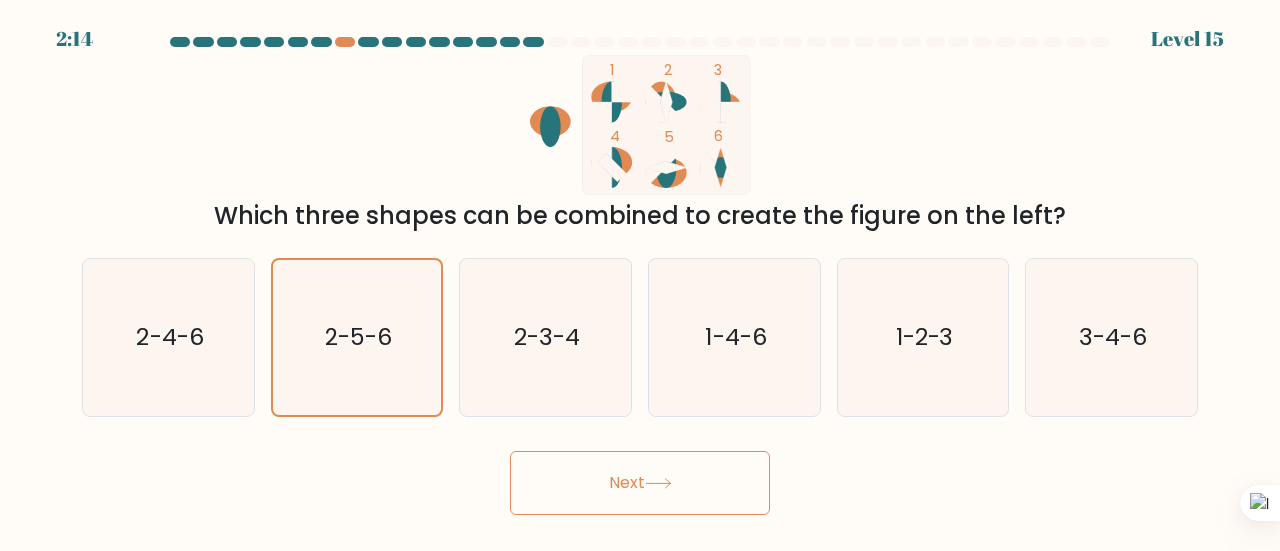 click on "Next" at bounding box center [640, 483] 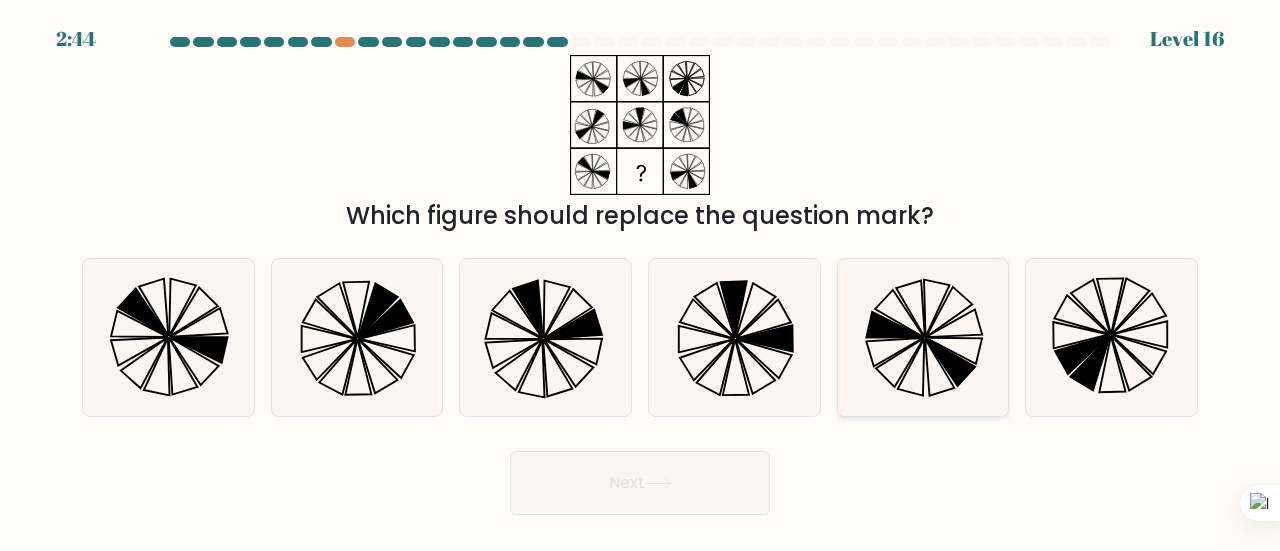 click 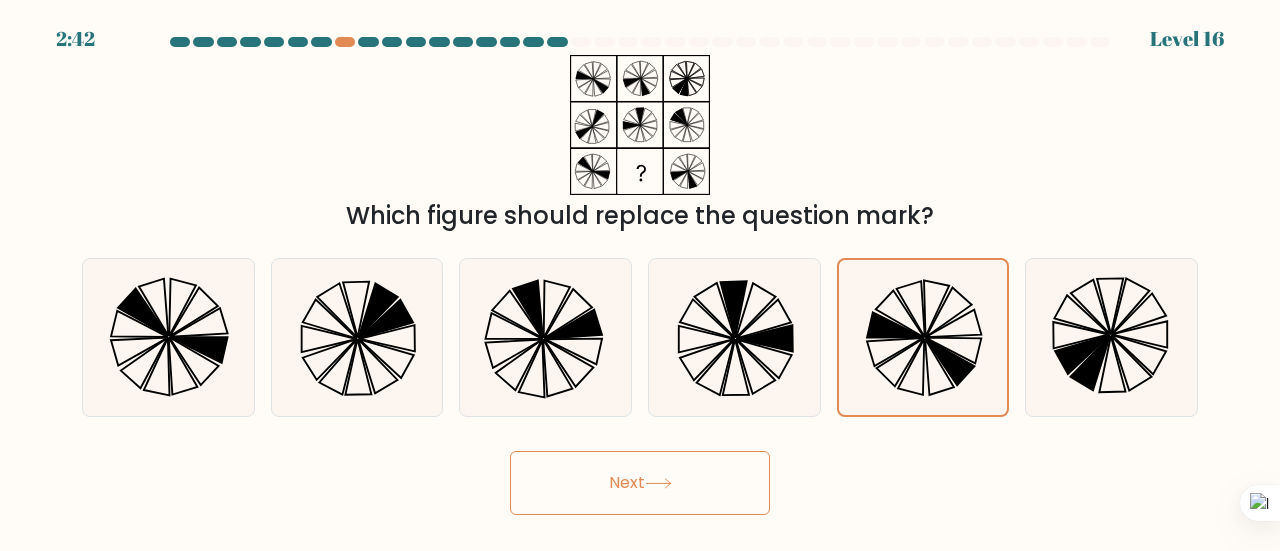 click on "Next" at bounding box center (640, 483) 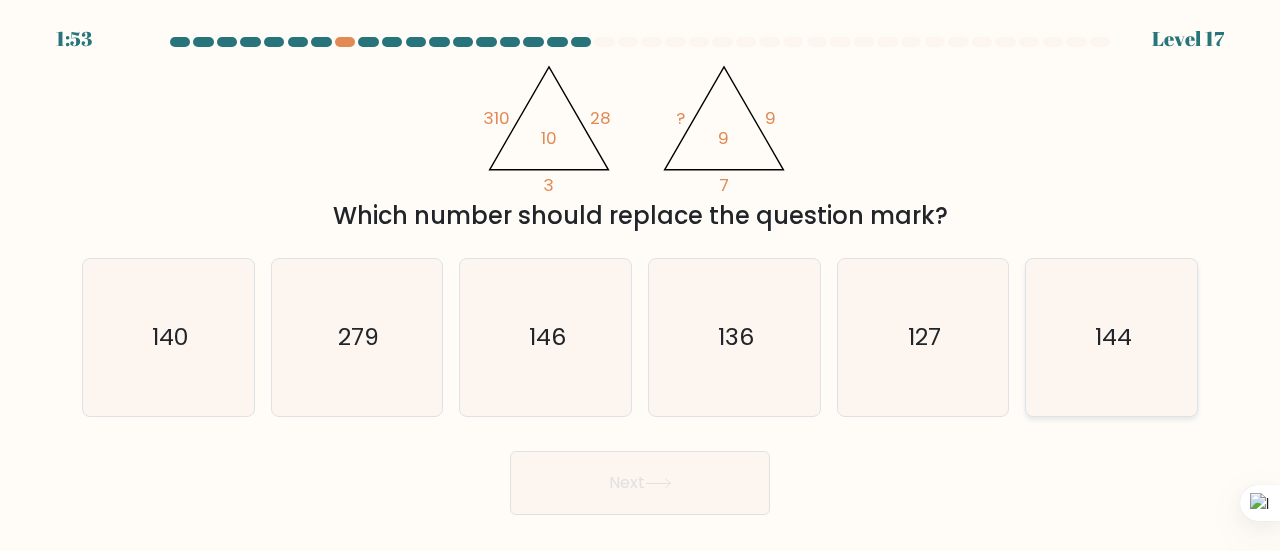 click on "144" 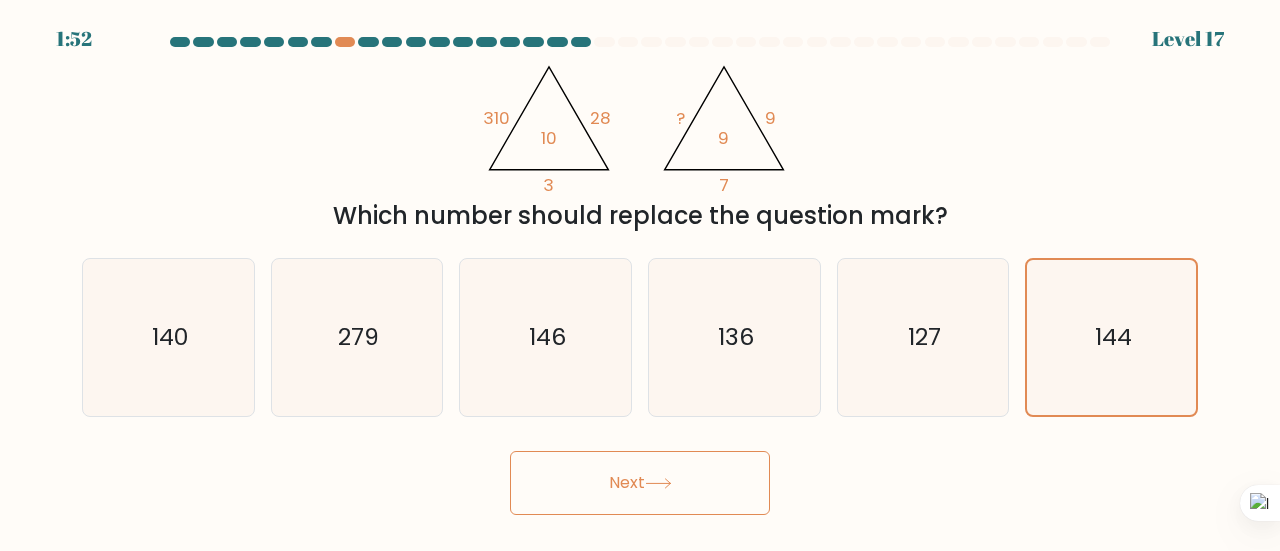 click on "Next" at bounding box center (640, 483) 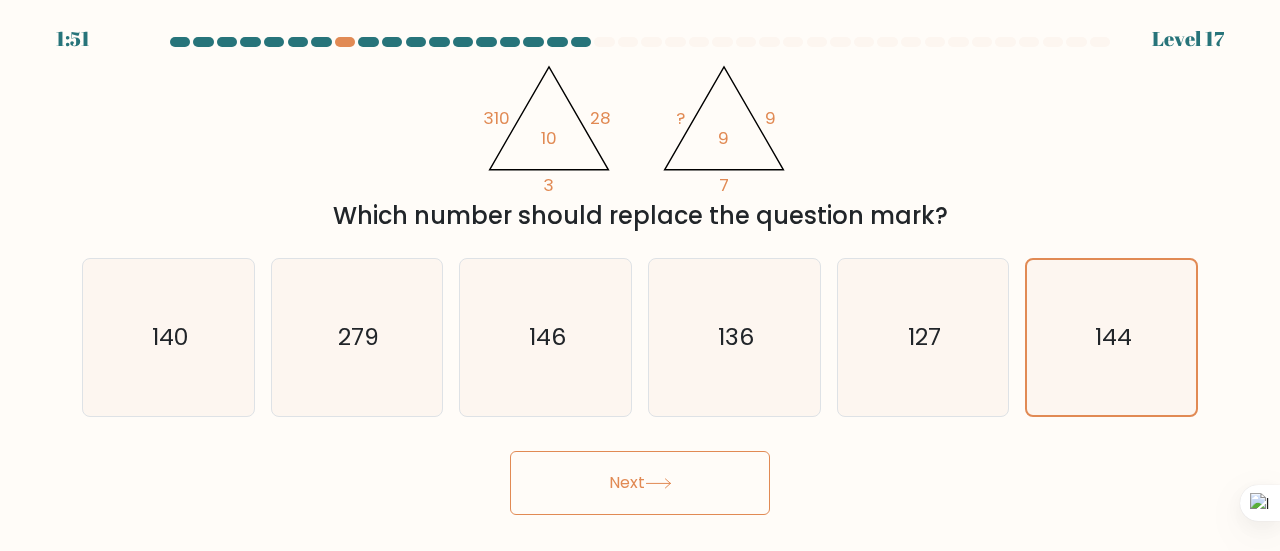 click on "Next" at bounding box center [640, 483] 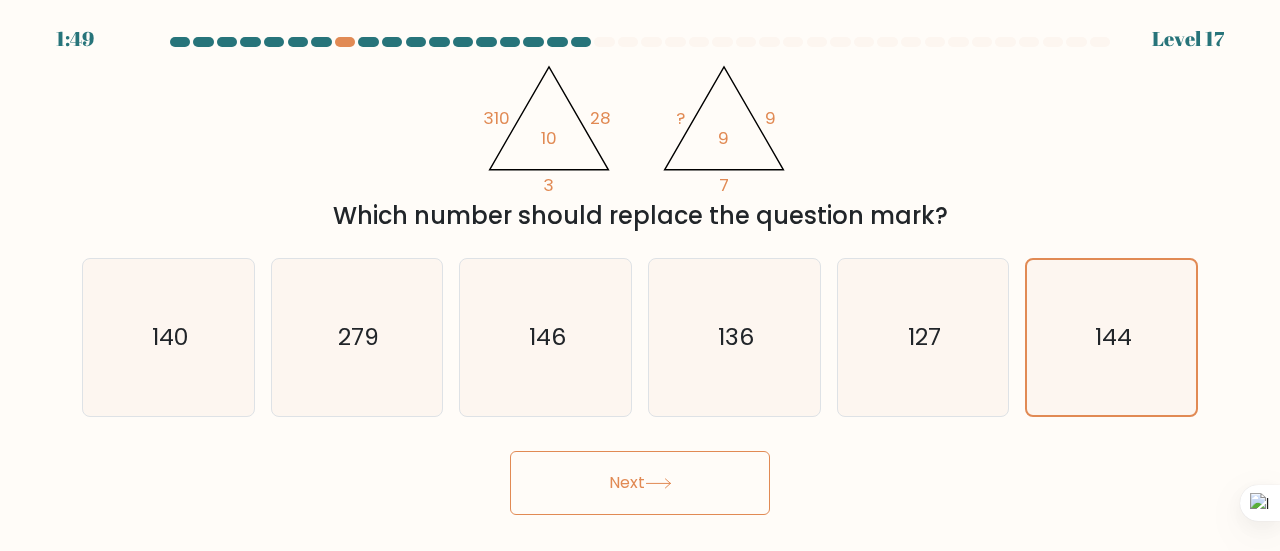 click on "Next" at bounding box center [640, 483] 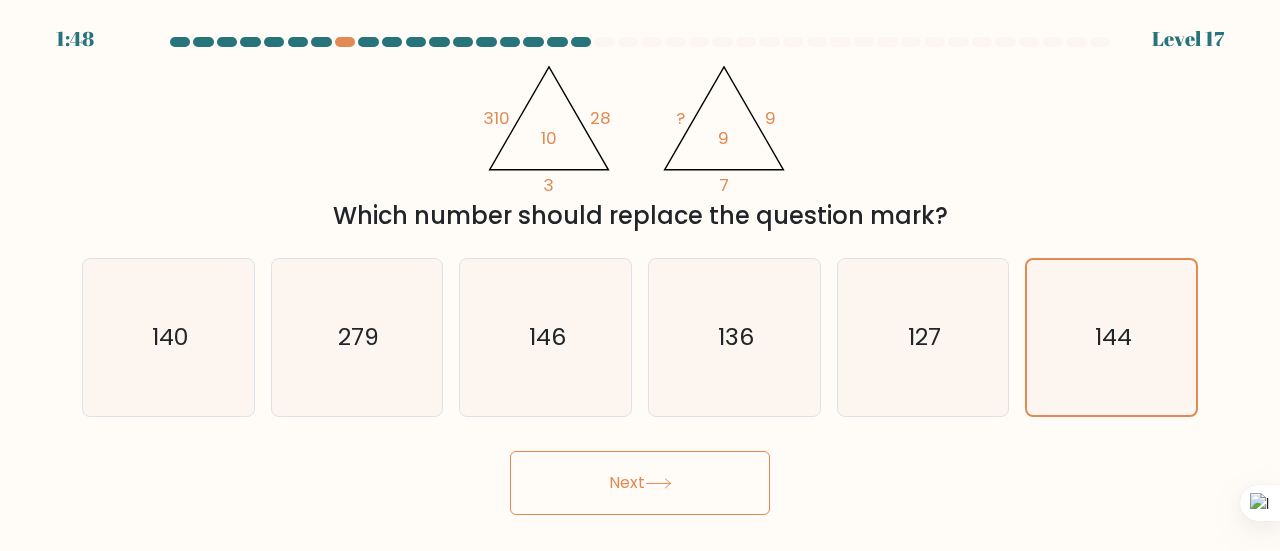 click on "Next" at bounding box center [640, 483] 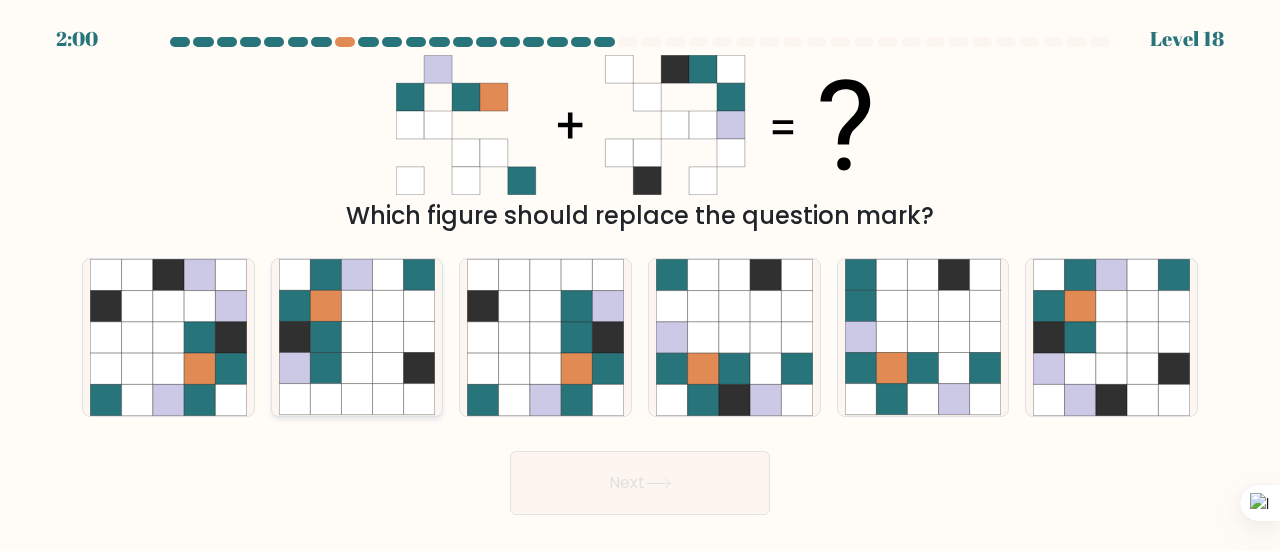 click 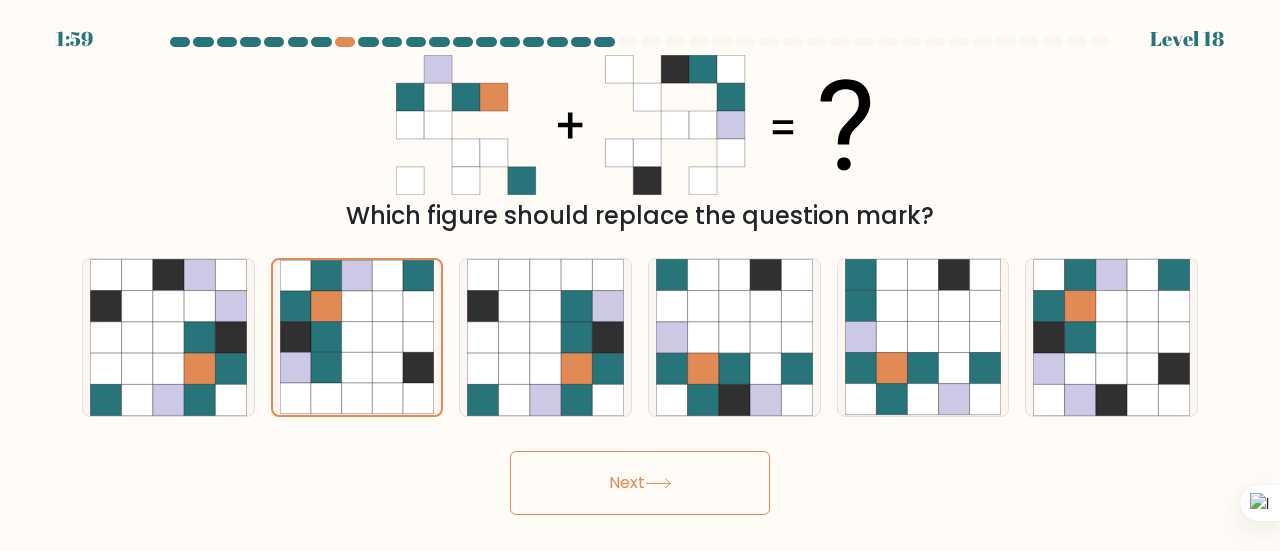 click on "Next" at bounding box center [640, 483] 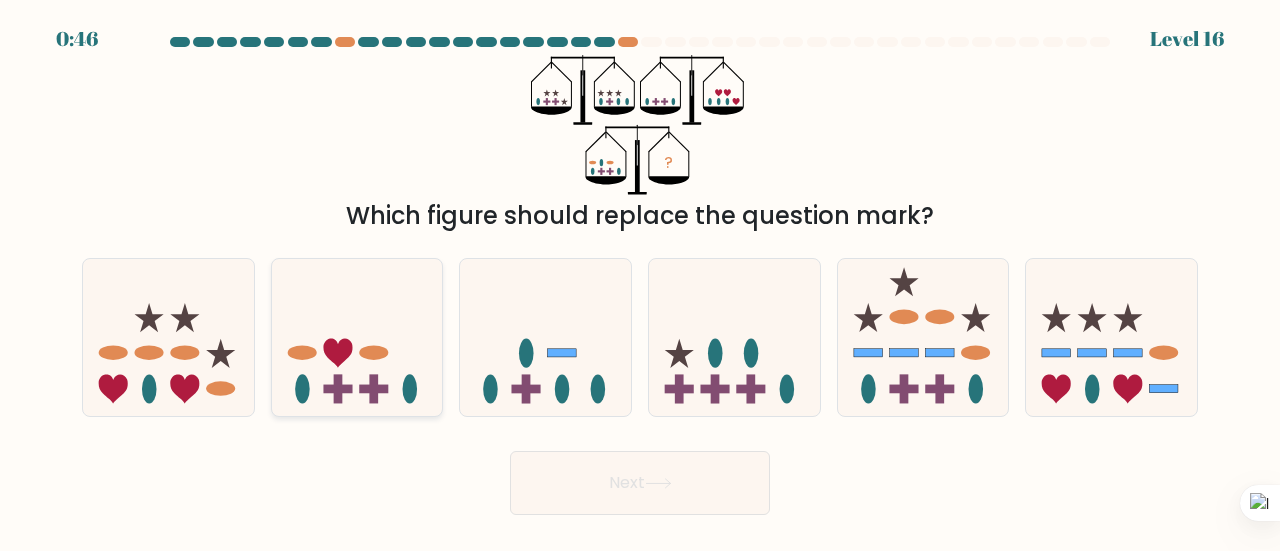 click 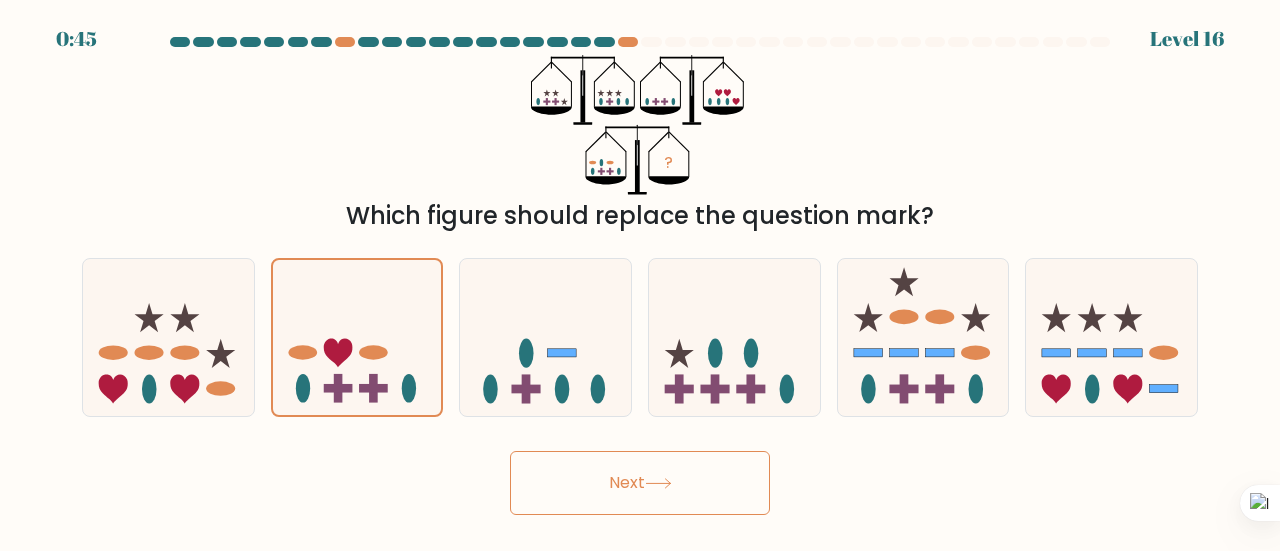 click on "Next" at bounding box center [640, 483] 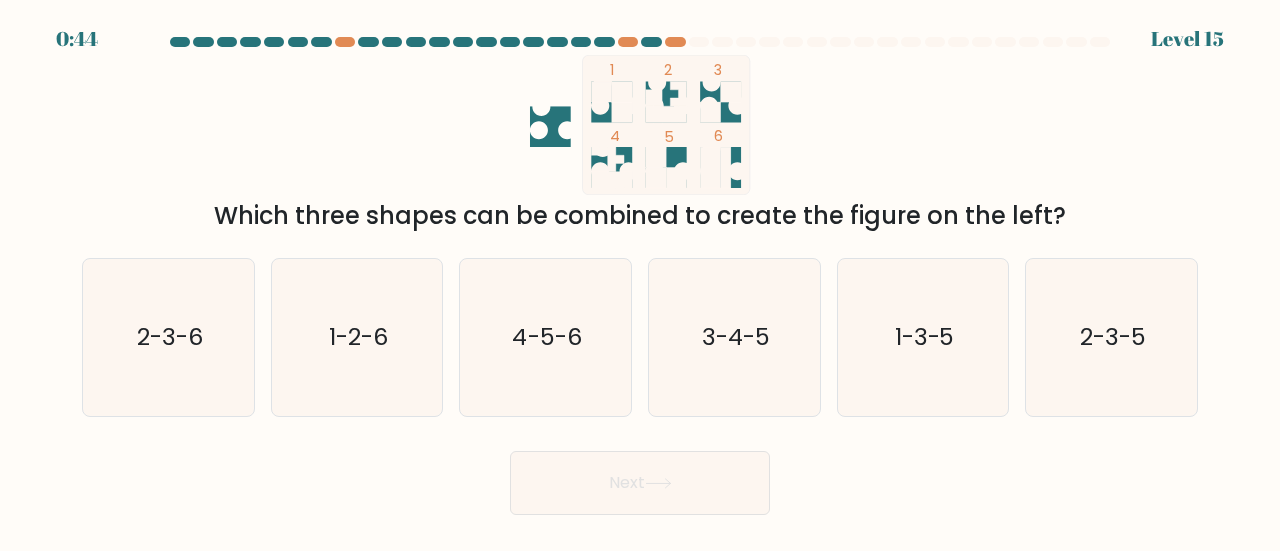 scroll, scrollTop: 0, scrollLeft: 0, axis: both 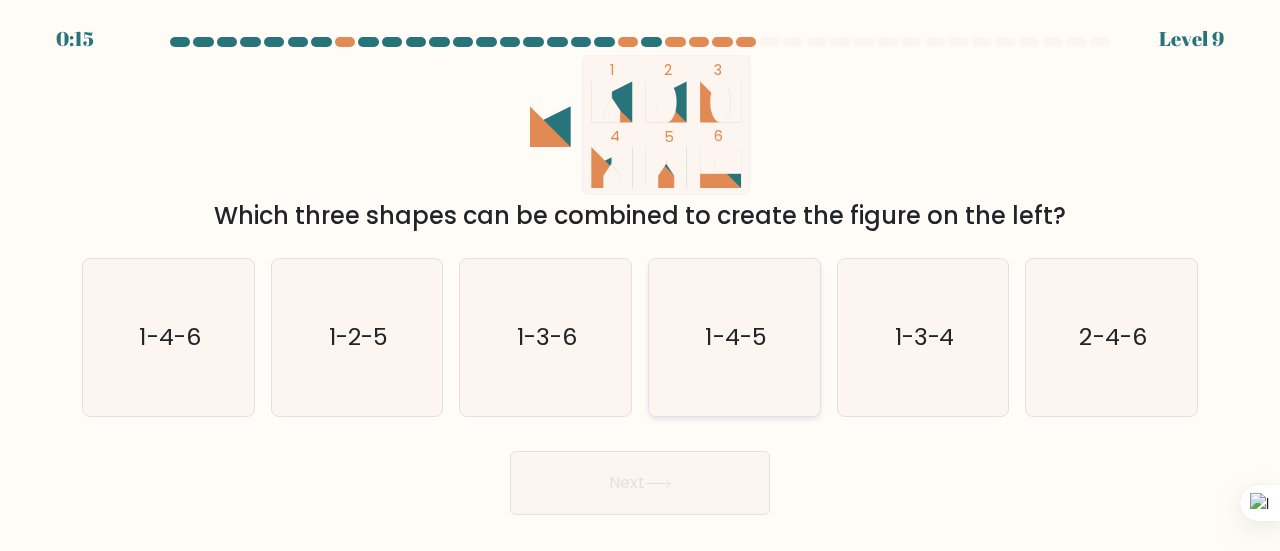 click on "1-4-5" 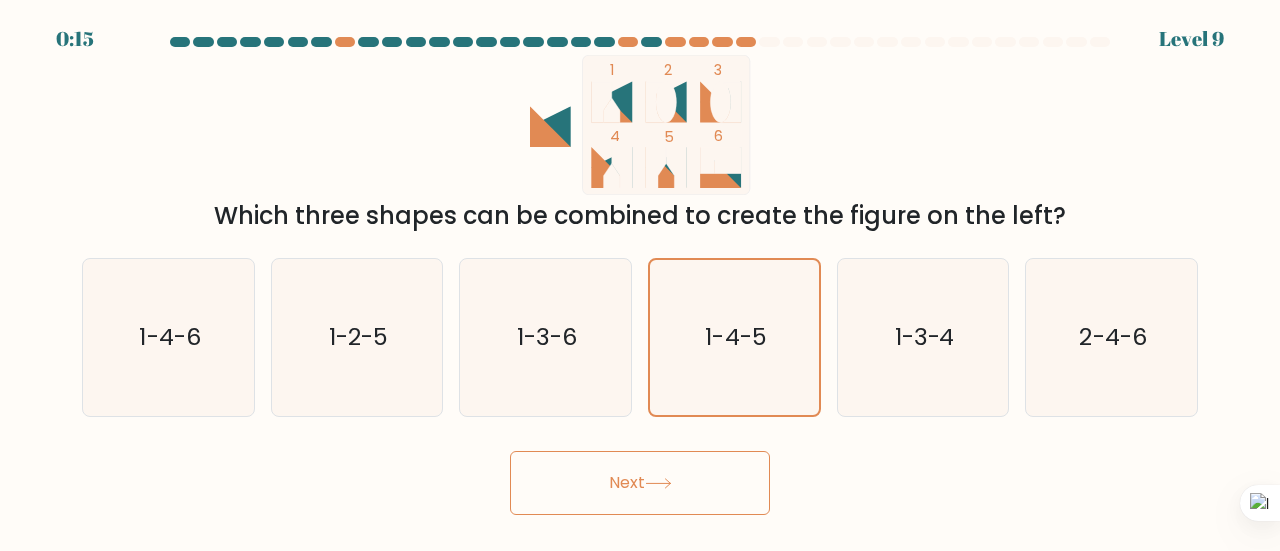 click on "Next" at bounding box center (640, 483) 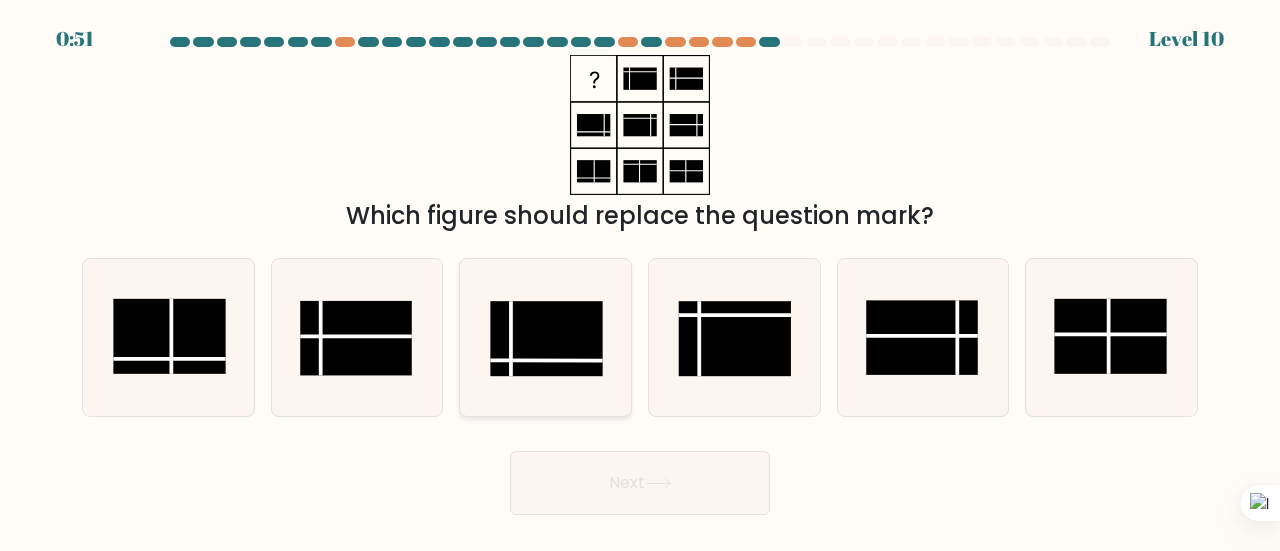 click 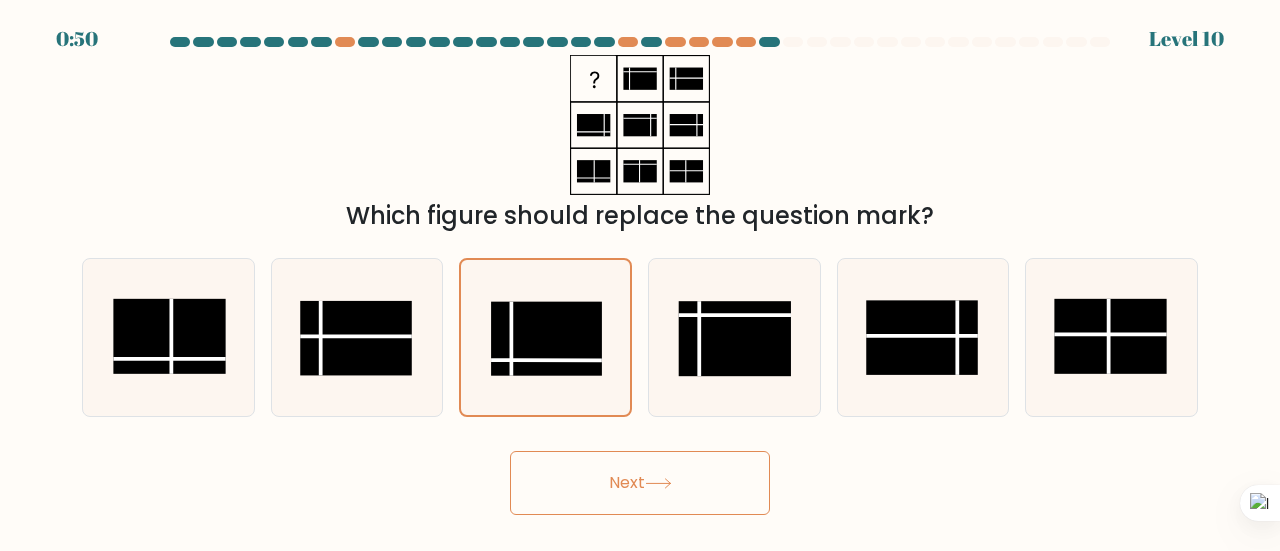 click on "Next" at bounding box center [640, 483] 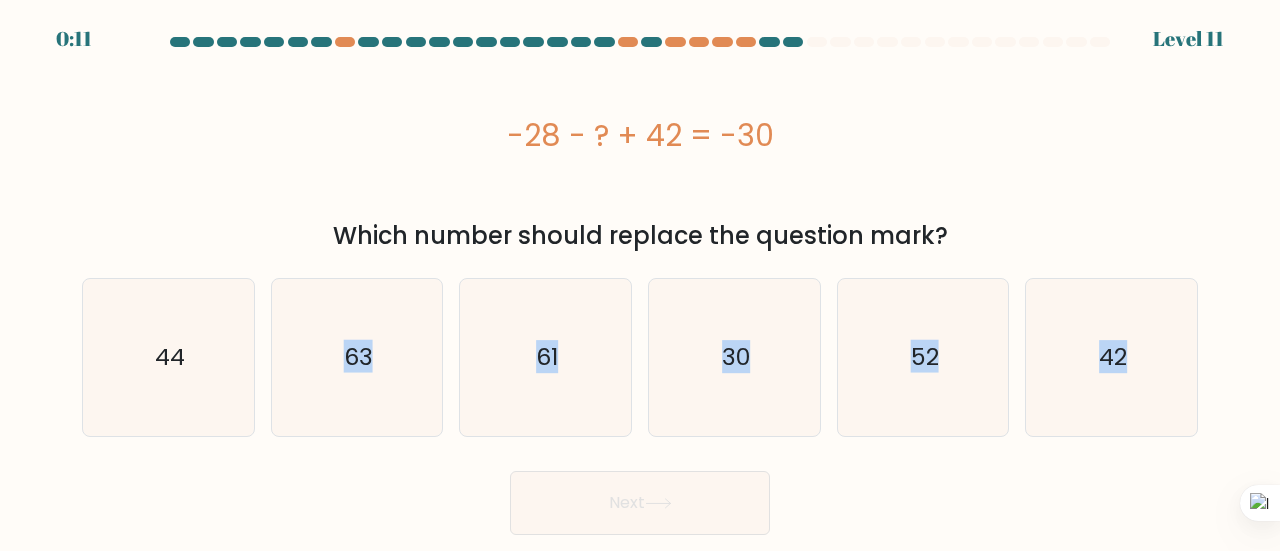 drag, startPoint x: 224, startPoint y: 401, endPoint x: 665, endPoint y: 502, distance: 452.41794 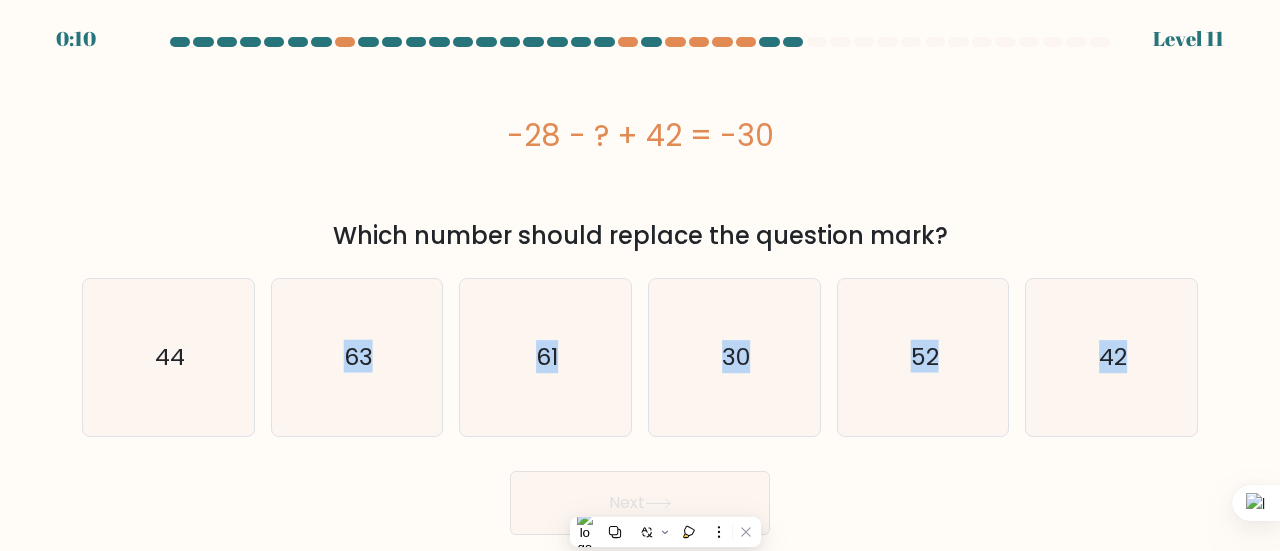 click 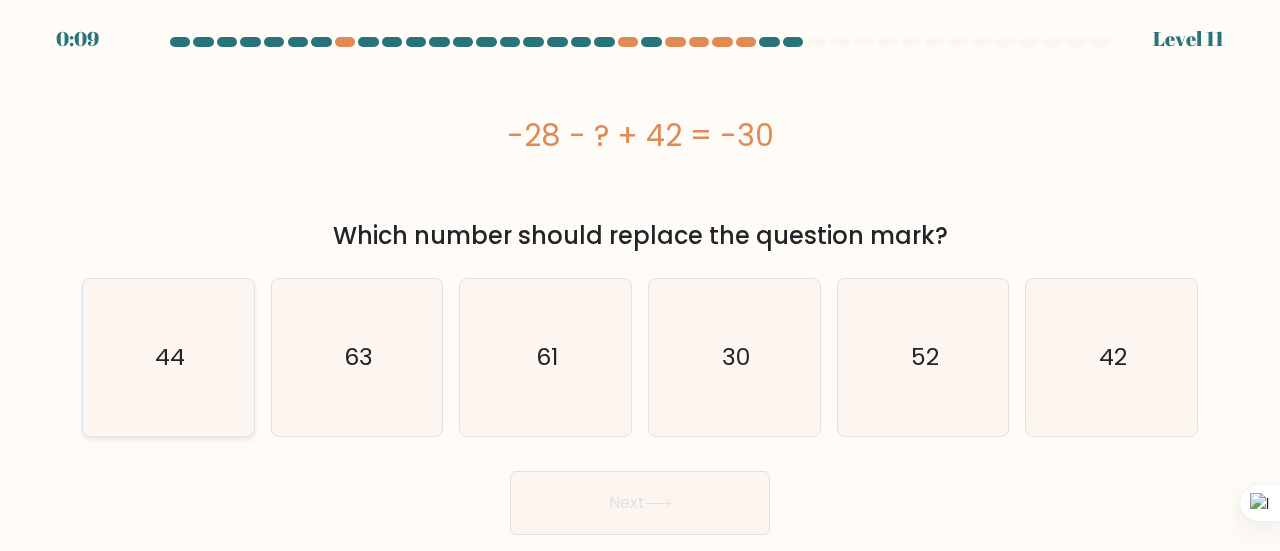 click on "44" 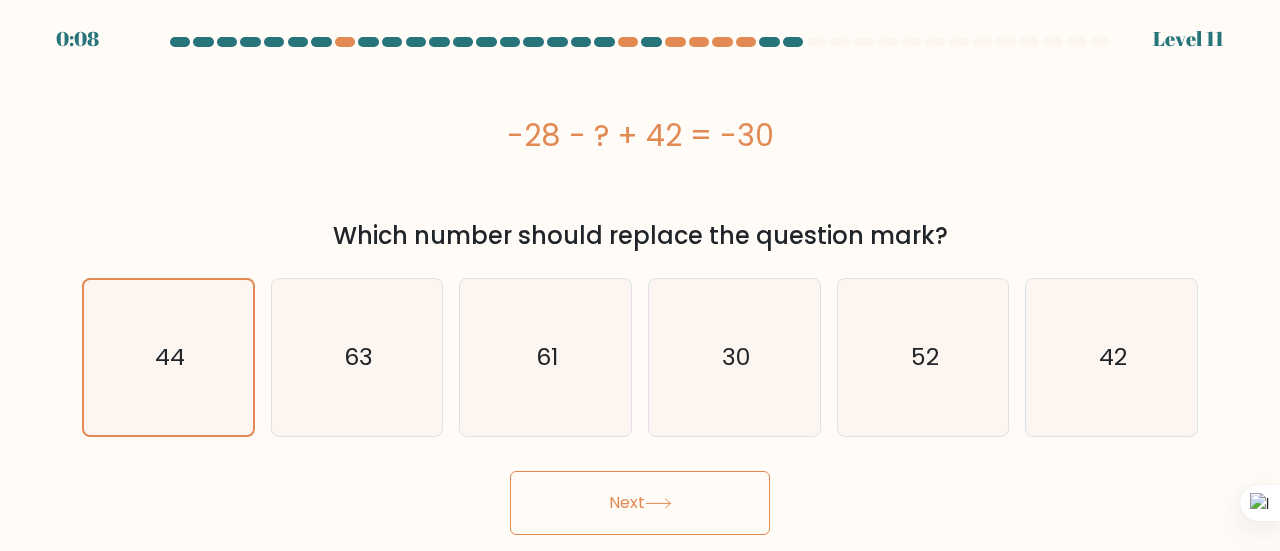 click on "Next" at bounding box center (640, 503) 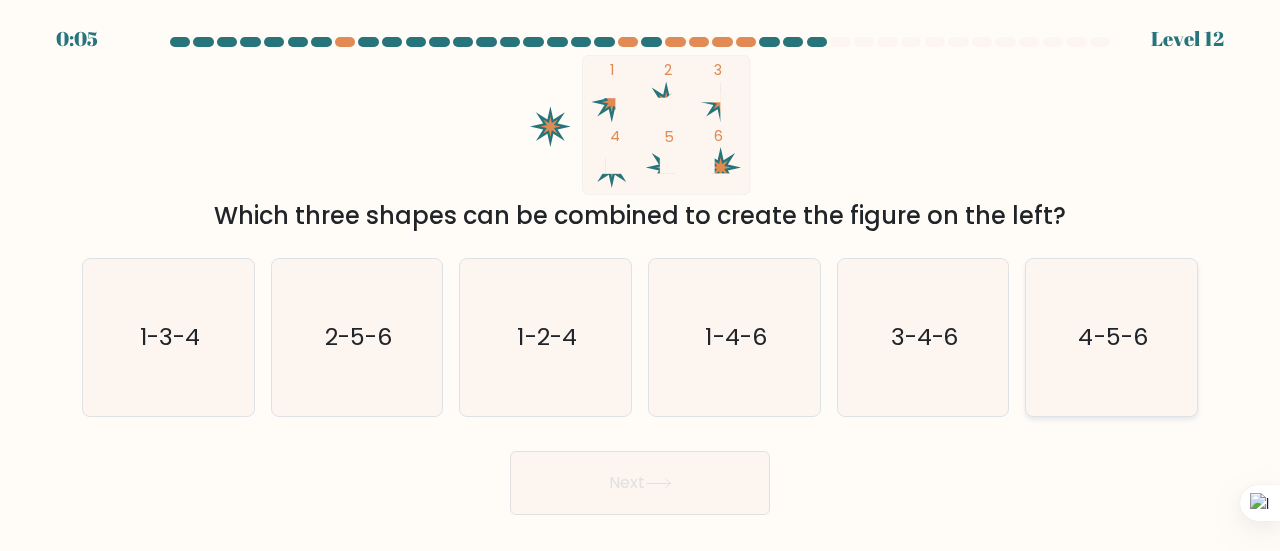 click on "4-5-6" 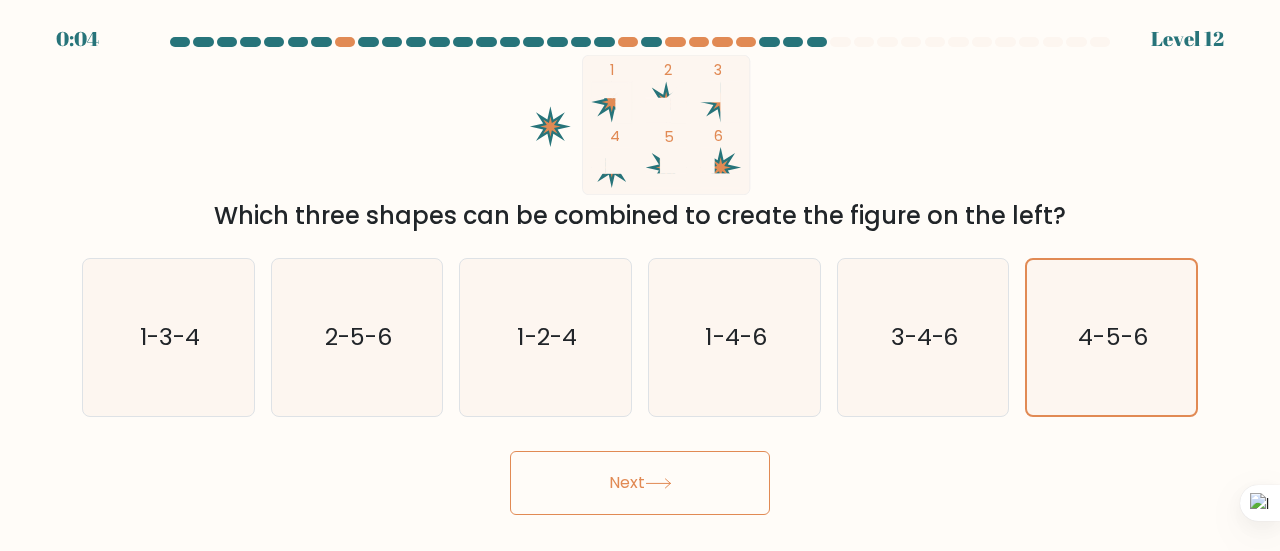 click on "Next" at bounding box center [640, 483] 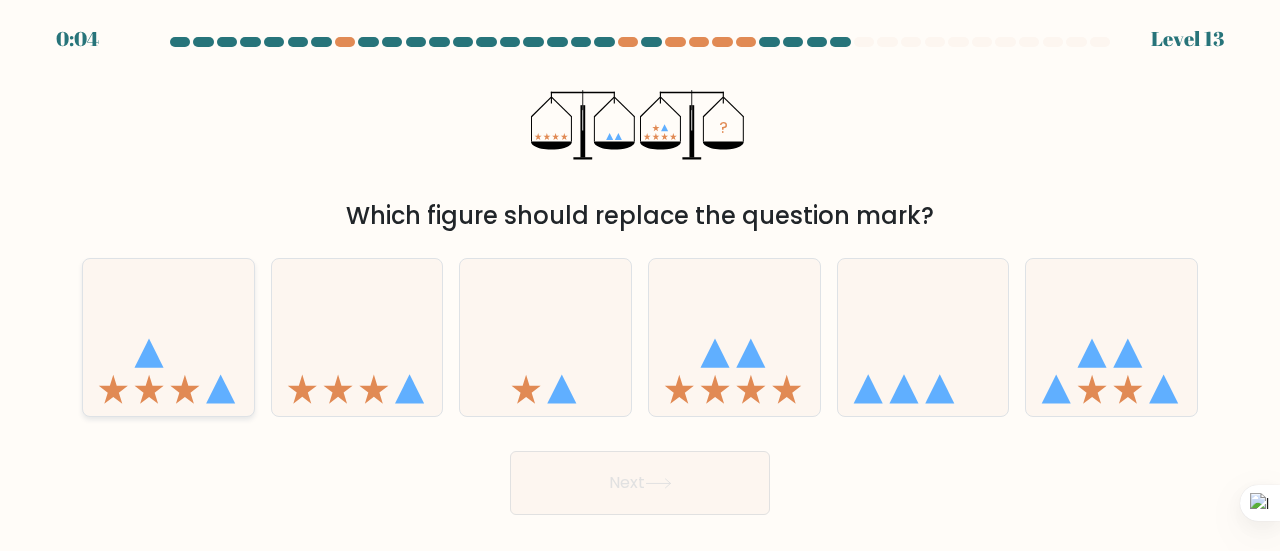 click 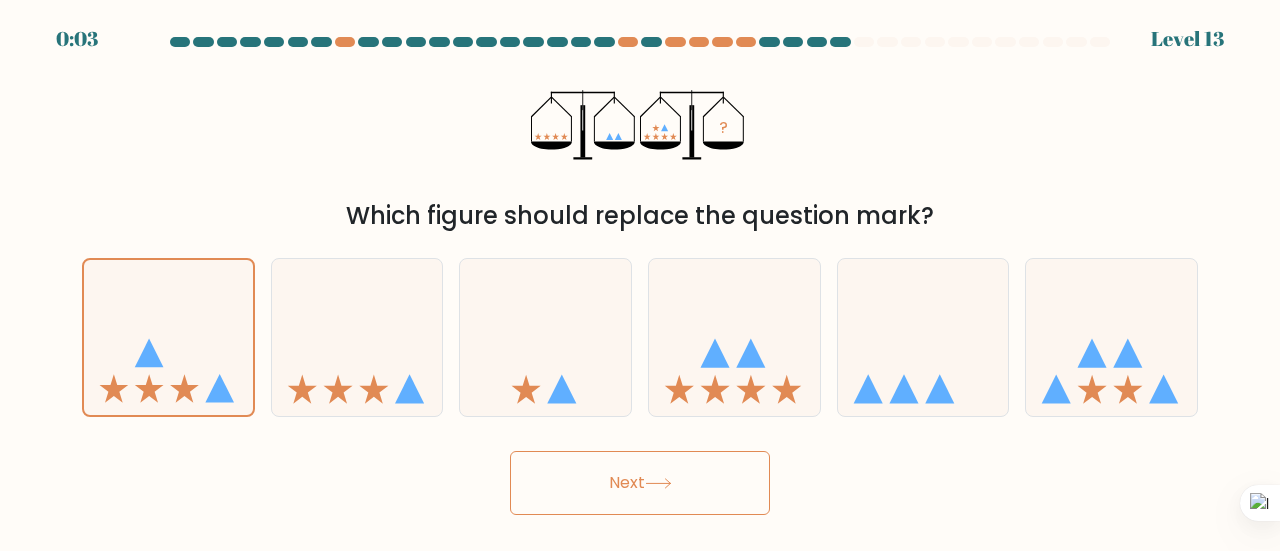 click on "Next" at bounding box center (640, 483) 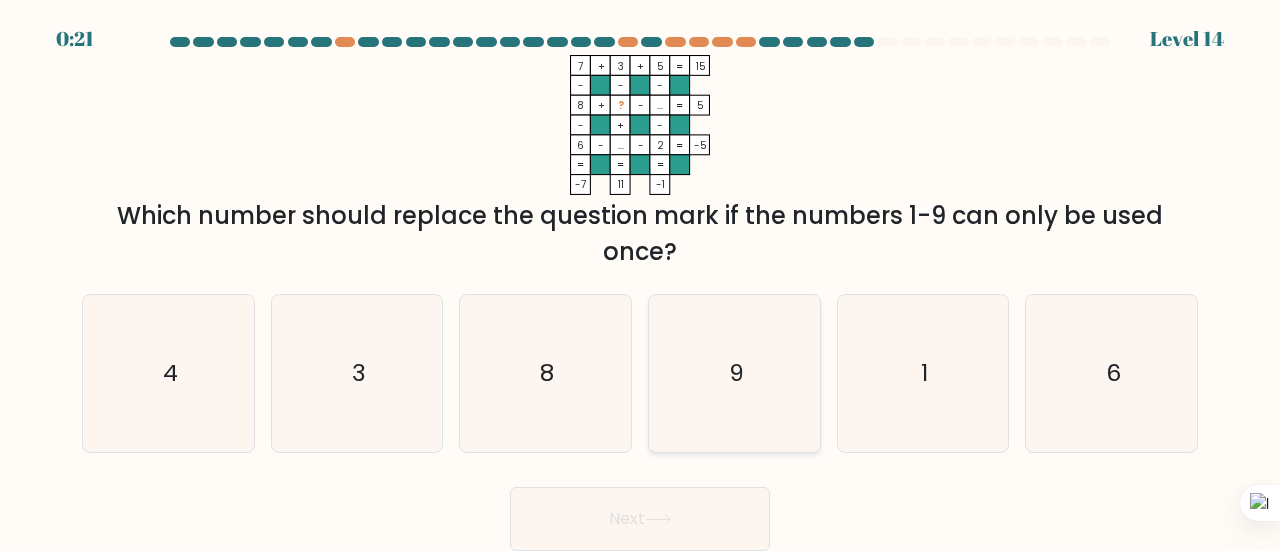 click on "9" 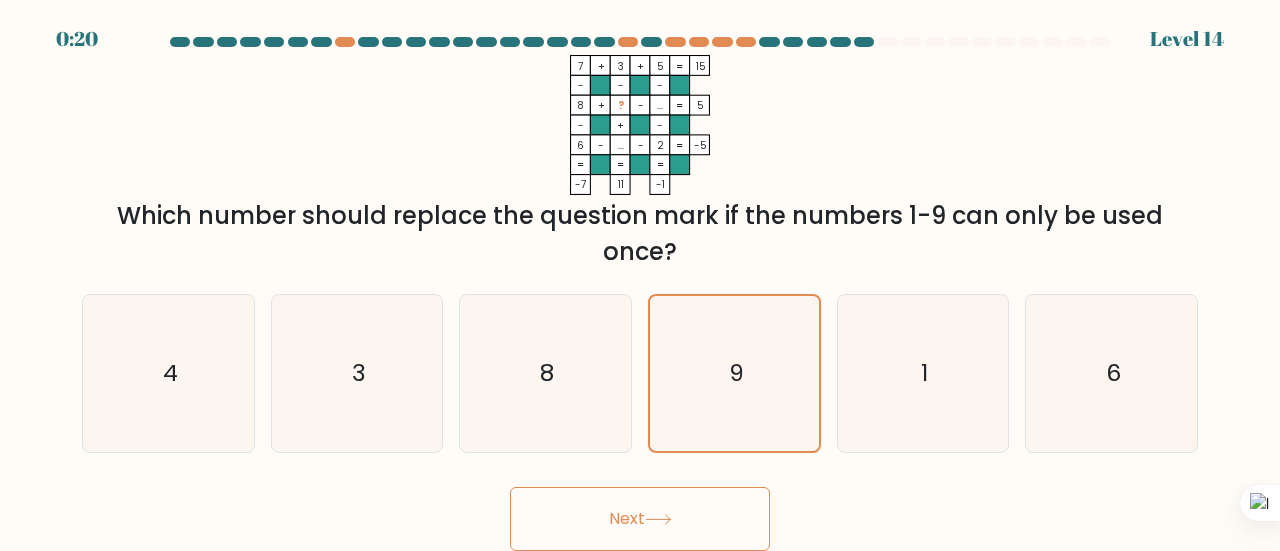 click on "Next" at bounding box center (640, 519) 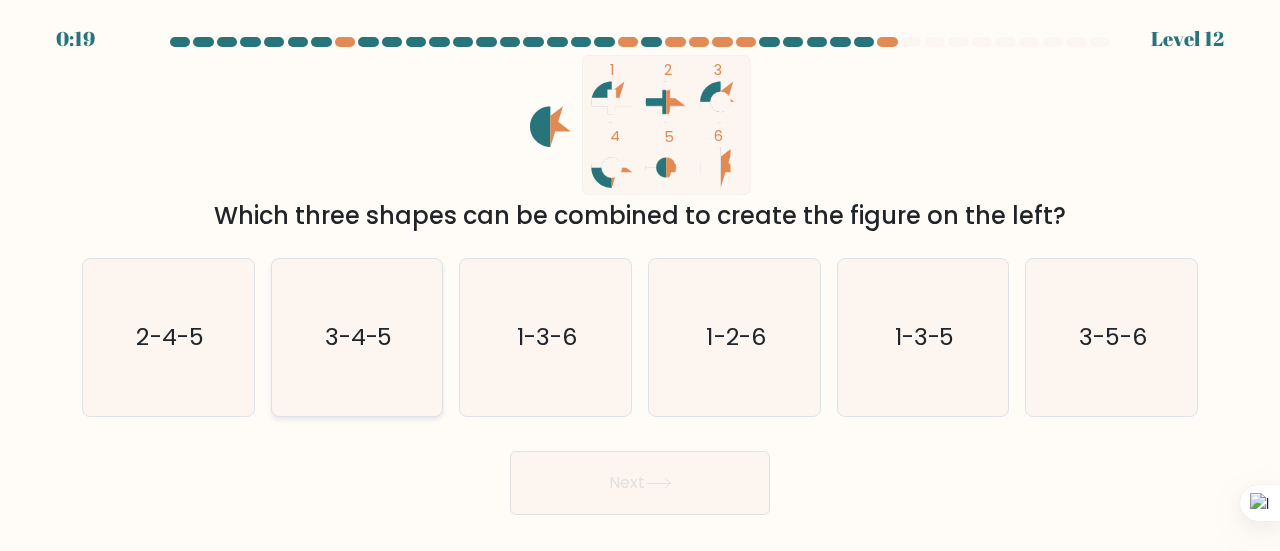 click on "3-4-5" 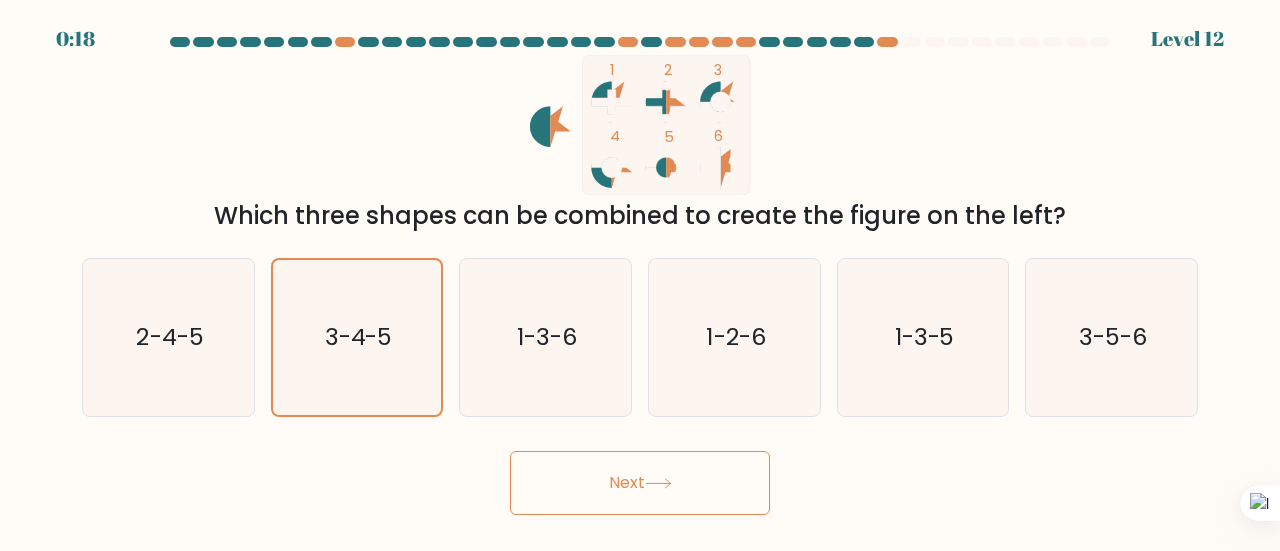 click on "Next" at bounding box center [640, 483] 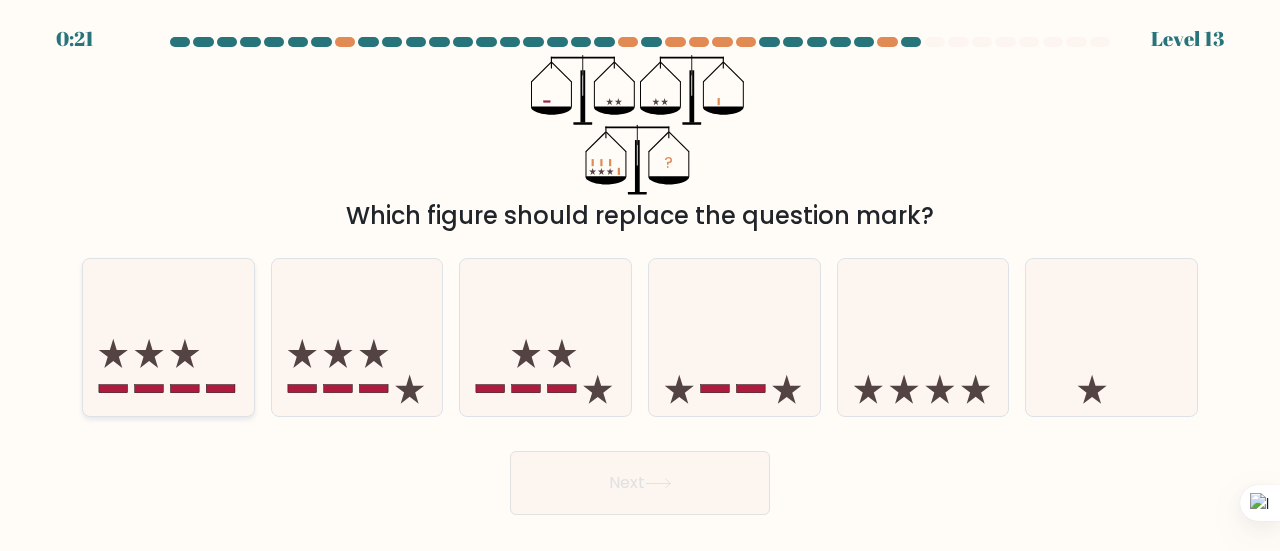 click 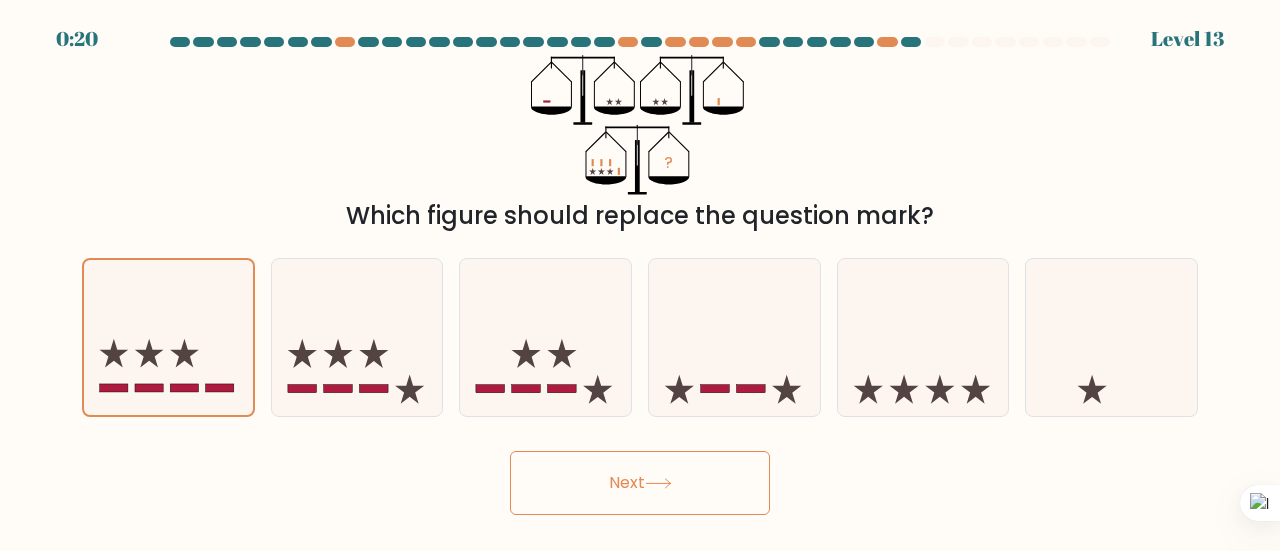 click on "Next" at bounding box center (640, 483) 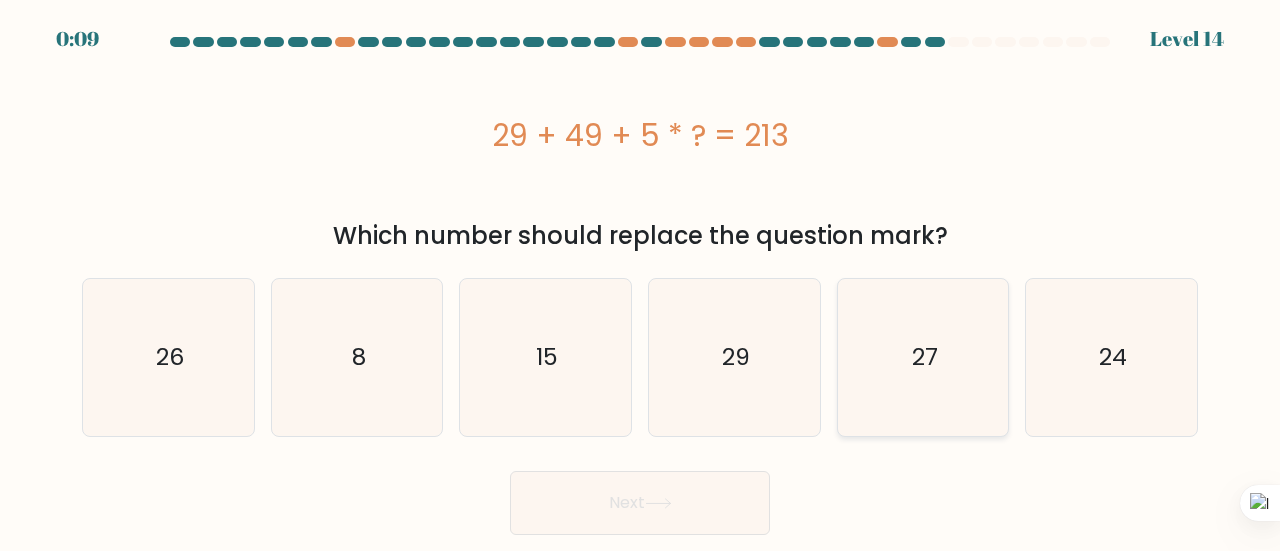 click on "27" 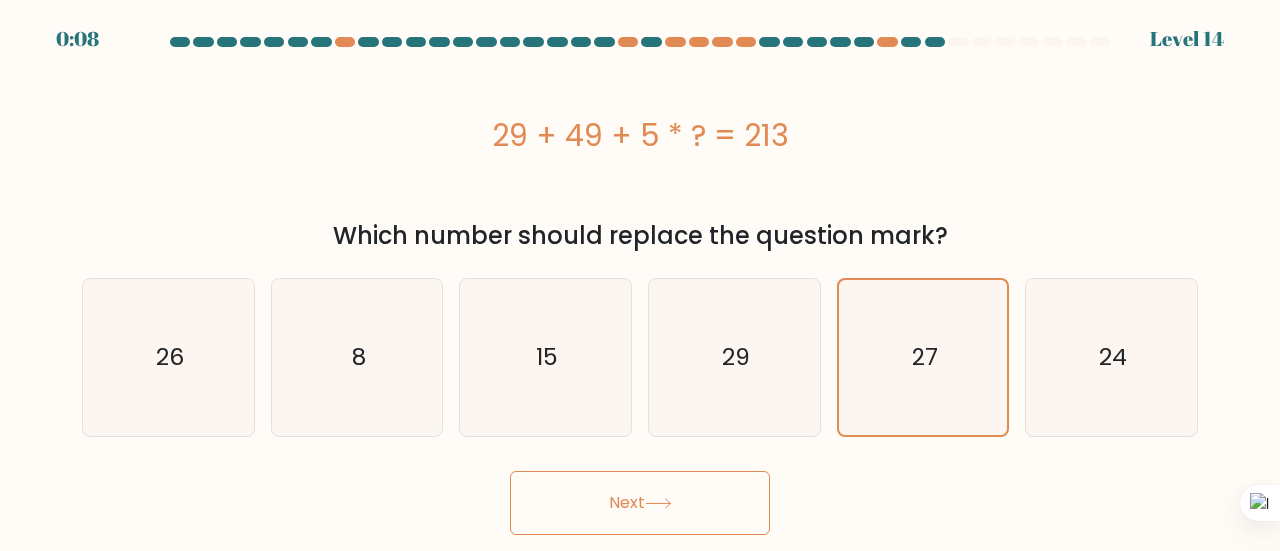 click 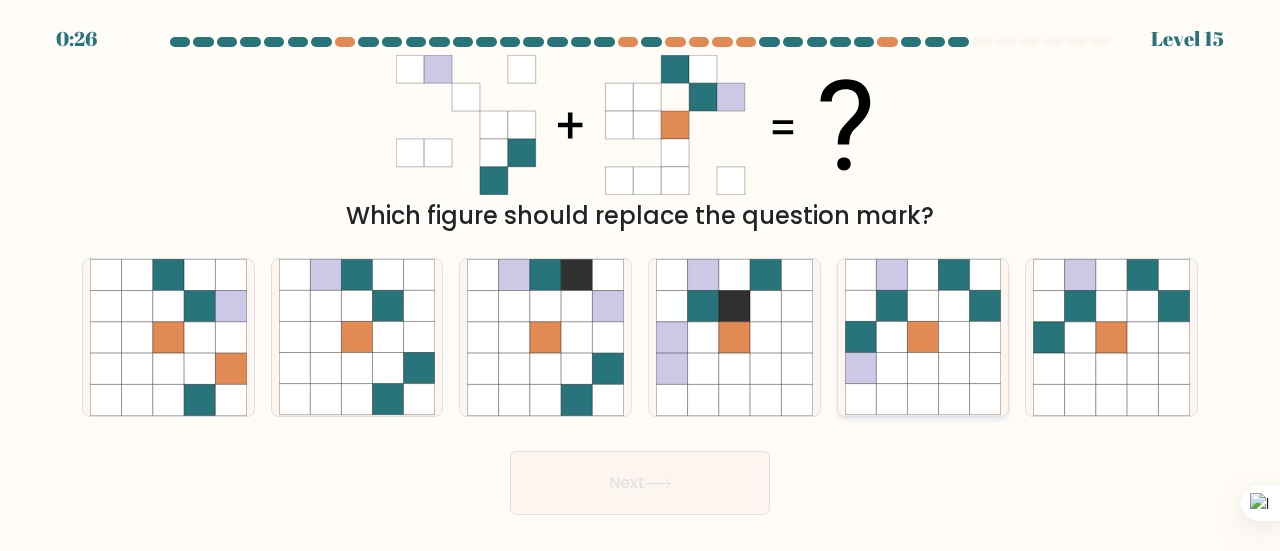 click 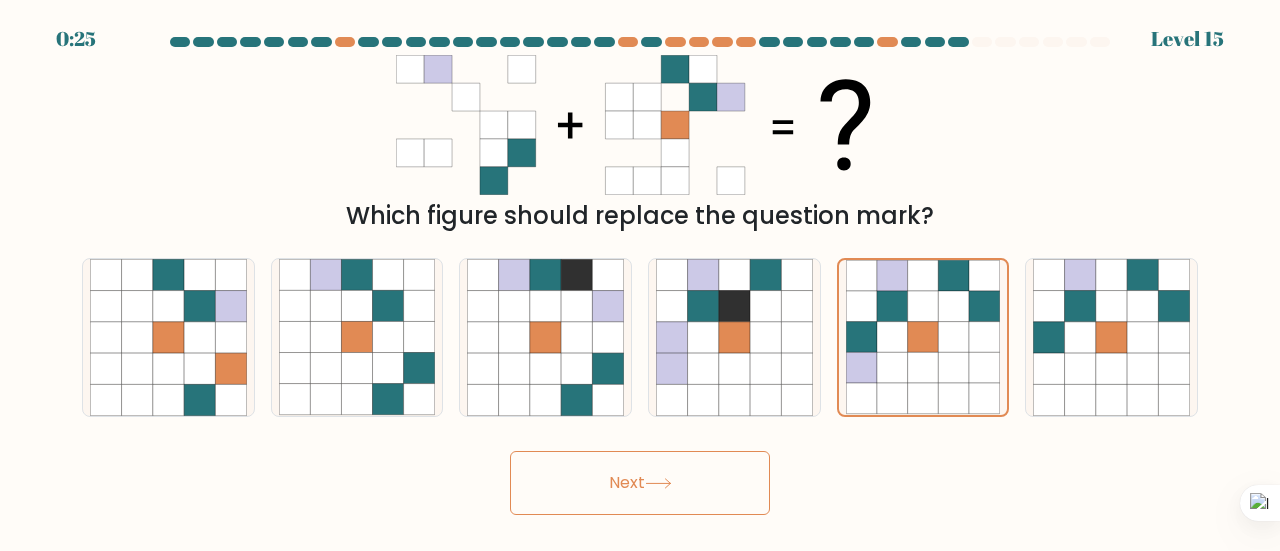 click 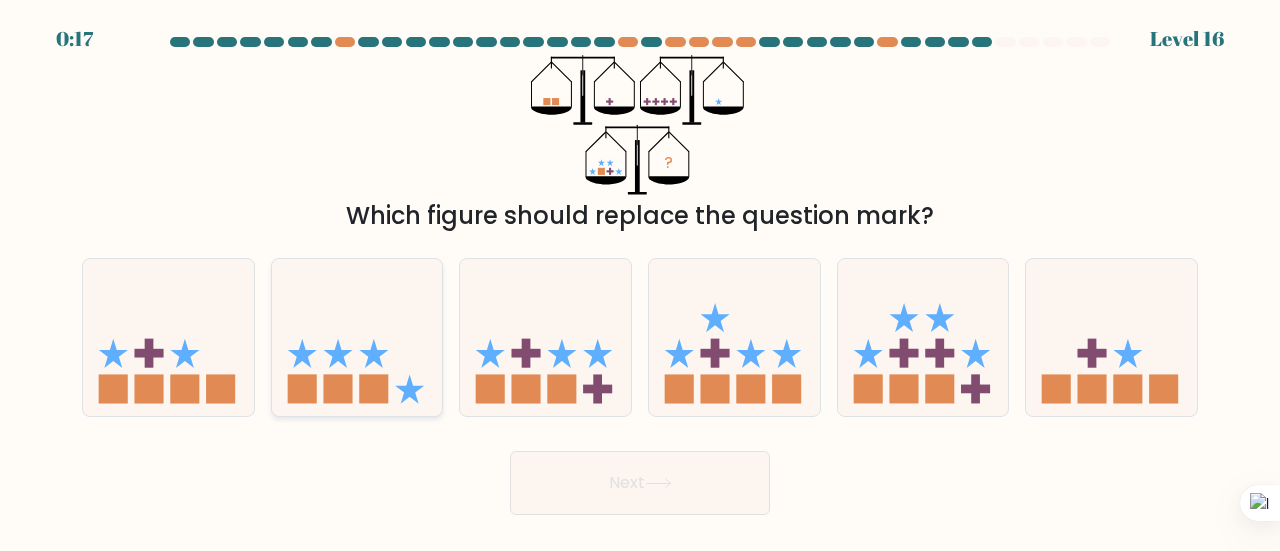 drag, startPoint x: 411, startPoint y: 419, endPoint x: 411, endPoint y: 407, distance: 12 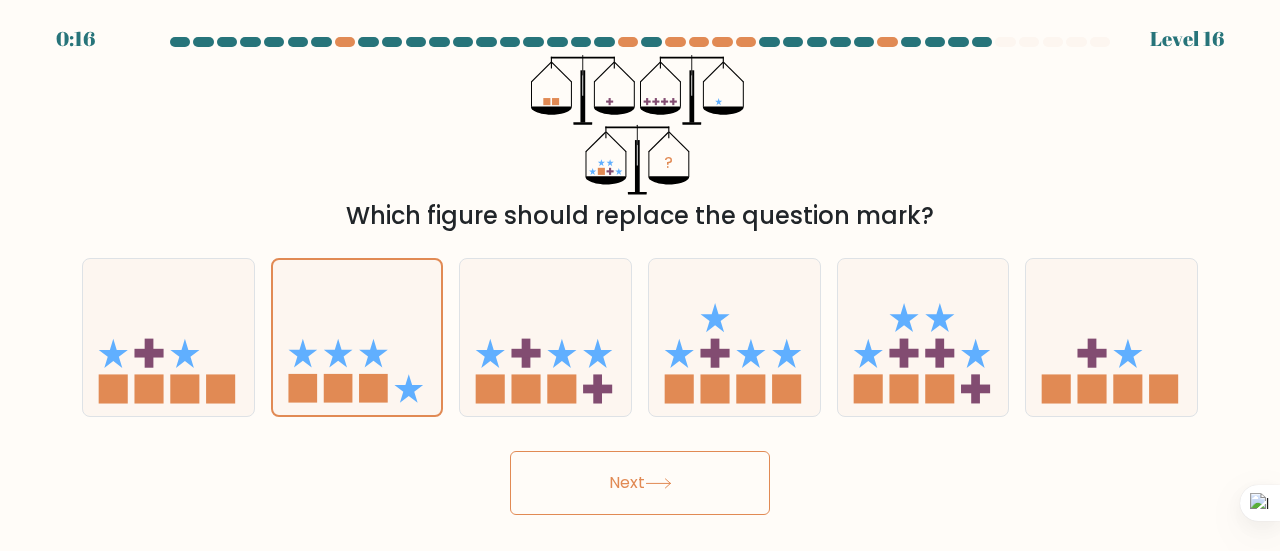 click on "Next" at bounding box center (640, 483) 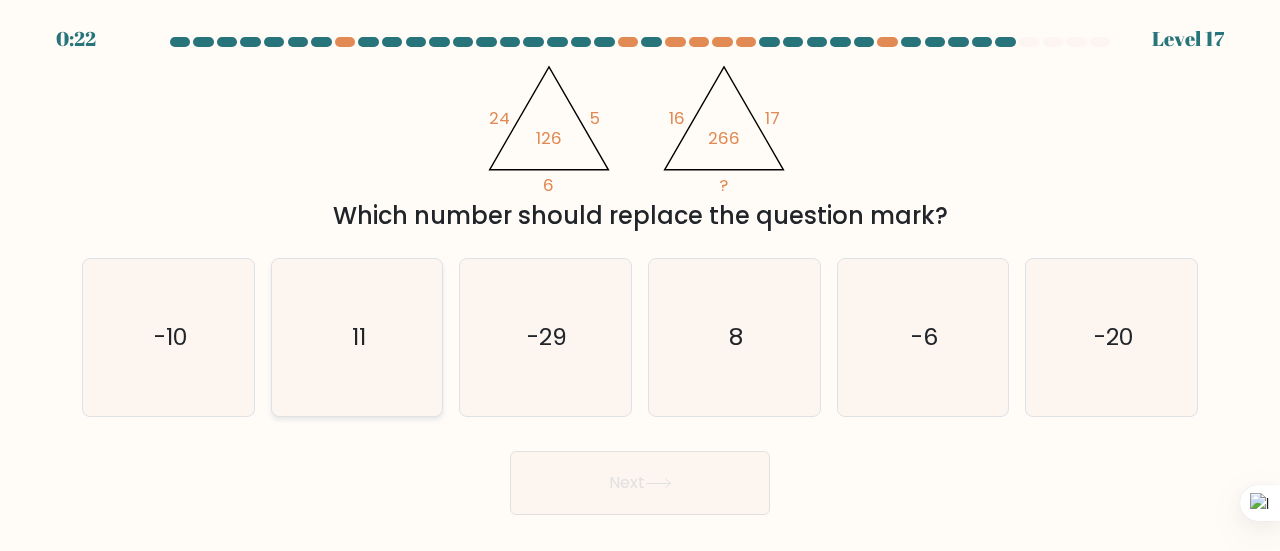 click on "11" 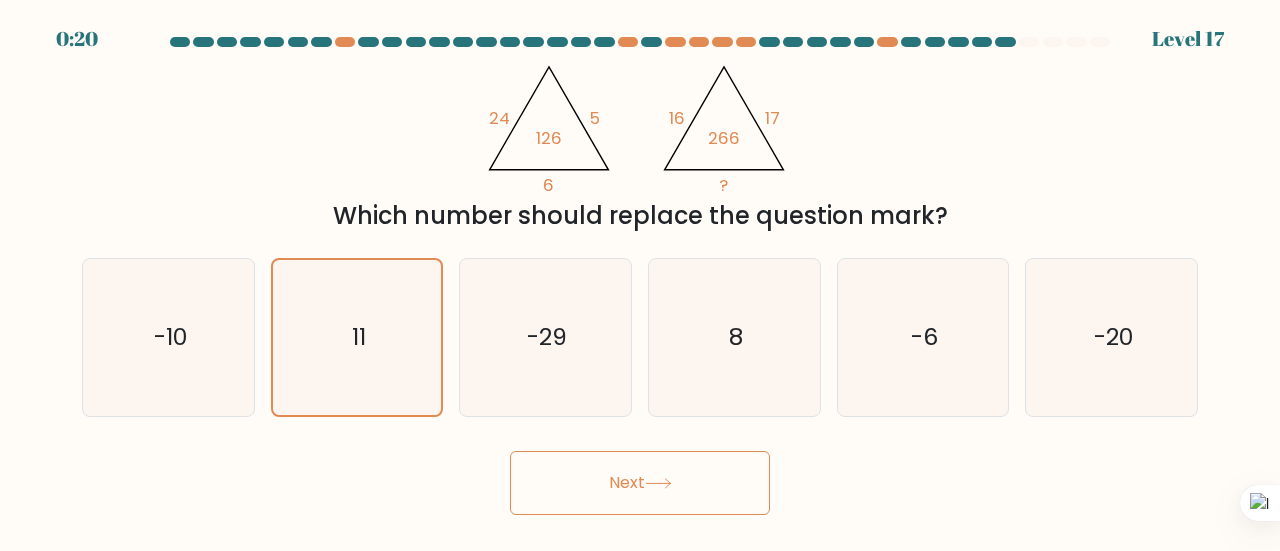 click on "Next" at bounding box center (640, 483) 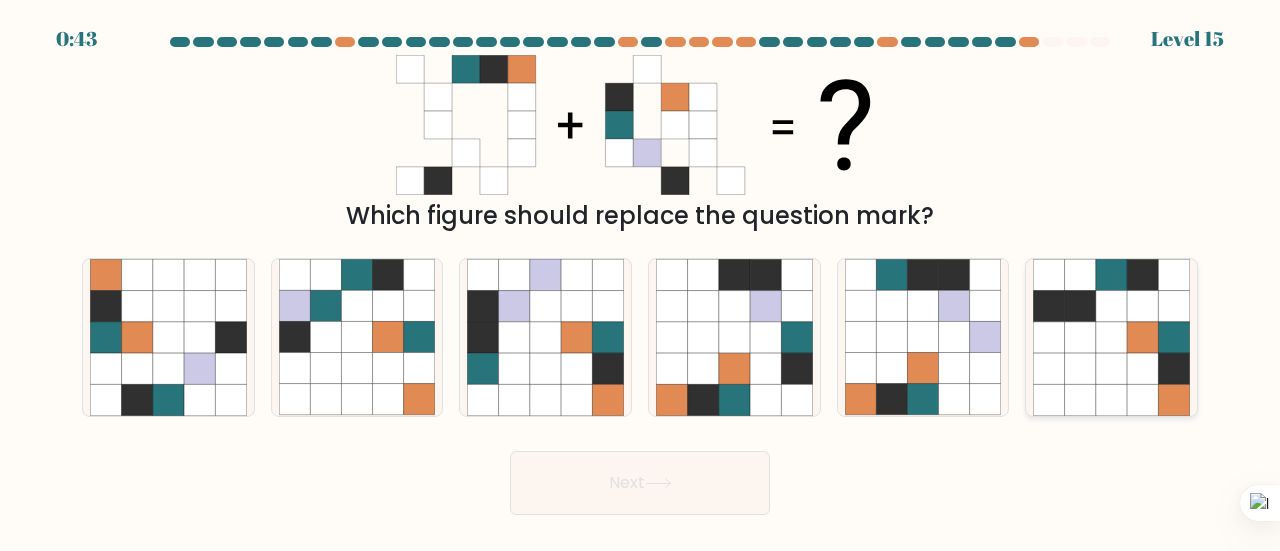 click 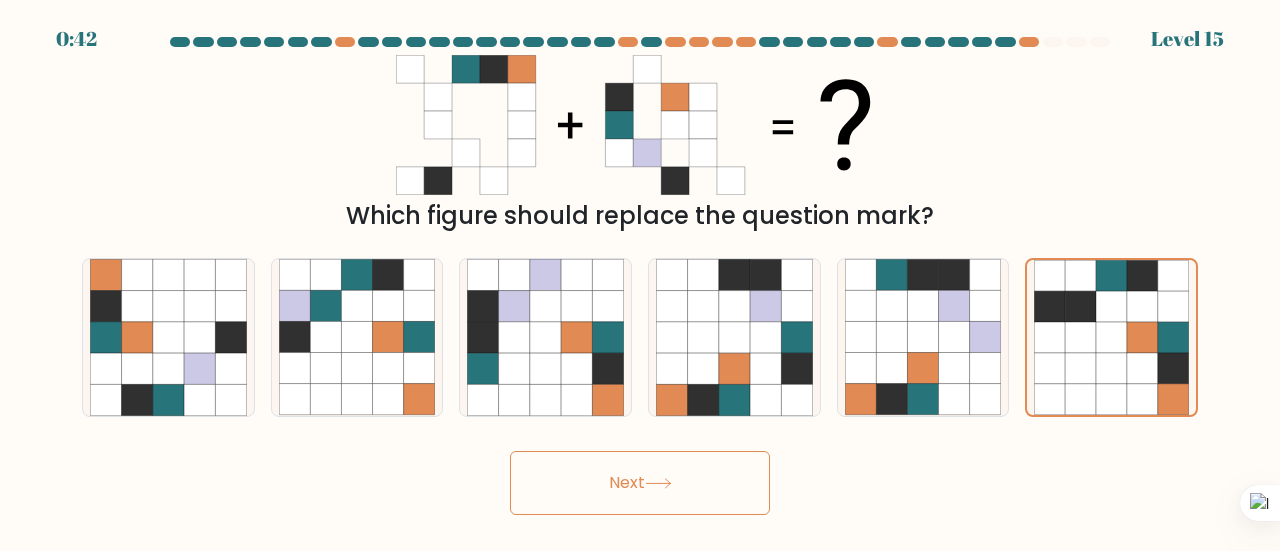 click on "Next" at bounding box center [640, 483] 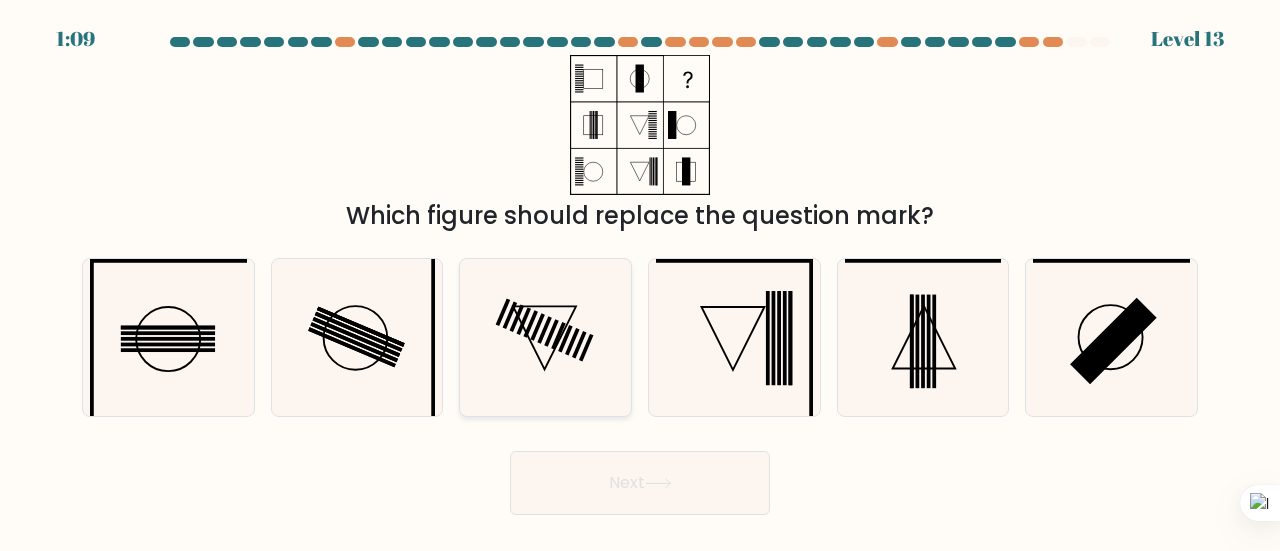 click 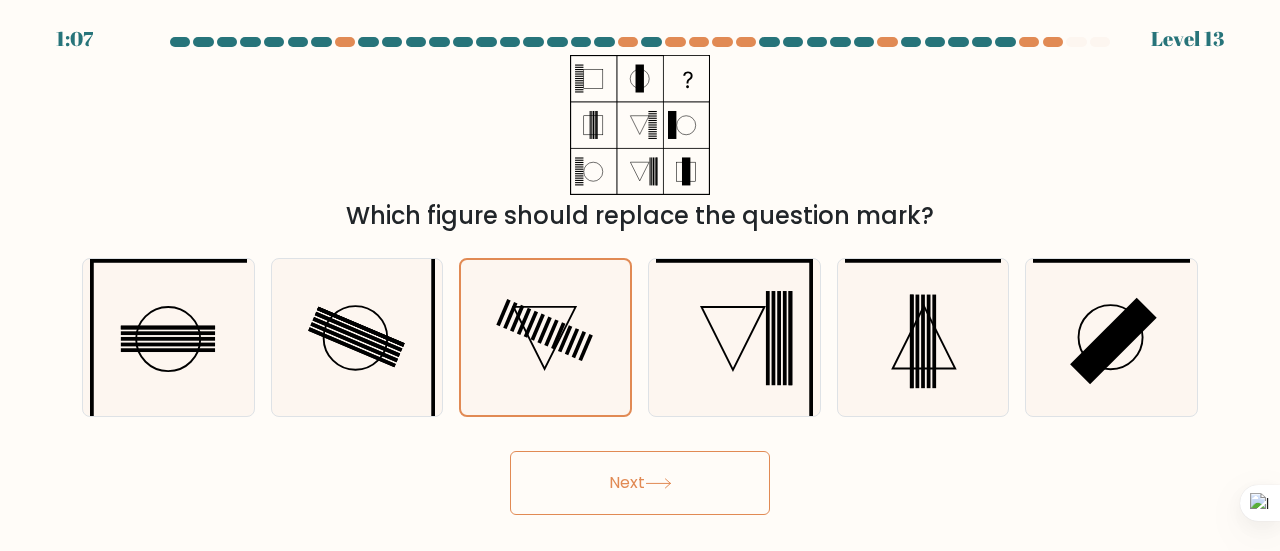 click on "Next" at bounding box center [640, 483] 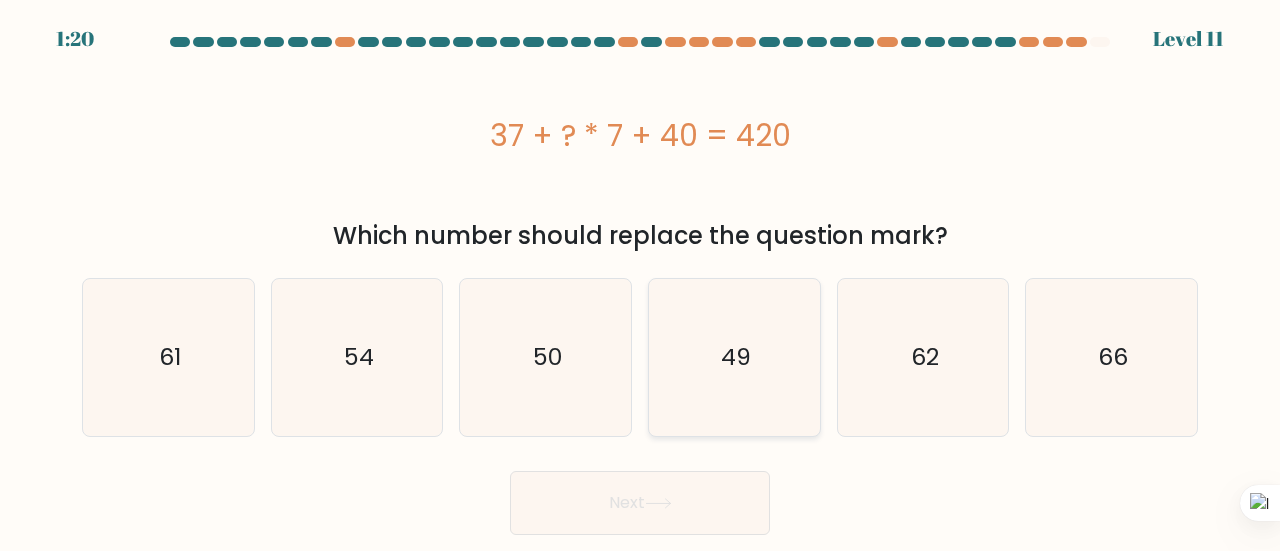 click on "49" 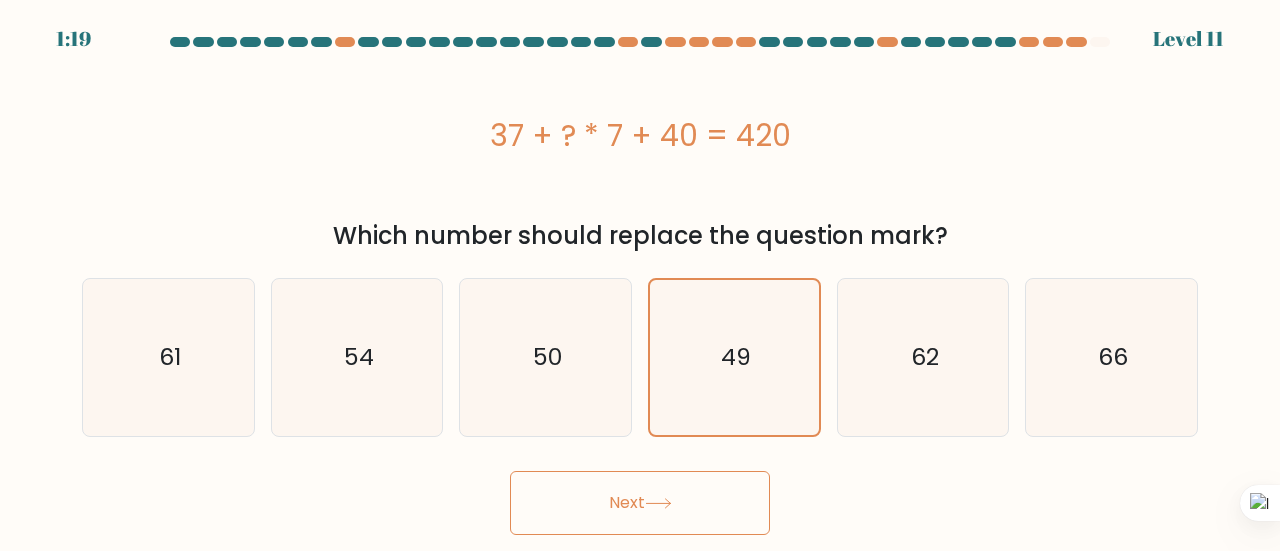 click on "Next" at bounding box center (640, 503) 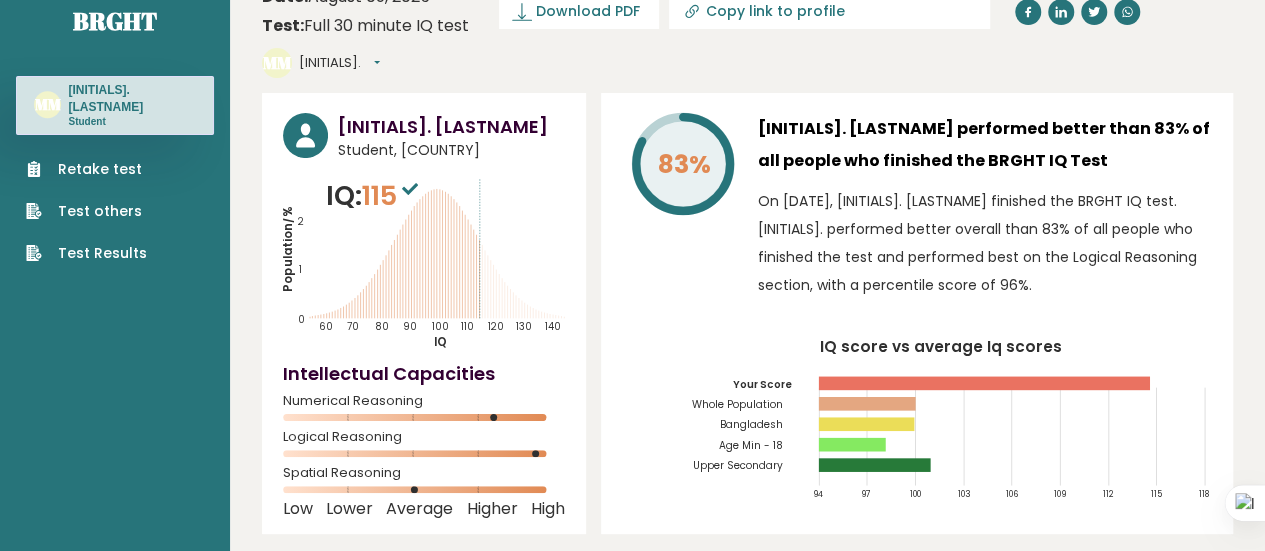 scroll, scrollTop: 0, scrollLeft: 0, axis: both 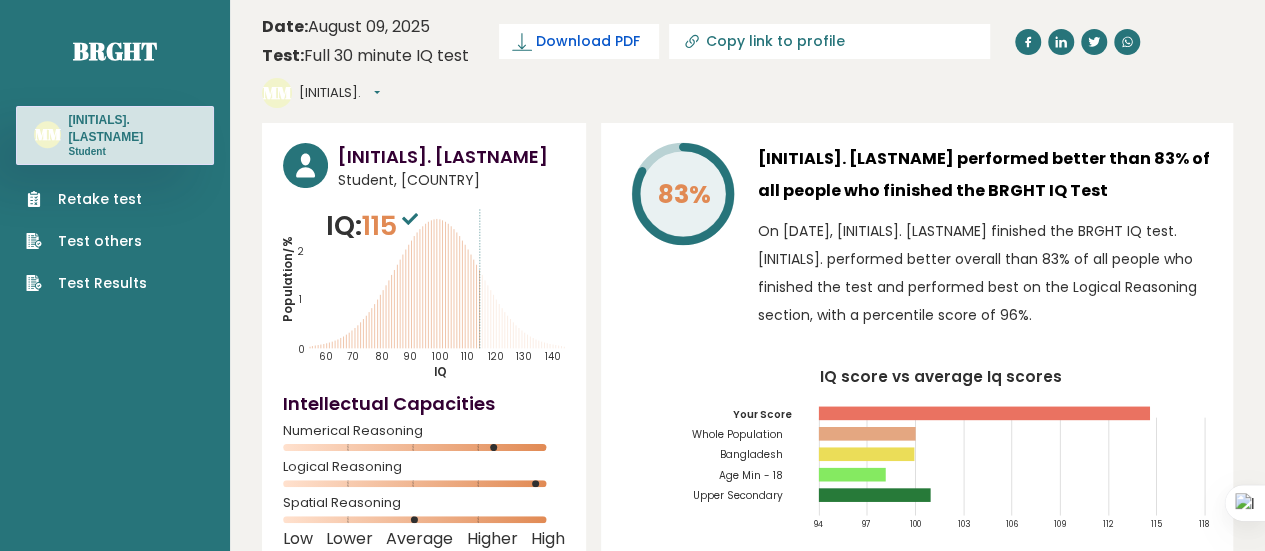 click on "Download PDF" at bounding box center [588, 41] 